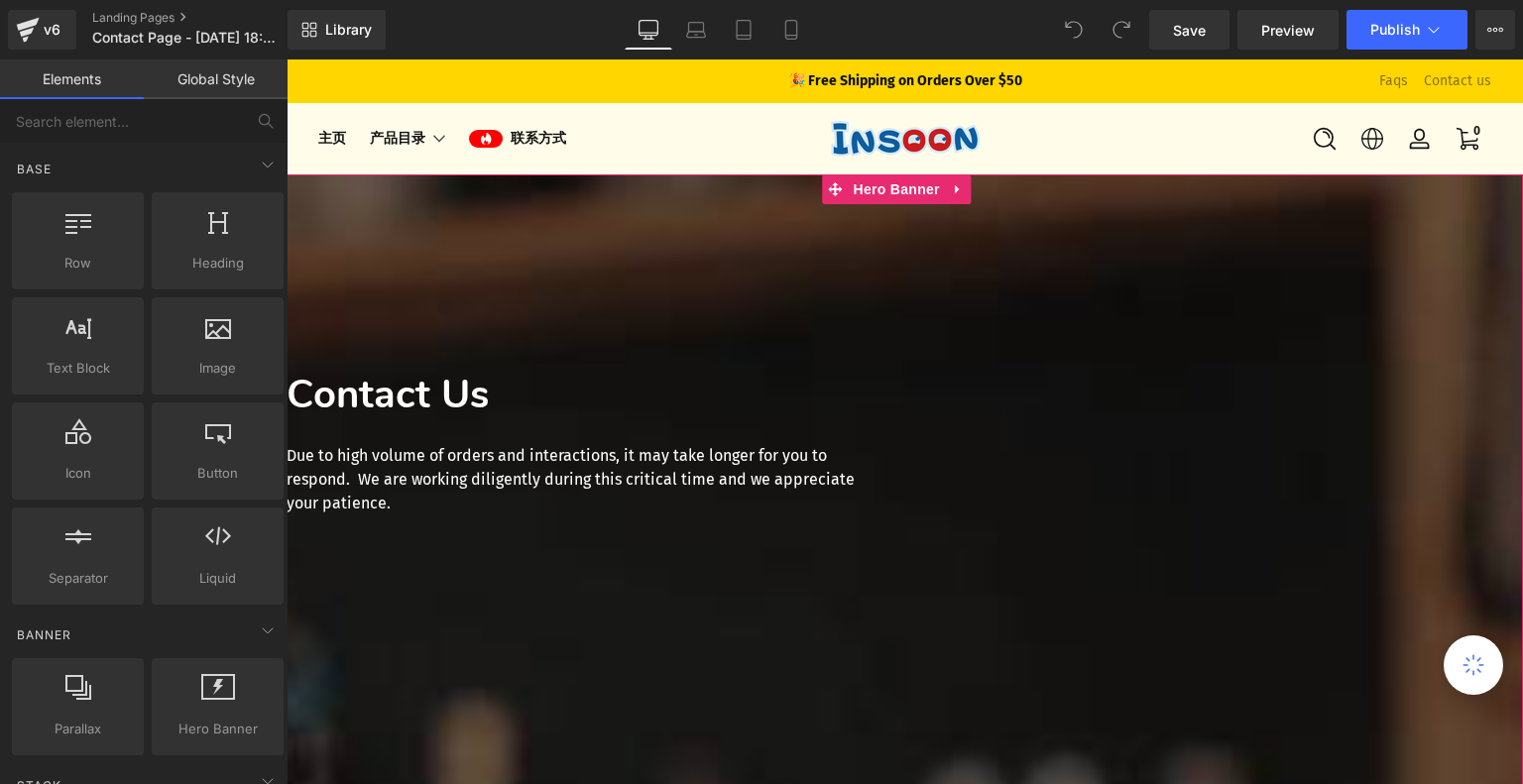 scroll, scrollTop: 0, scrollLeft: 0, axis: both 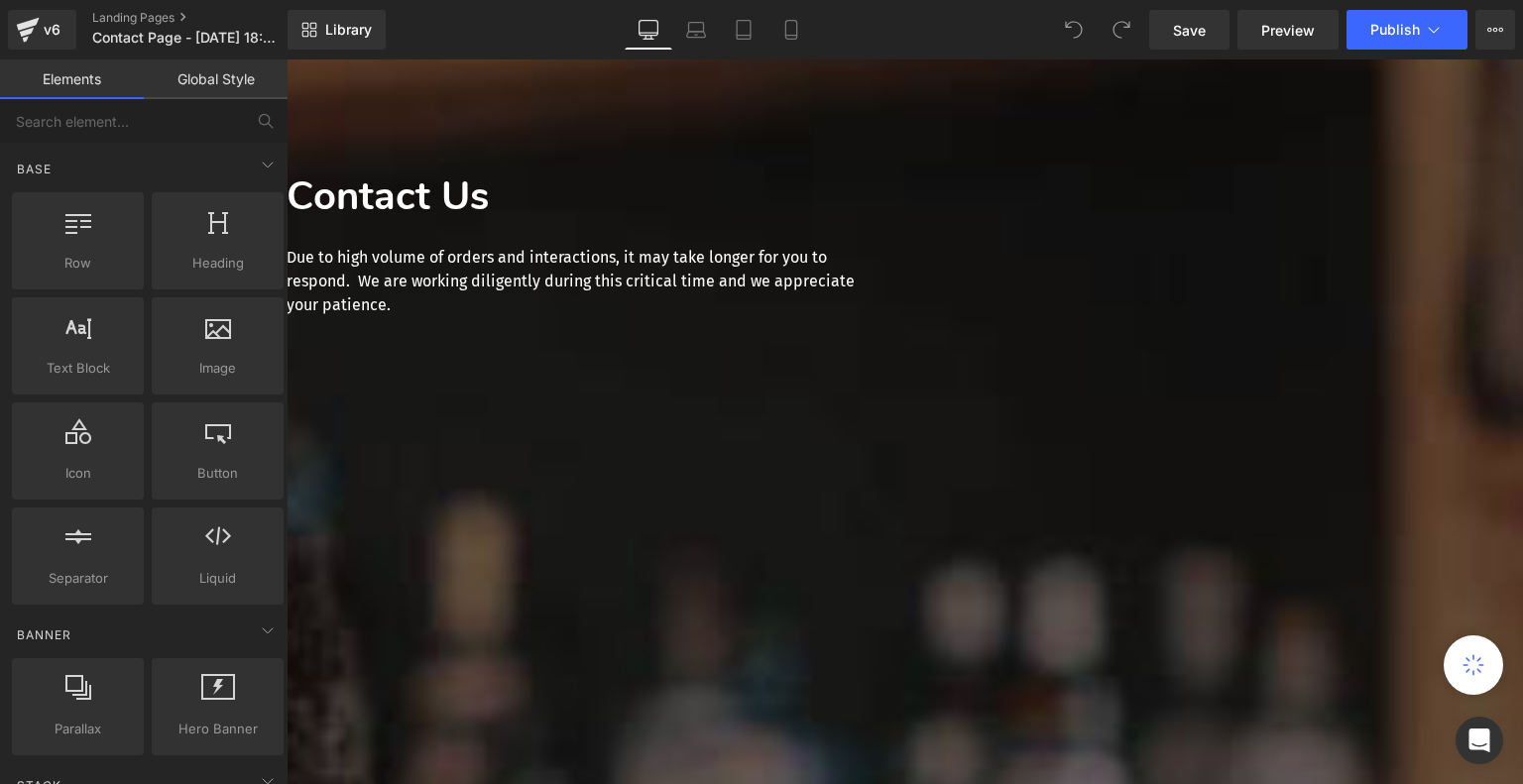 click at bounding box center (287, 59) 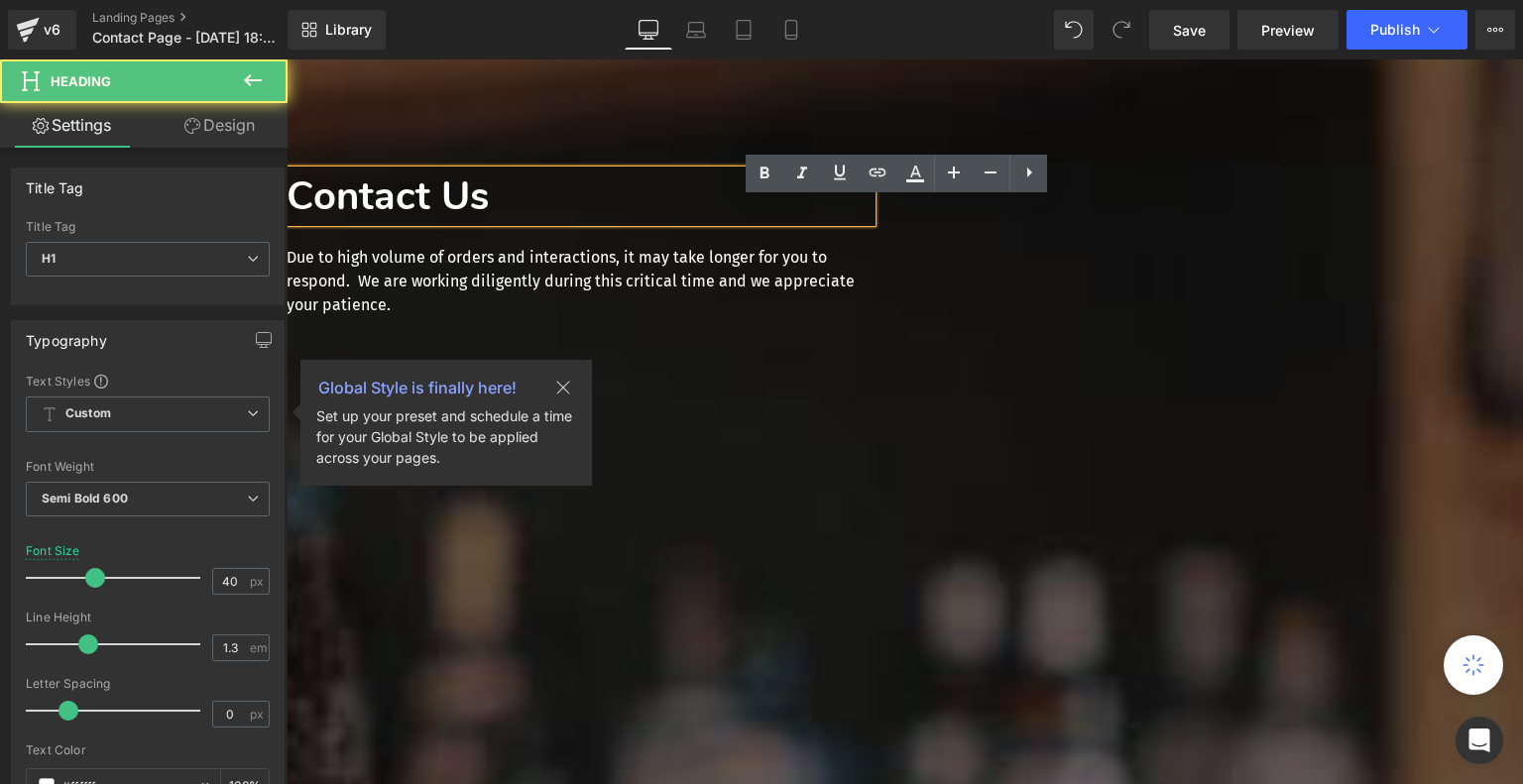 click at bounding box center [287, 59] 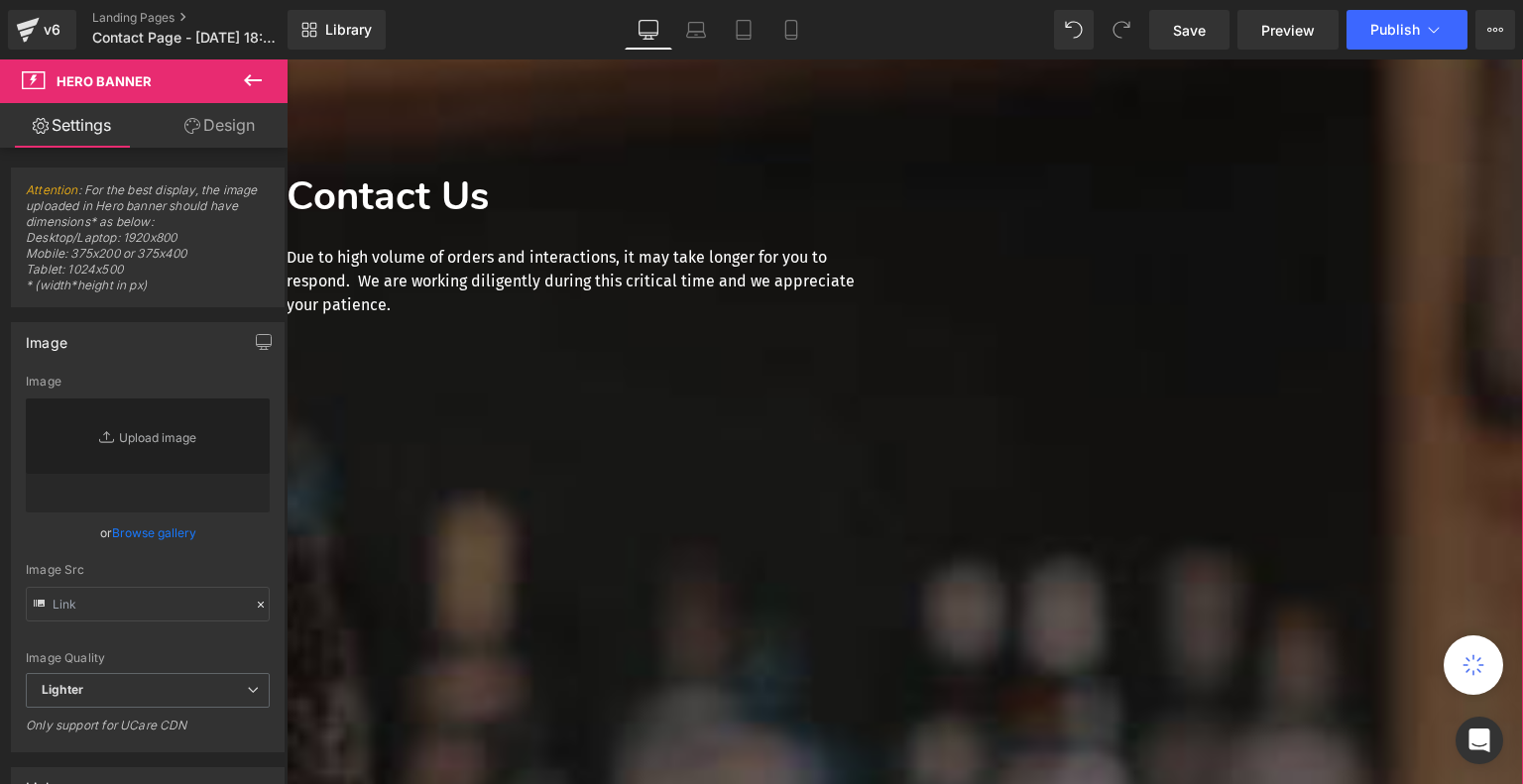 scroll, scrollTop: 0, scrollLeft: 0, axis: both 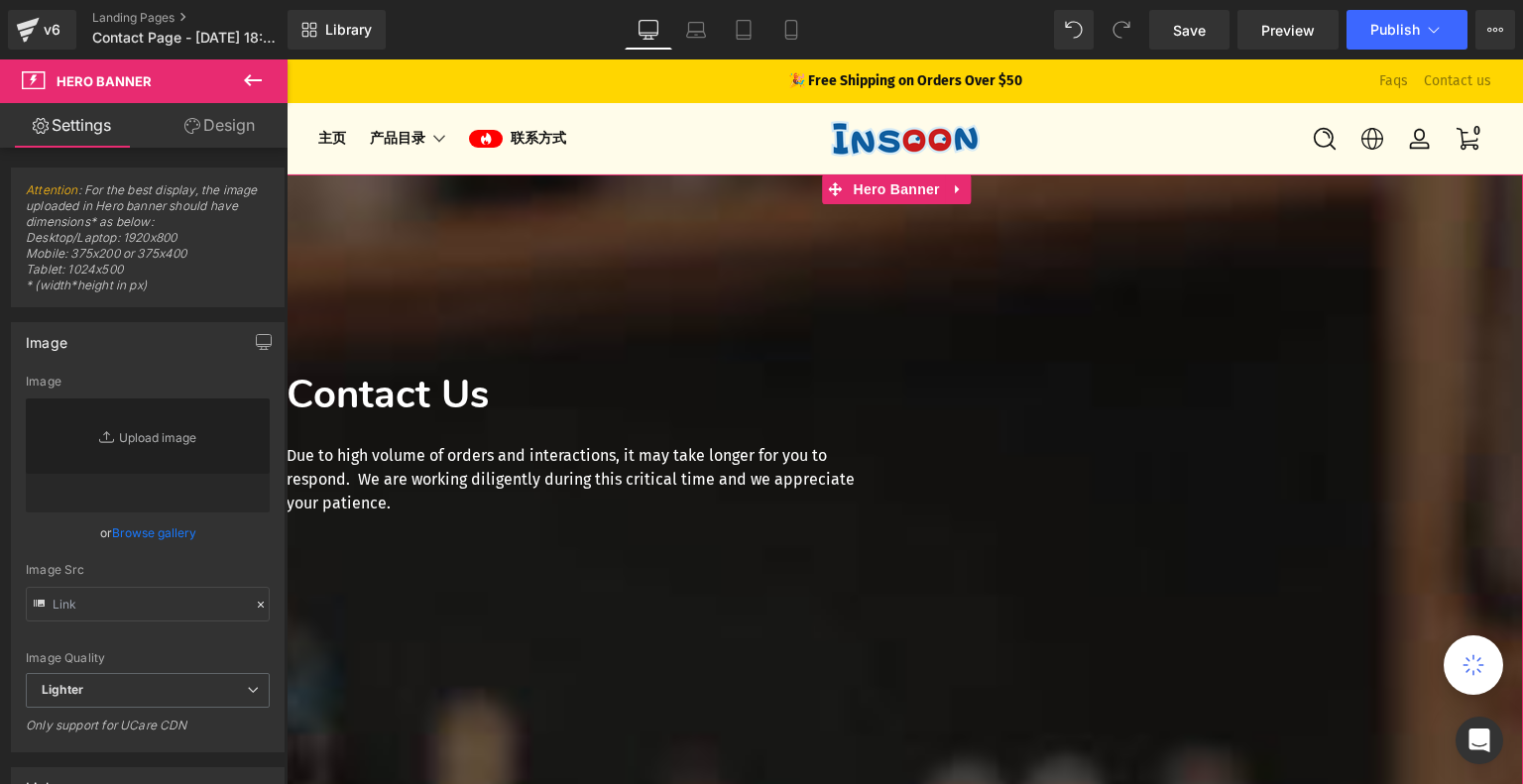 click at bounding box center [287, 59] 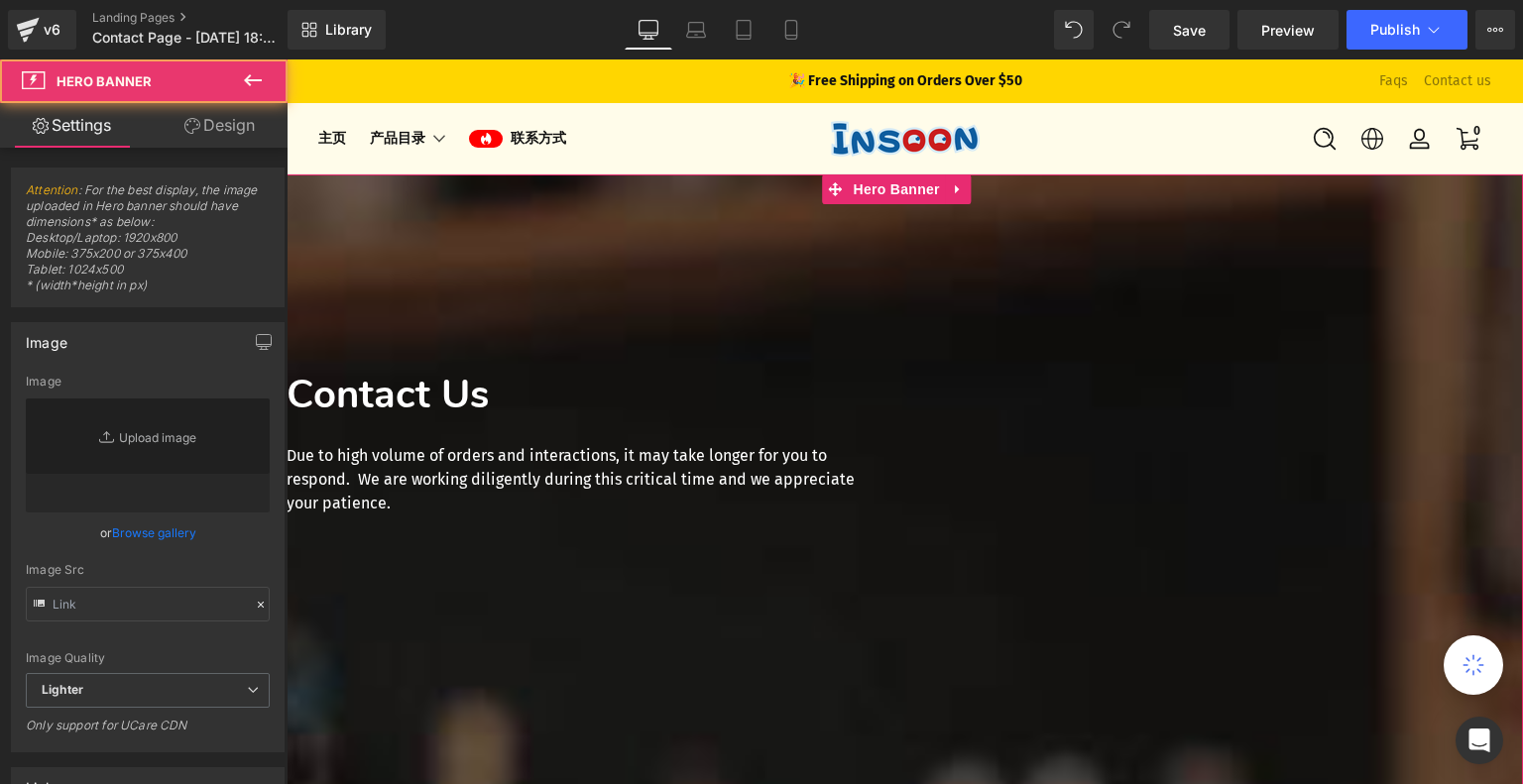 type on "[URL][DOMAIN_NAME]" 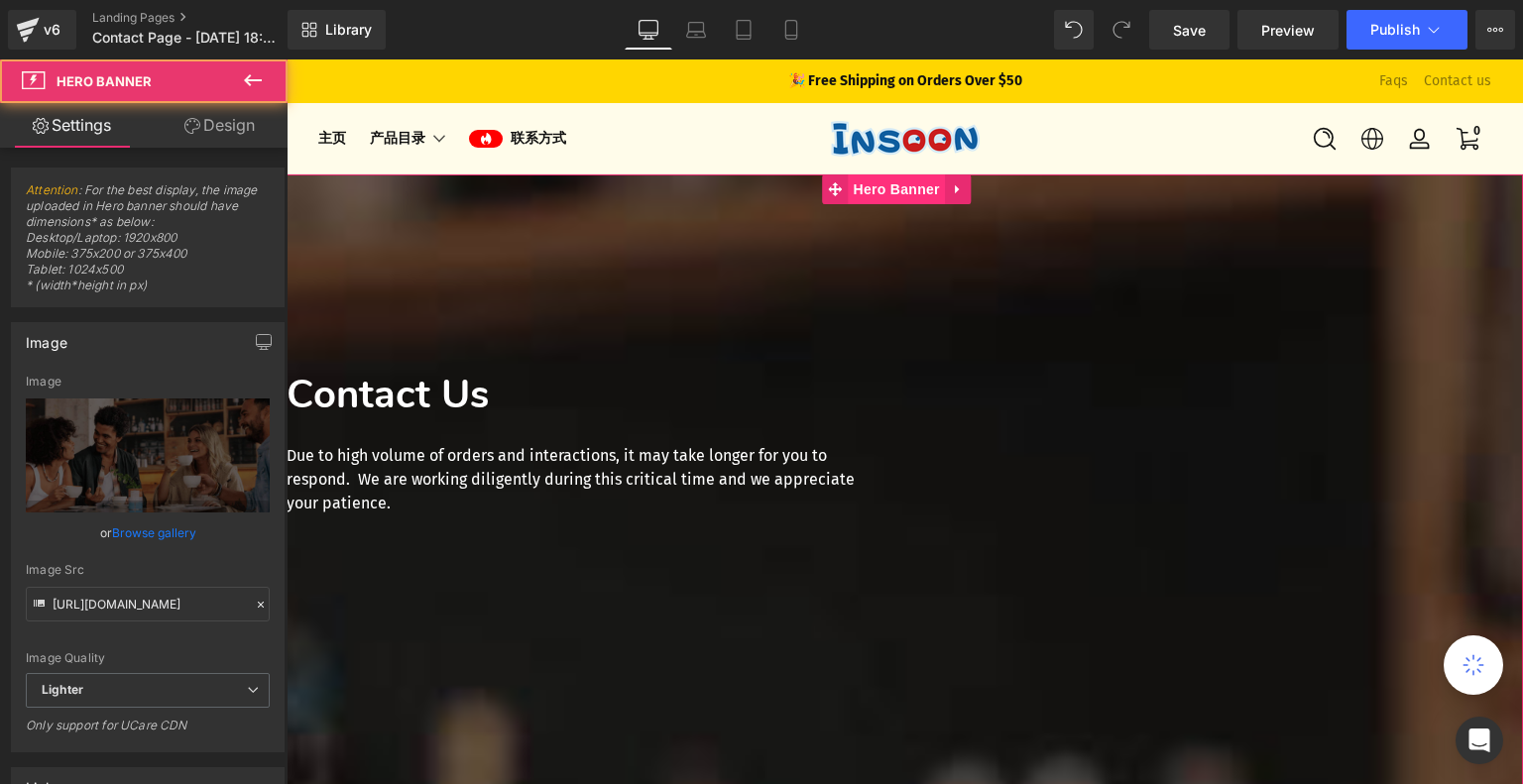 click on "Hero Banner" at bounding box center (896, 189) 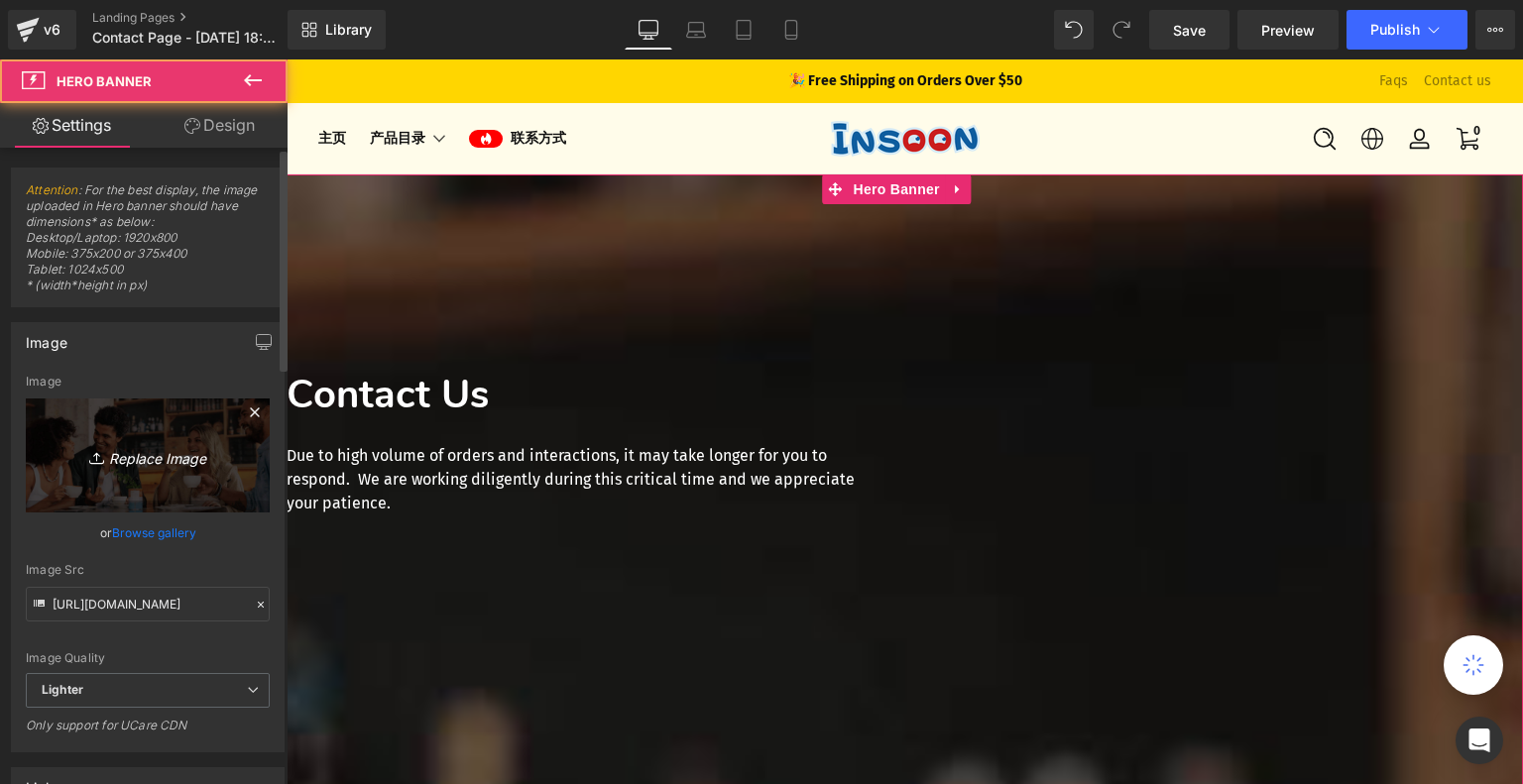 click on "Replace Image" at bounding box center [148, 455] 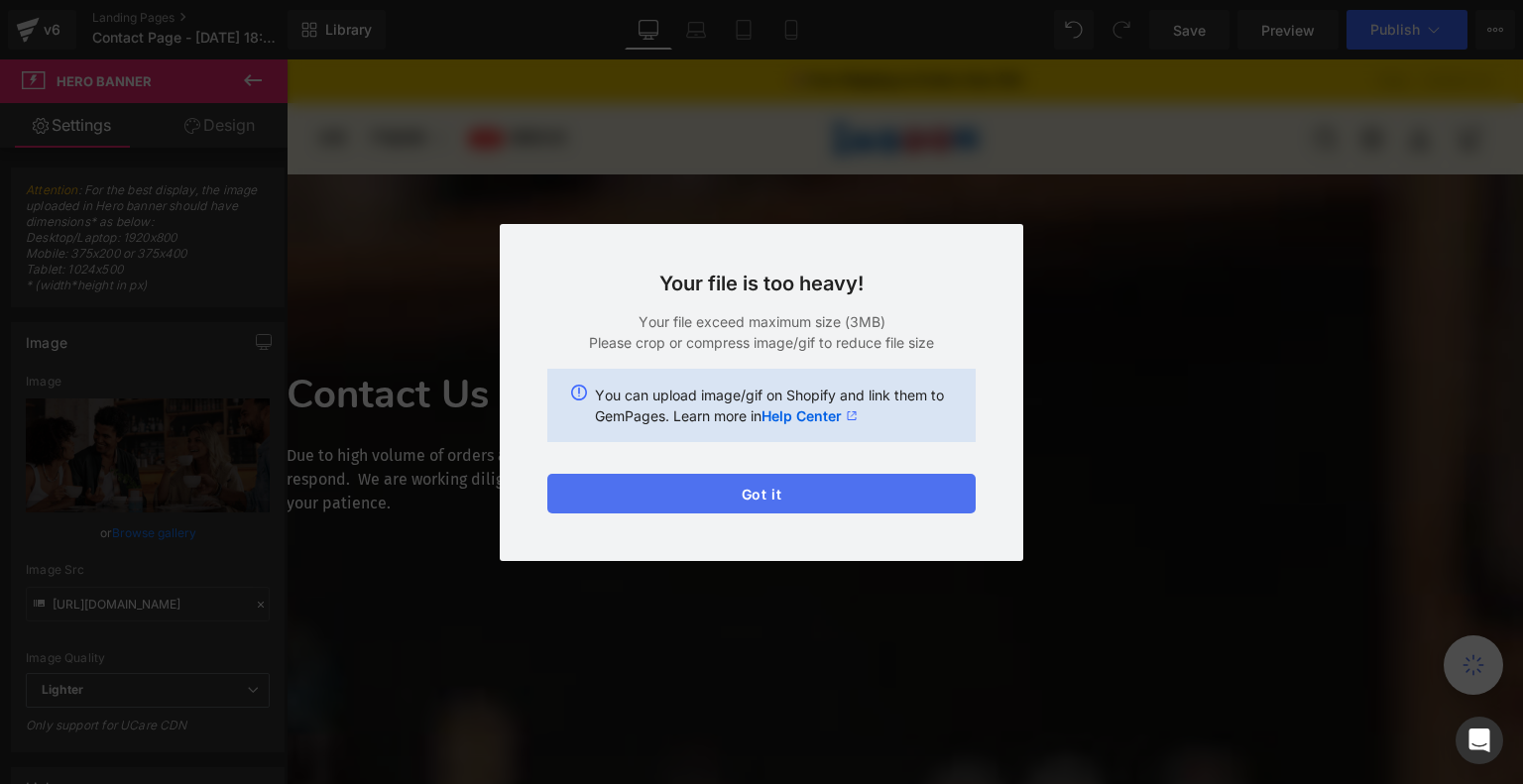 click on "Got it" at bounding box center [762, 494] 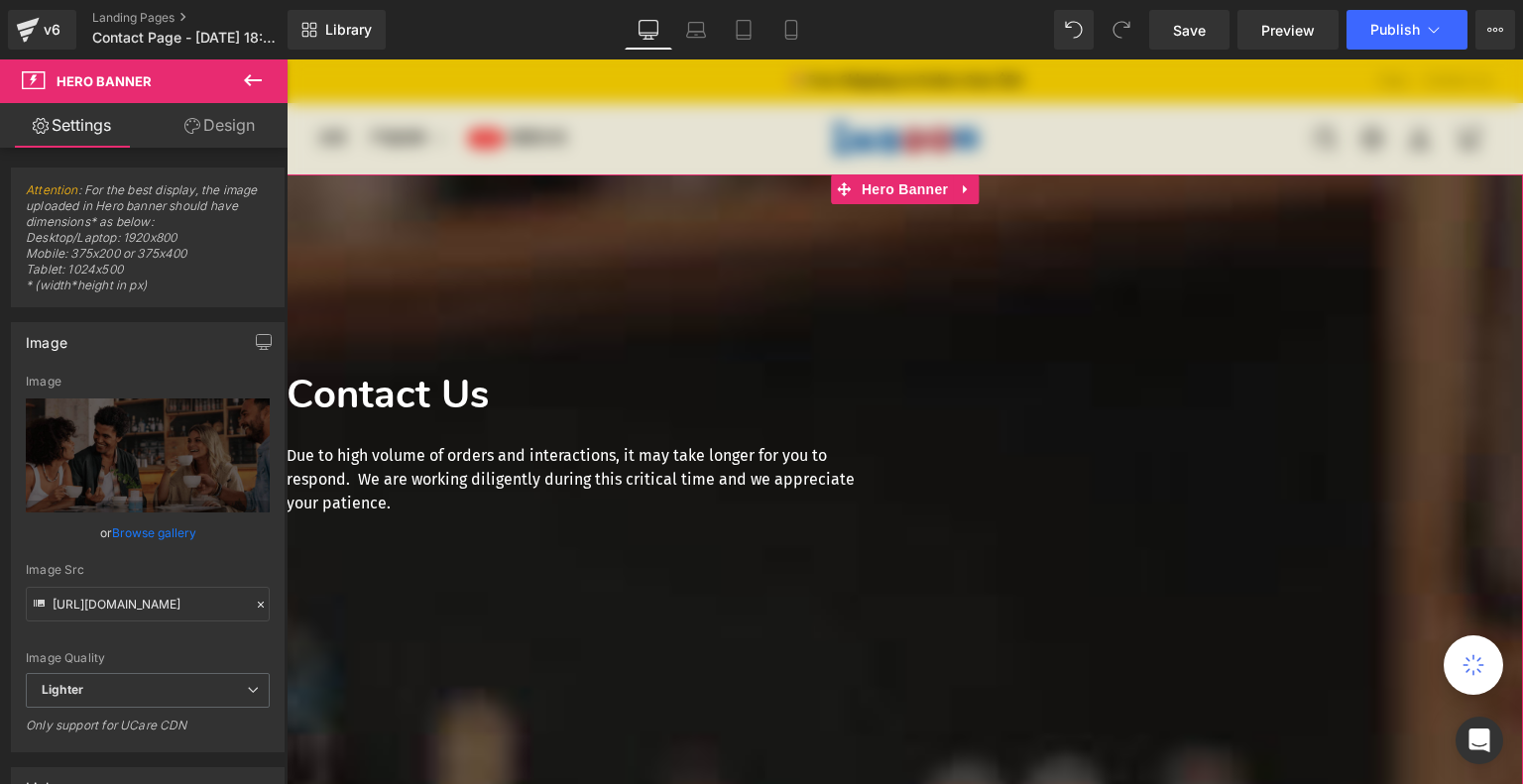 click on "Contact Us
Heading
Due to high volume of orders and interactions, it may take longer for you to respond.  We are working diligently during this critical time and we appreciate your patience.
Text Block
Row" at bounding box center [904, 447] 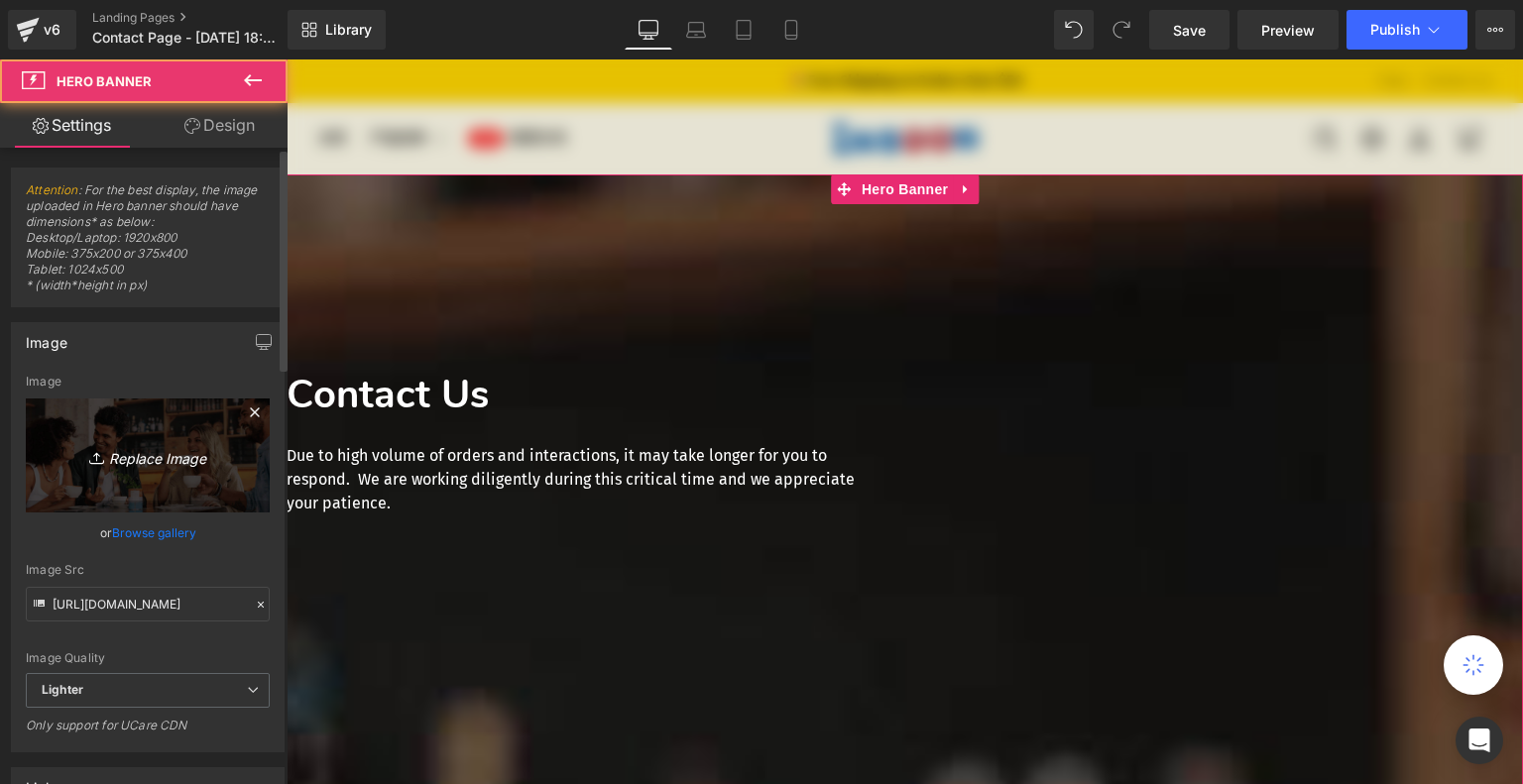 click on "Replace Image" at bounding box center (148, 455) 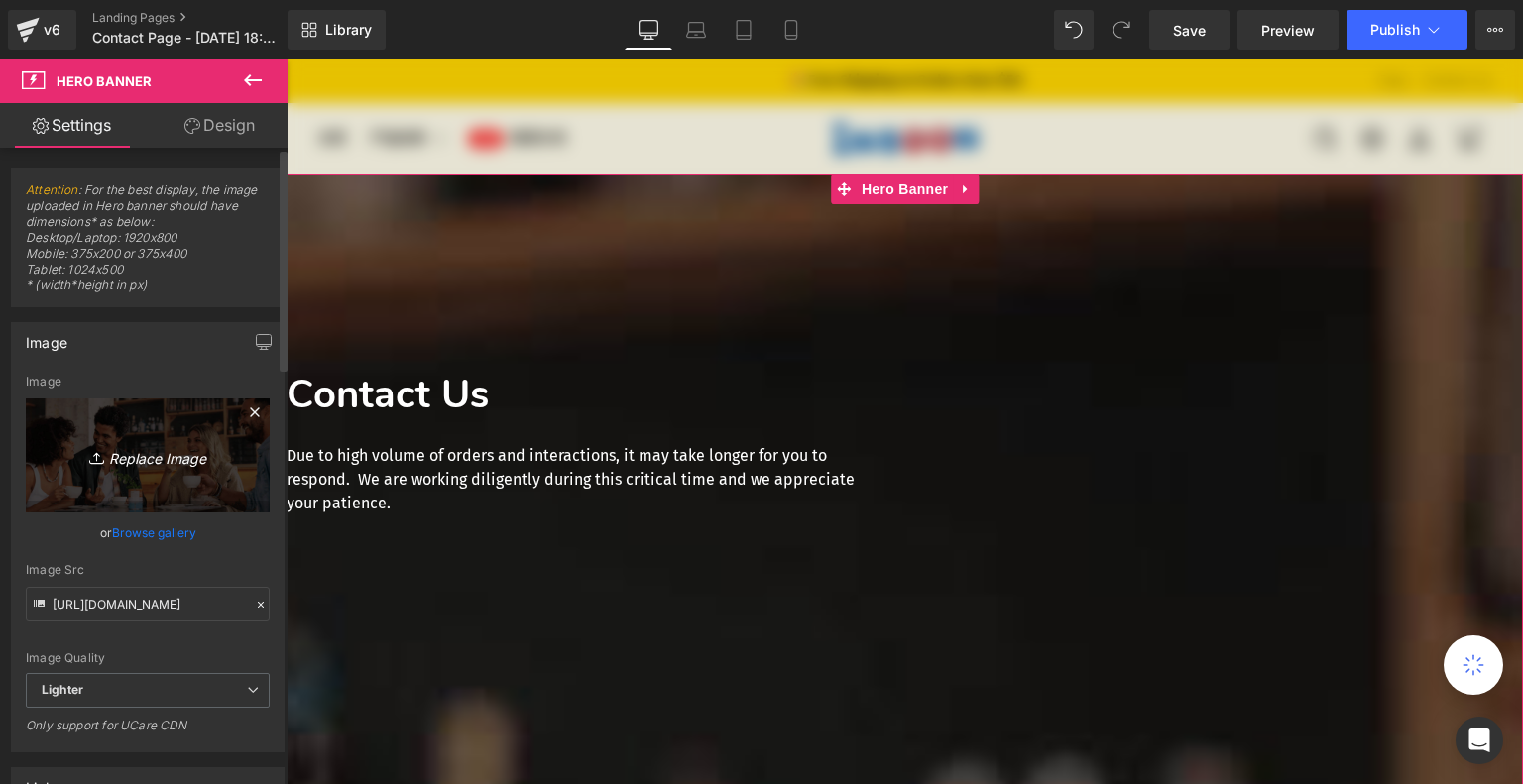 type on "C:\fakepath\shutterstock_1140339473_compressed.jpg" 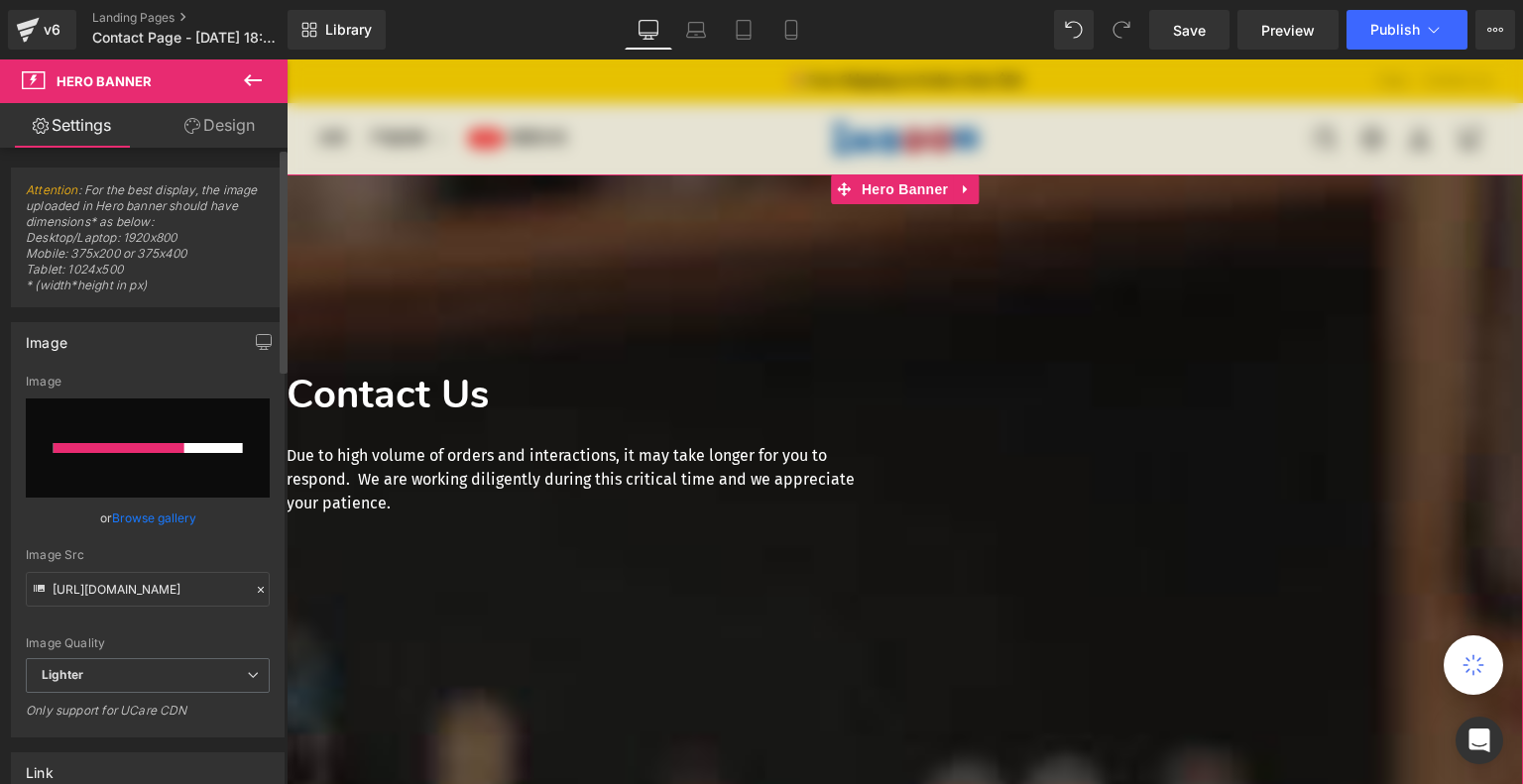 type 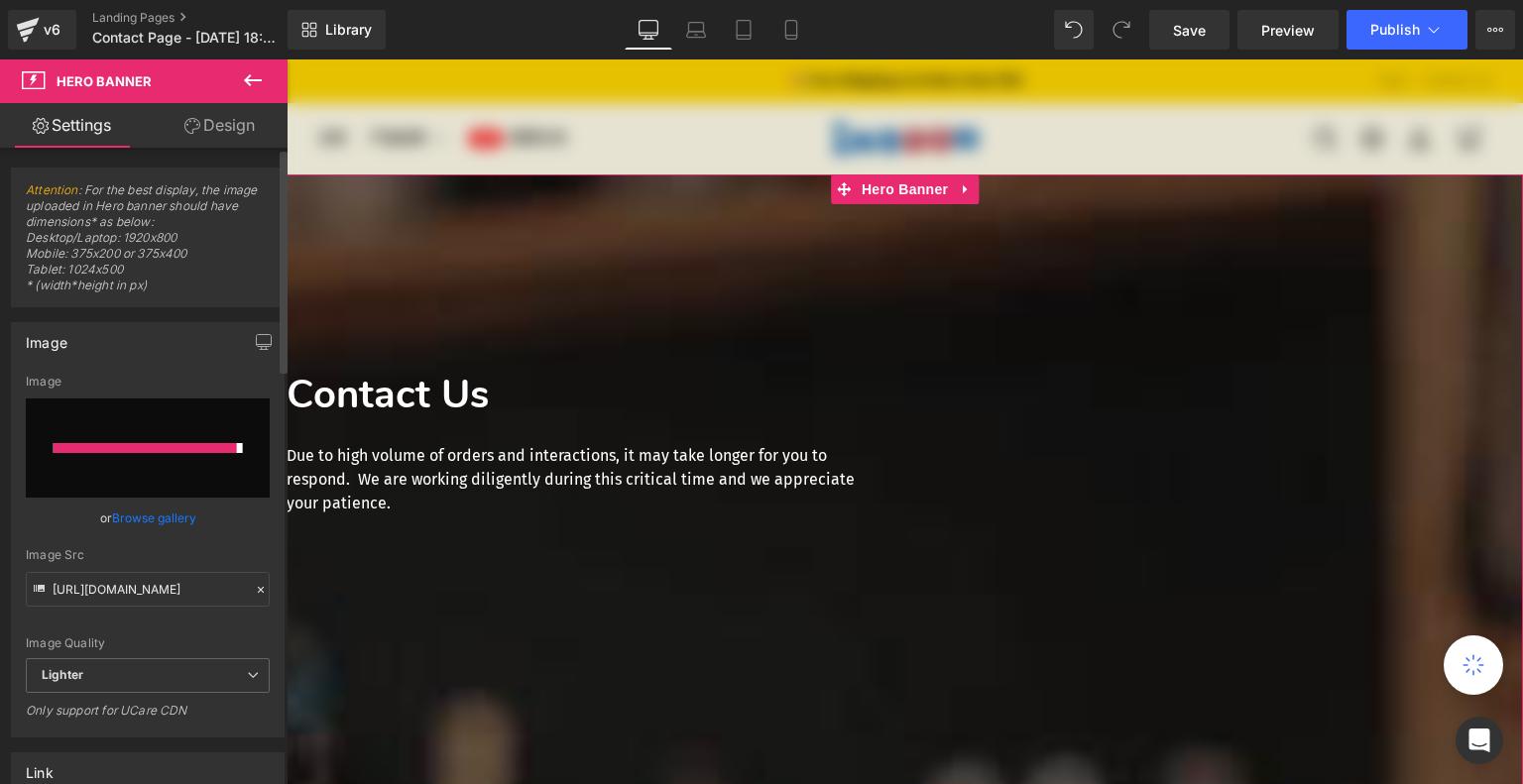type on "[URL][DOMAIN_NAME]" 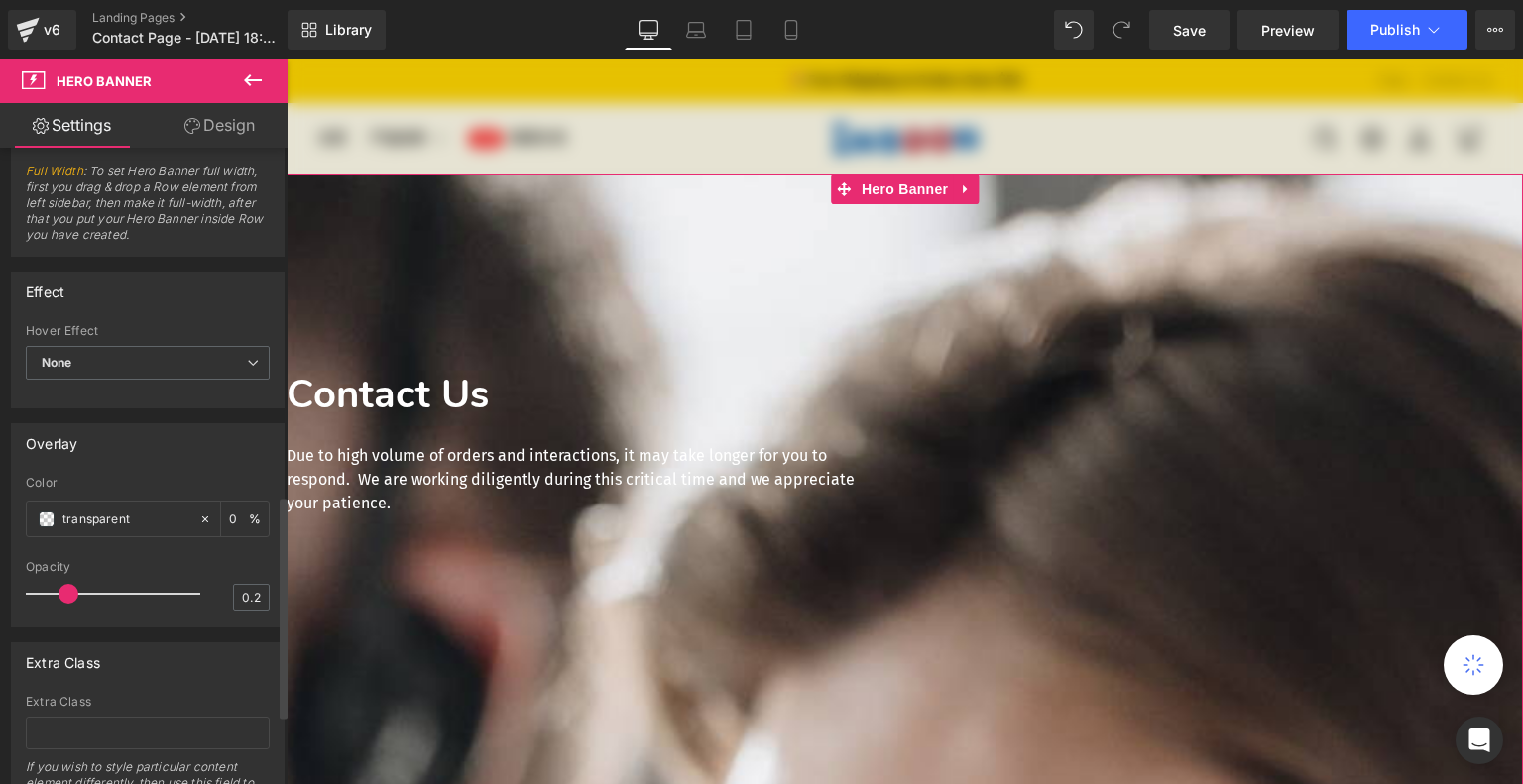 scroll, scrollTop: 1090, scrollLeft: 0, axis: vertical 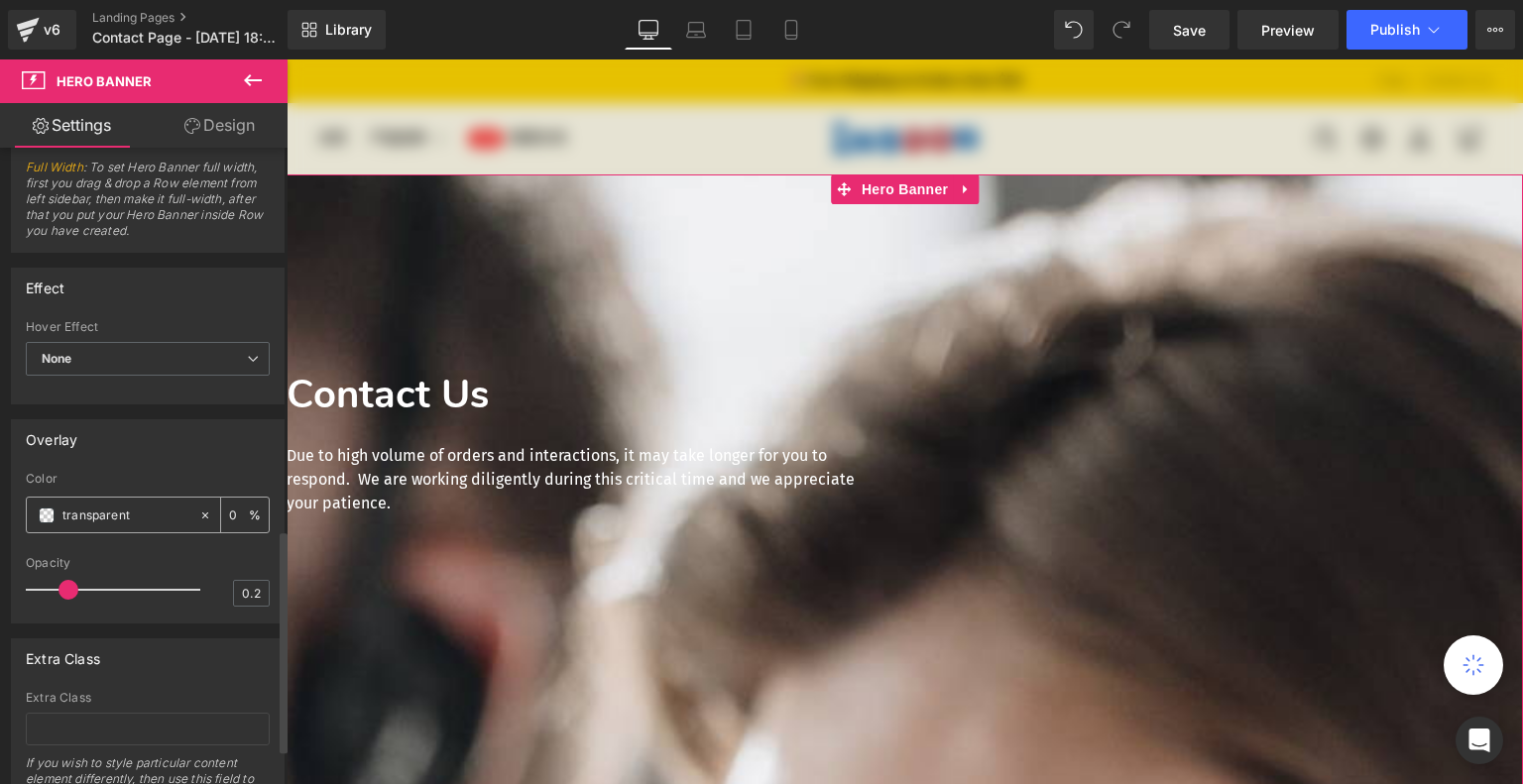 click at bounding box center (47, 515) 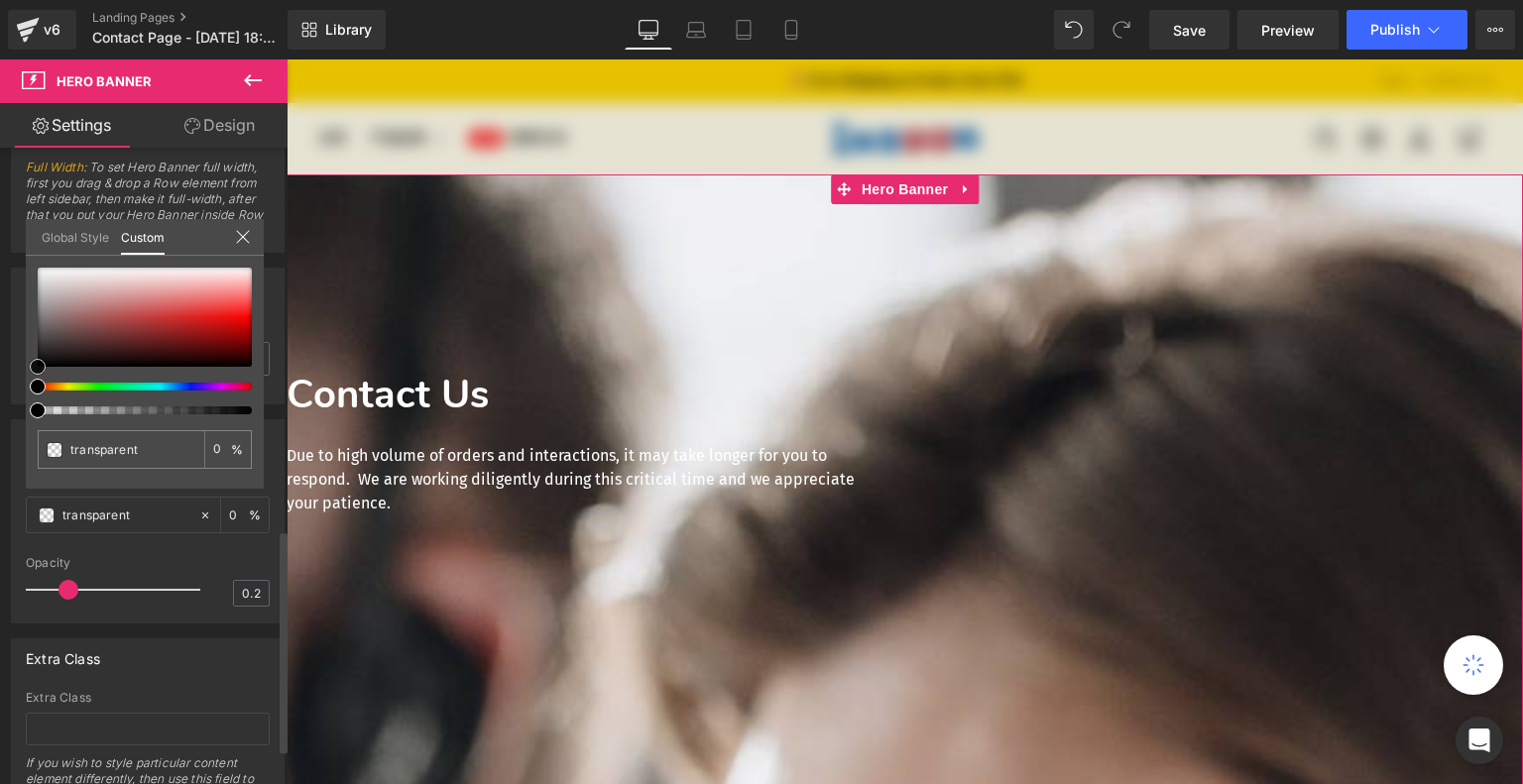 type on "#000000" 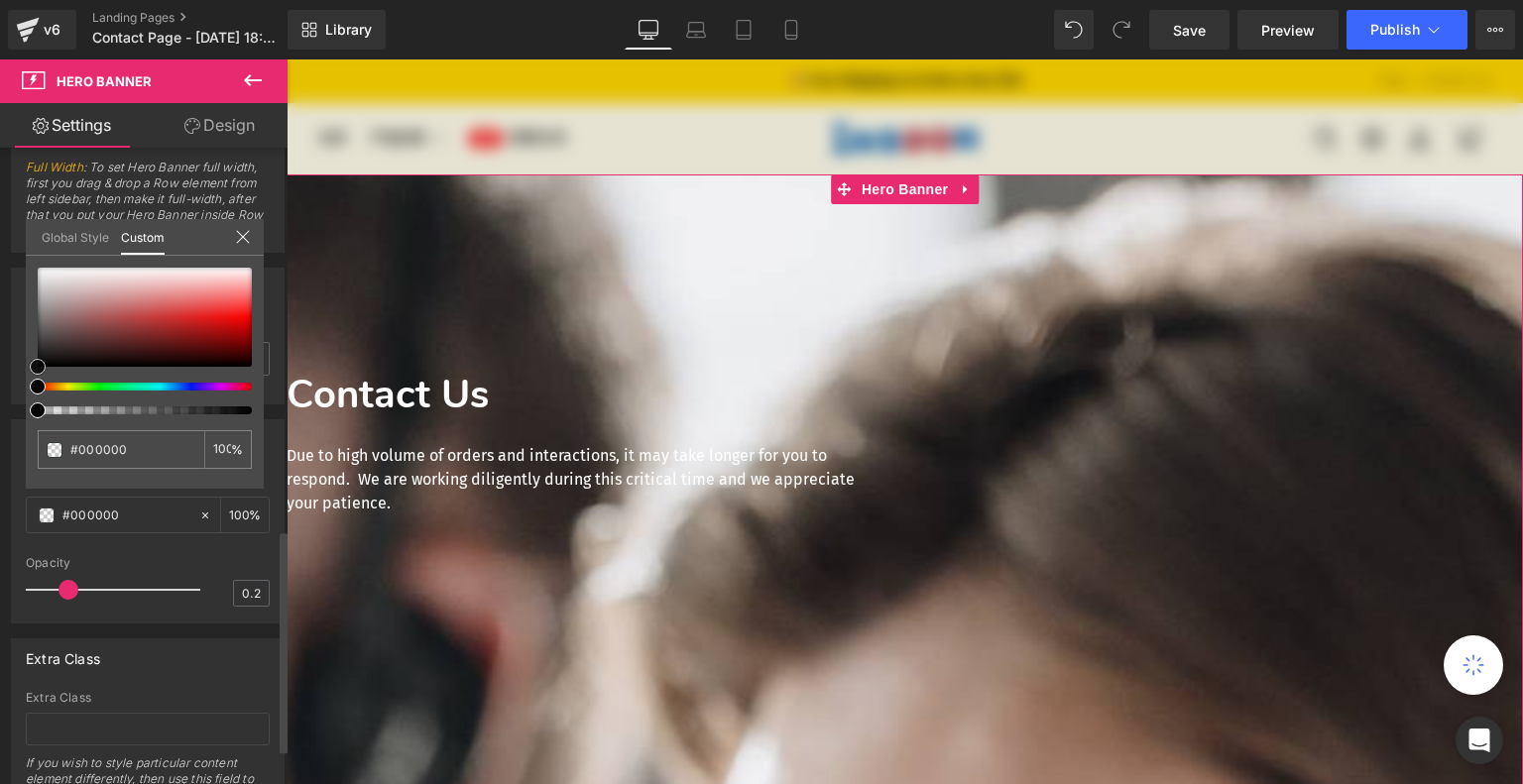 type on "#070707" 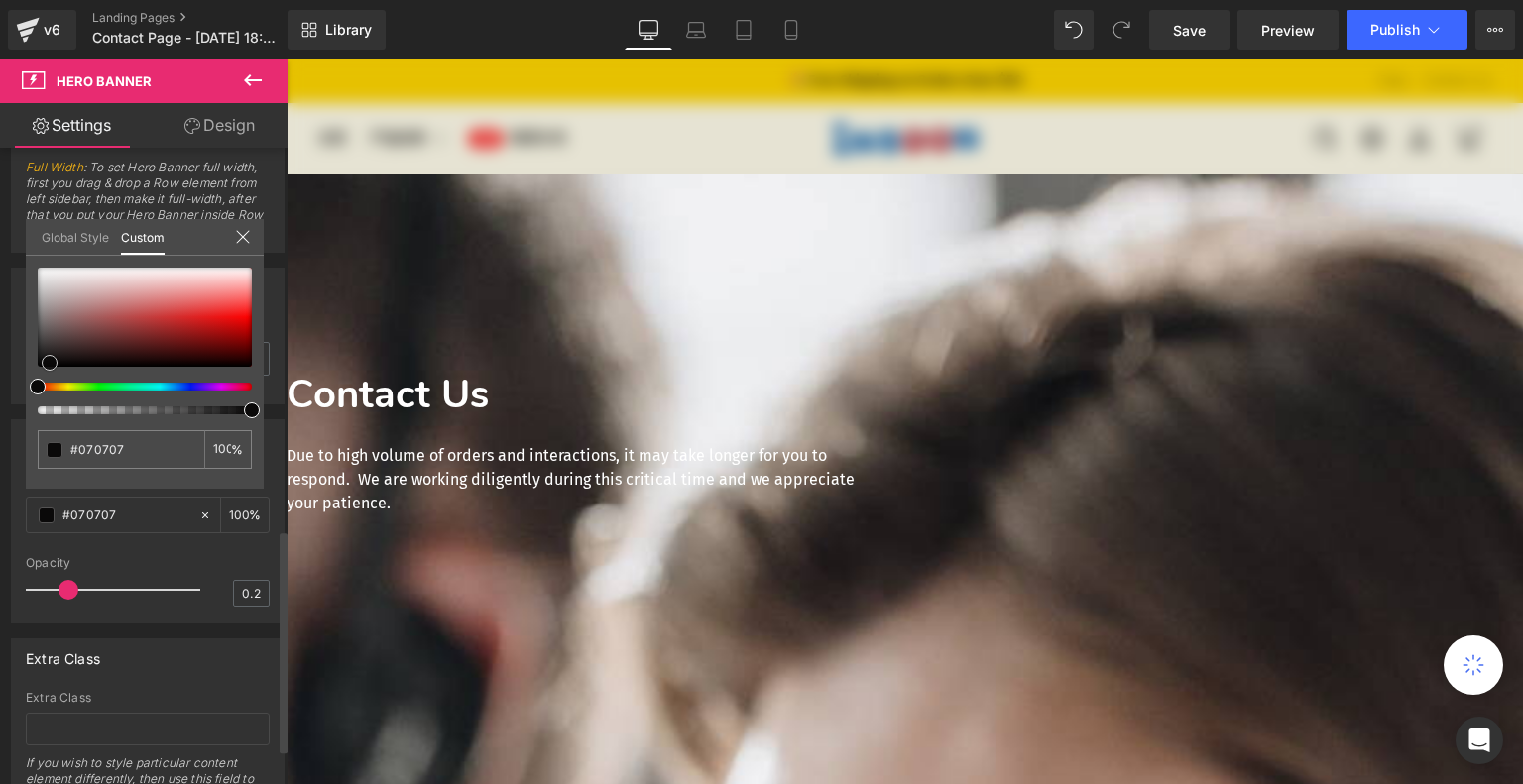 type on "#080707" 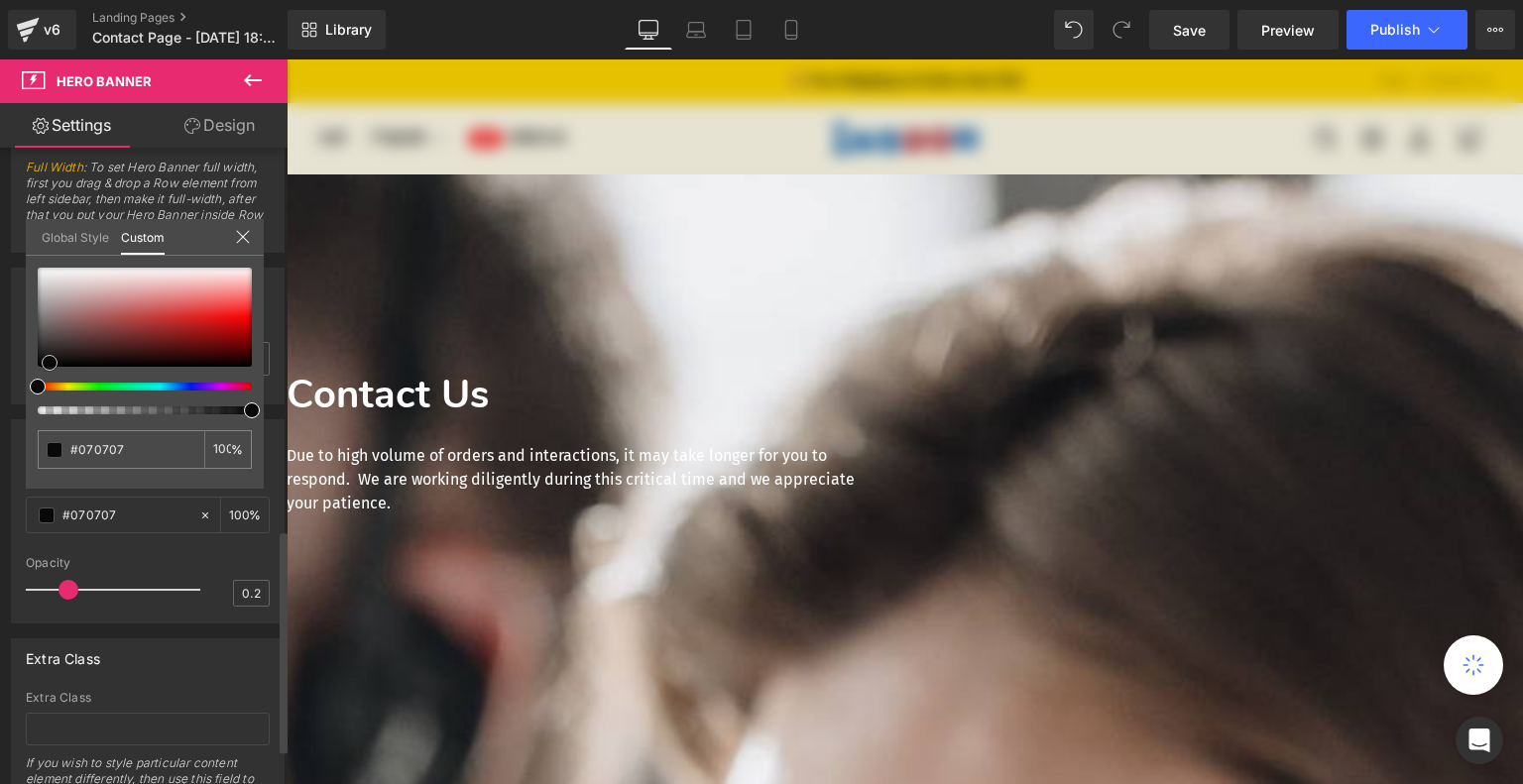 type on "#080707" 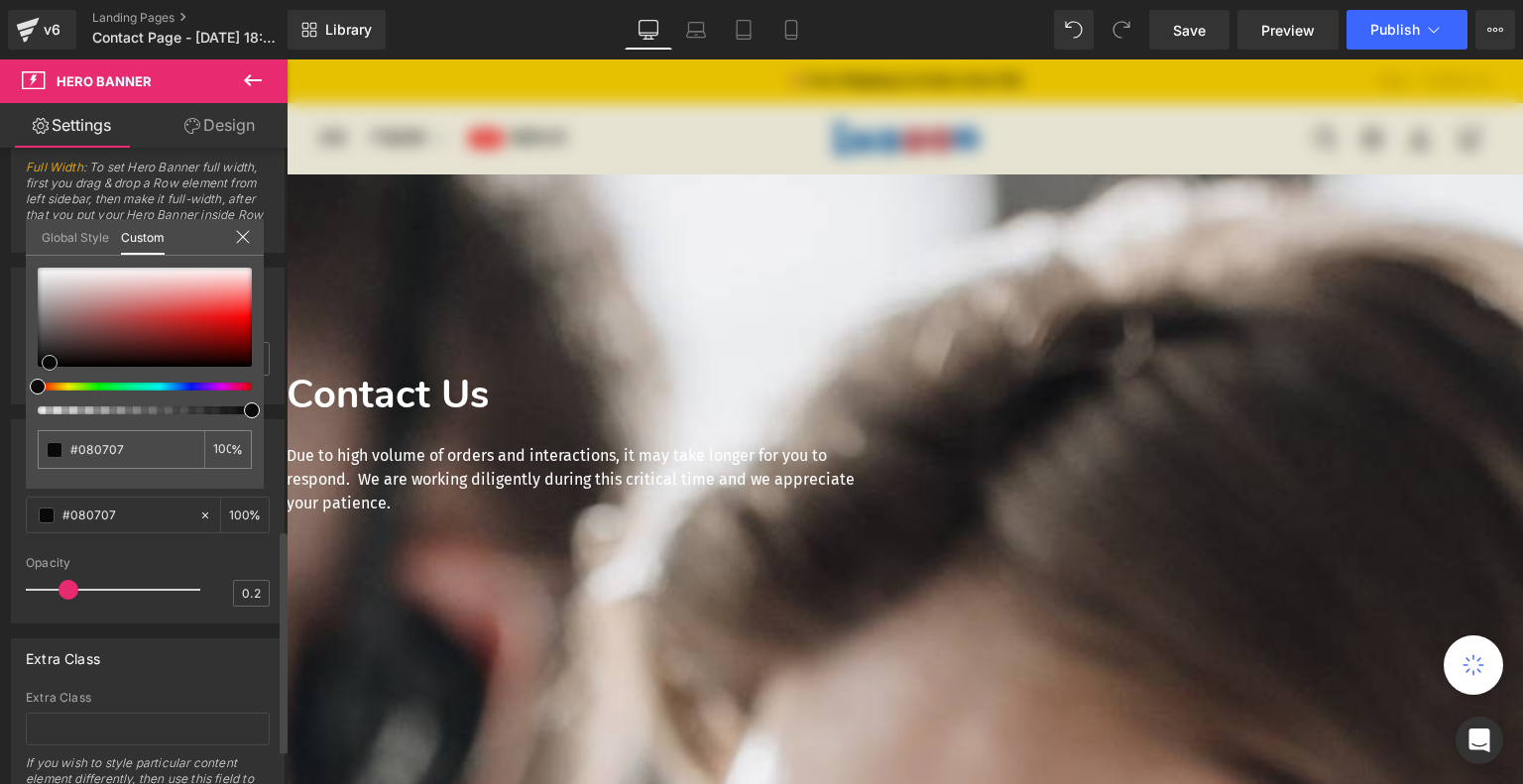 type on "#0a0909" 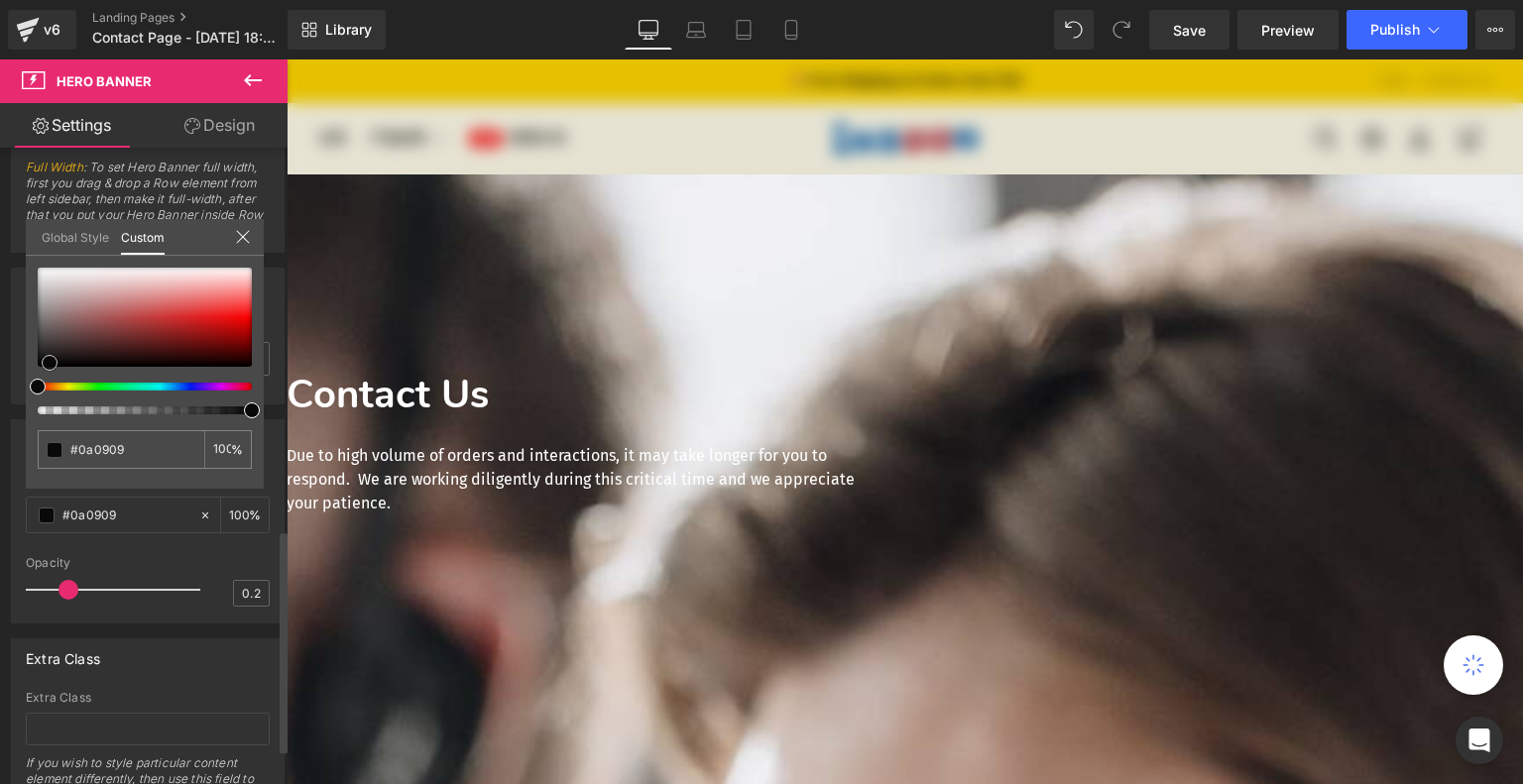 type on "#020202" 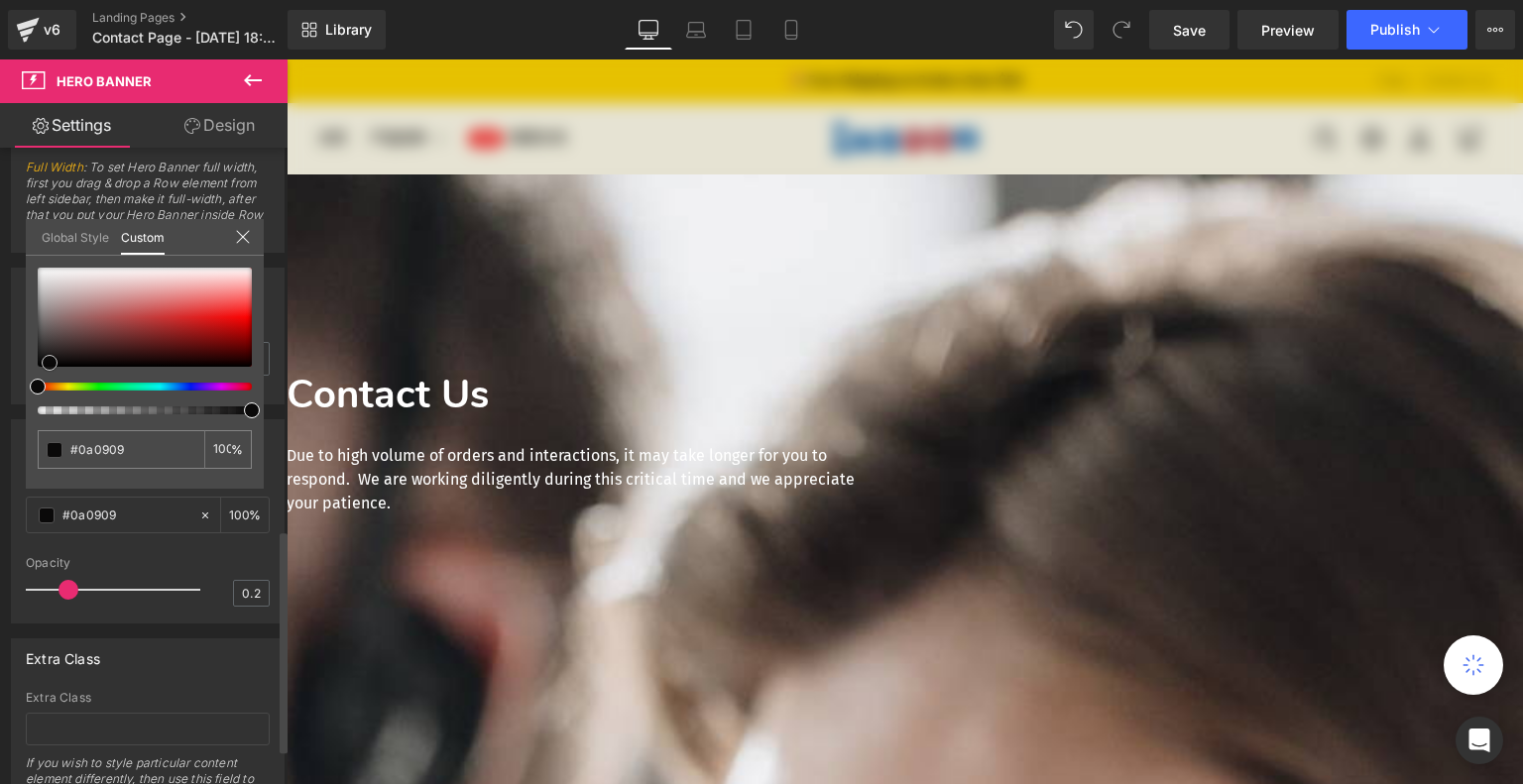 type on "#020202" 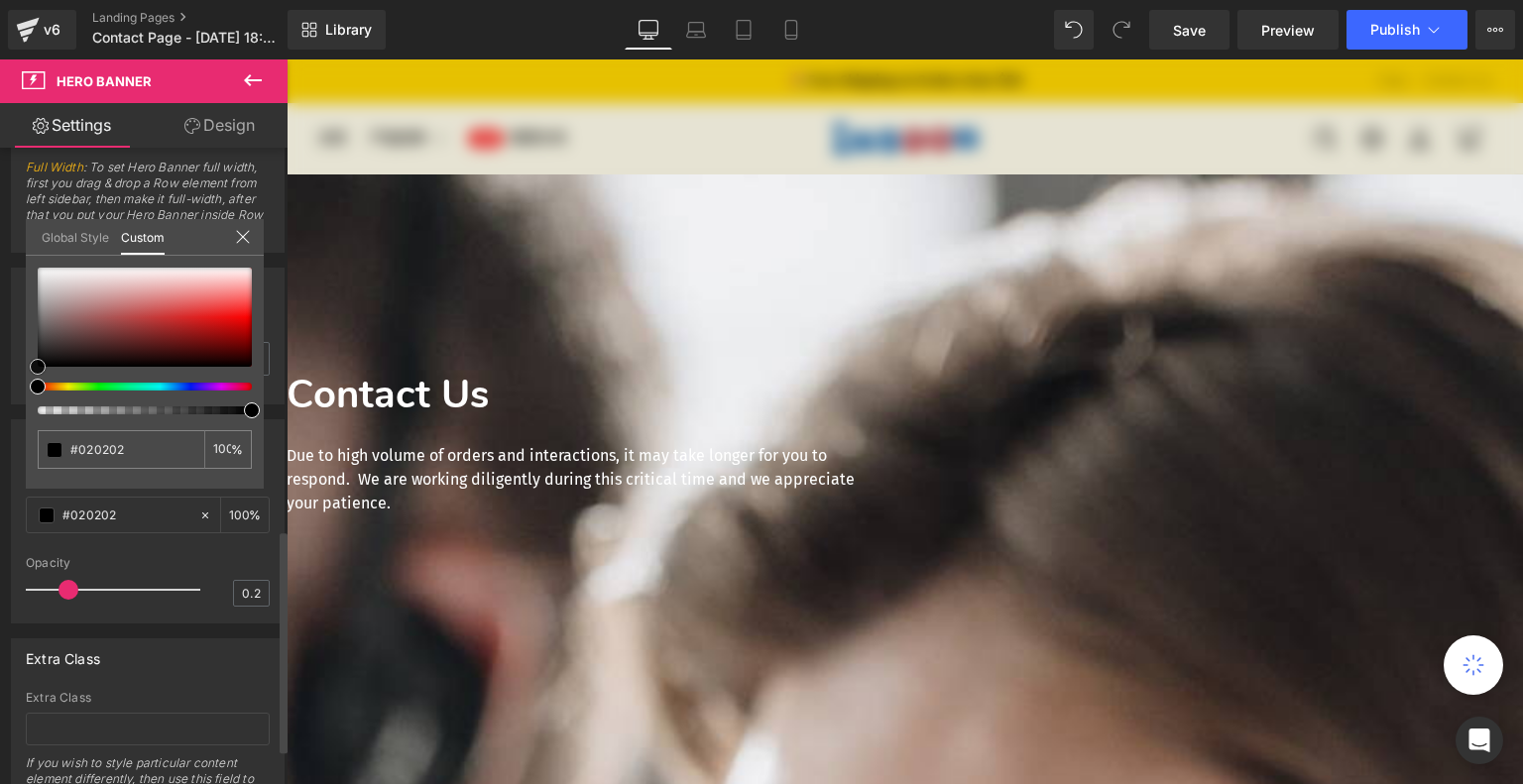 type on "#000000" 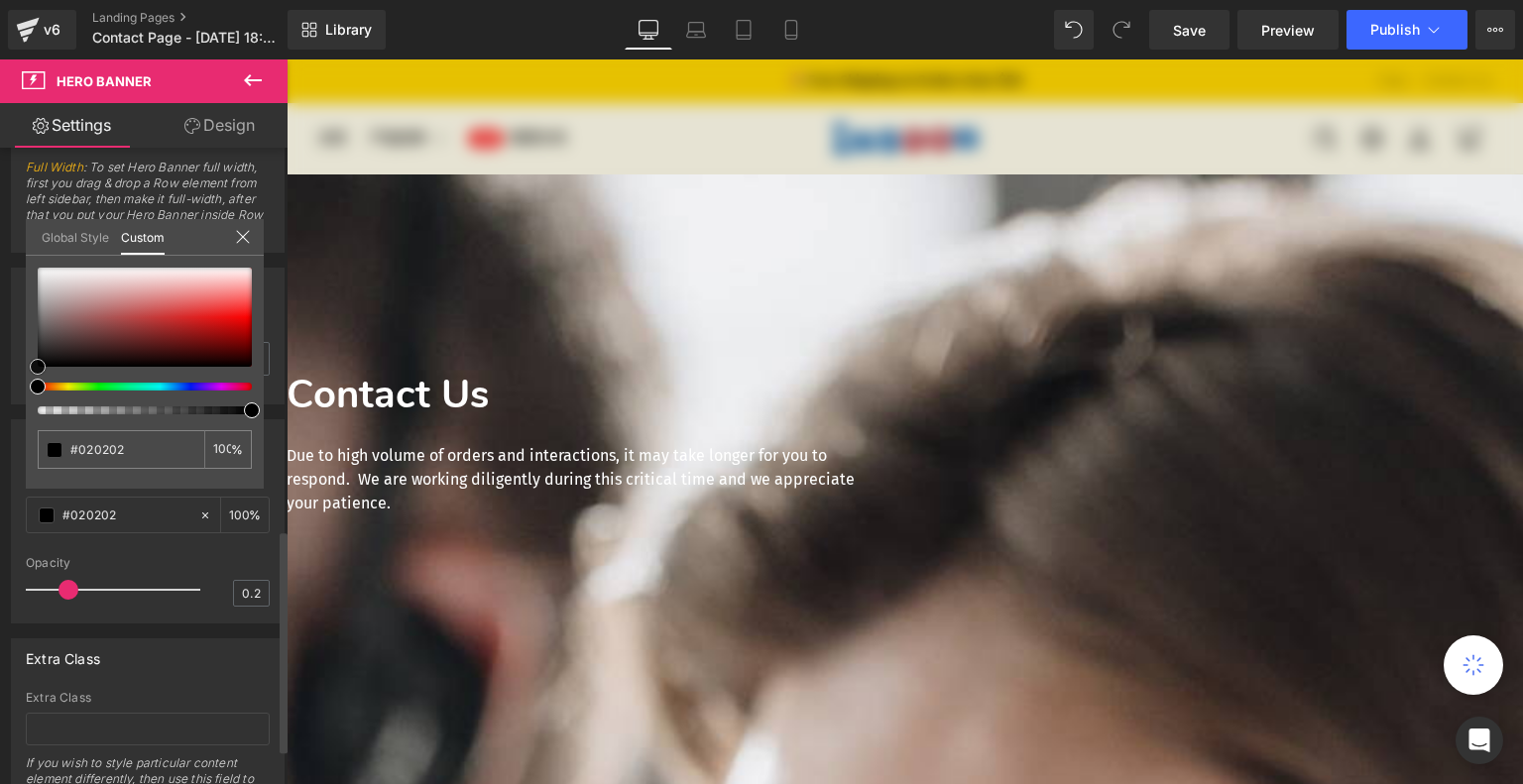 type on "#000000" 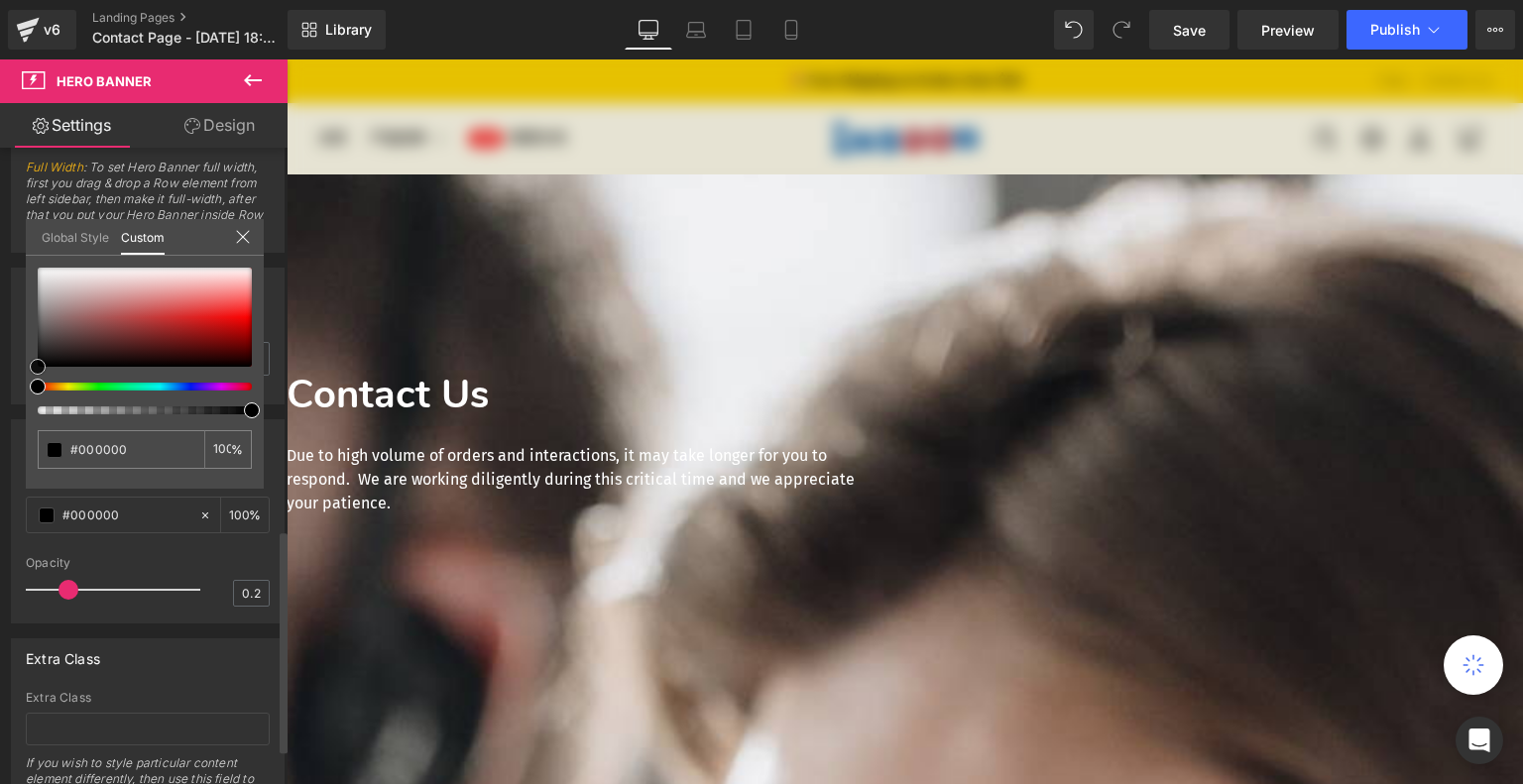 drag, startPoint x: 36, startPoint y: 364, endPoint x: 24, endPoint y: 365, distance: 12.0415946 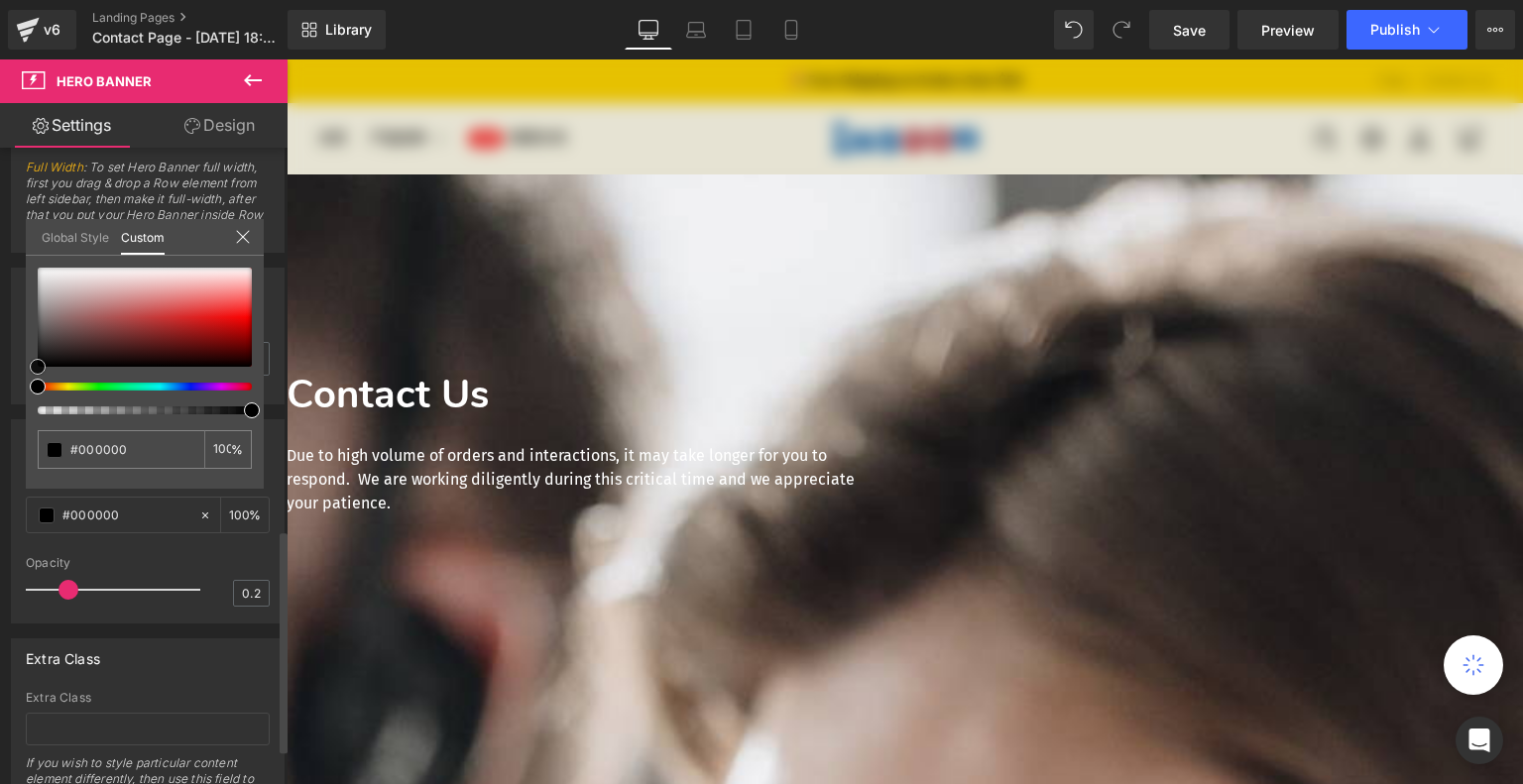 click on "Overlay rgba(0, 0, 0, 1) Color #000000 100 % 0.2 Opacity 0.2 Global Style Custom Setup Global Style #000000 100 %" at bounding box center (148, 513) 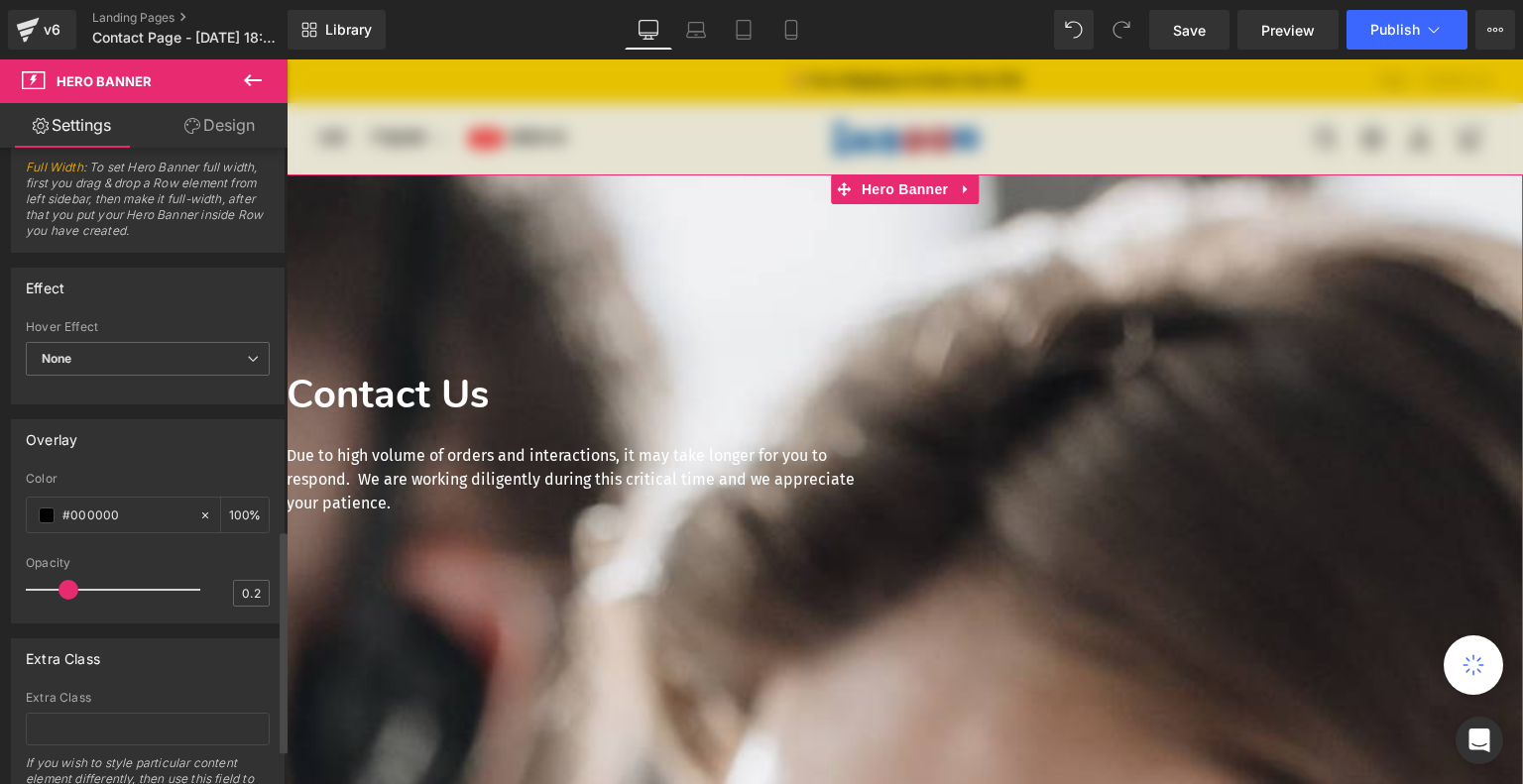 type on "0.3" 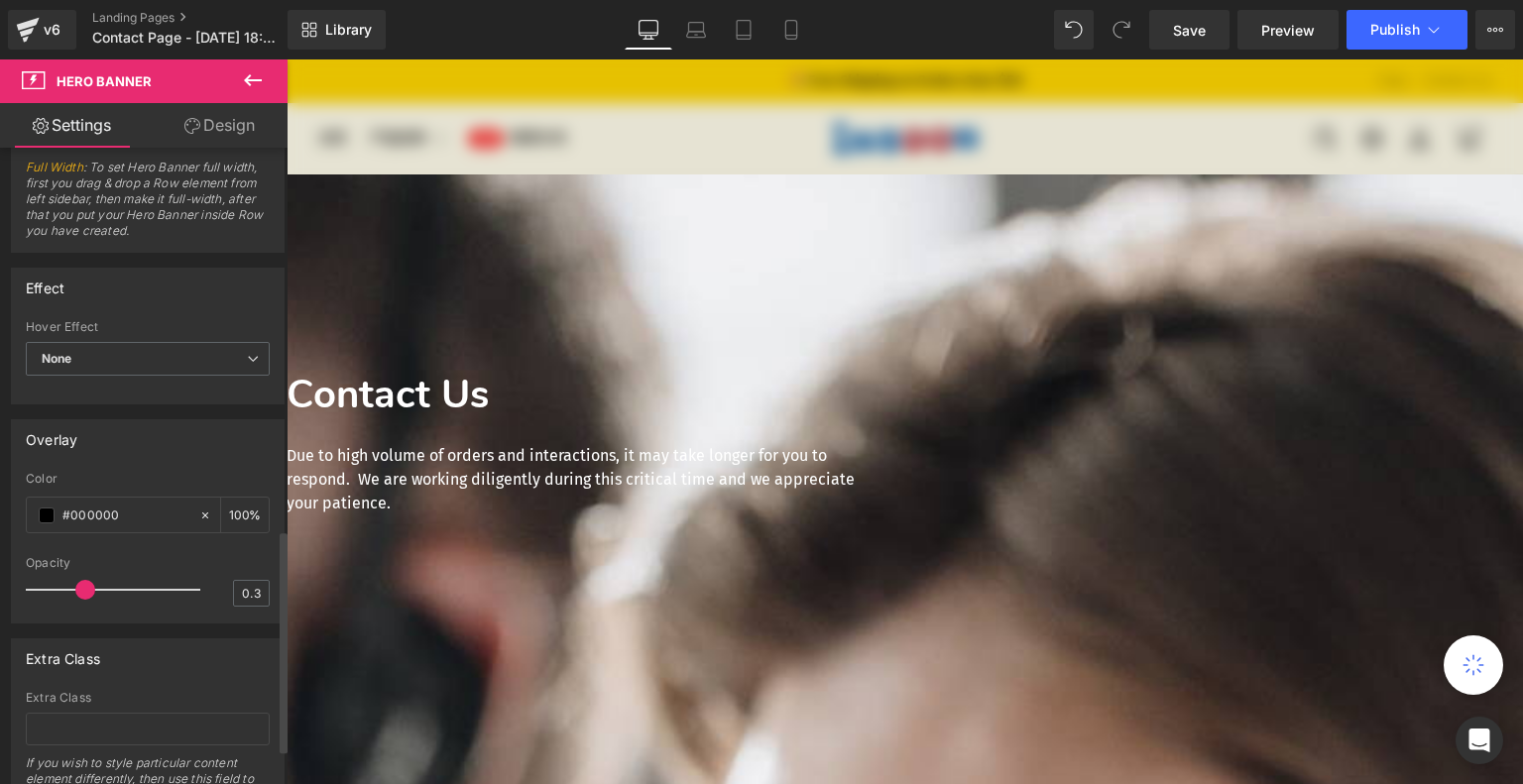 drag, startPoint x: 66, startPoint y: 589, endPoint x: 79, endPoint y: 589, distance: 13 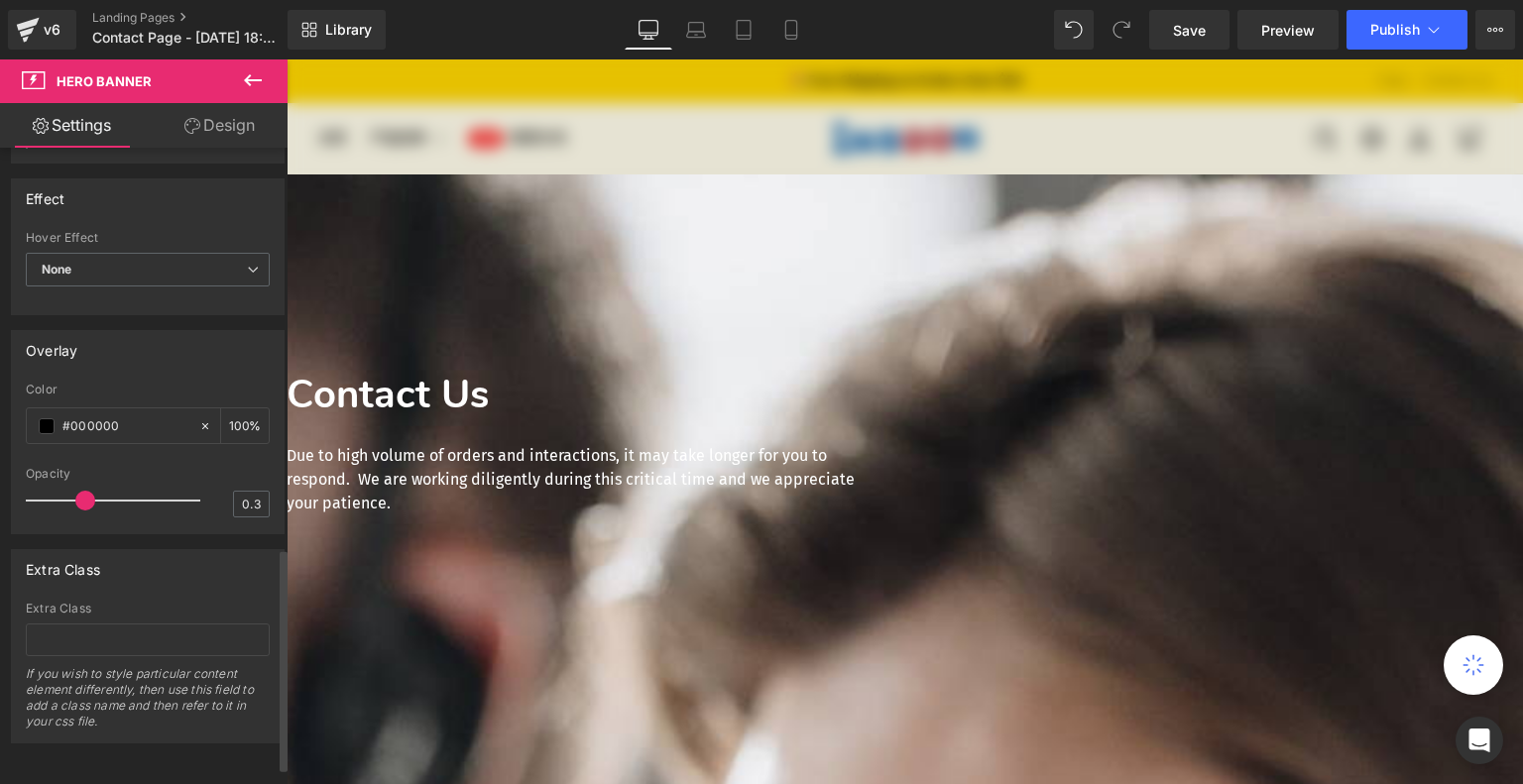 scroll, scrollTop: 1190, scrollLeft: 0, axis: vertical 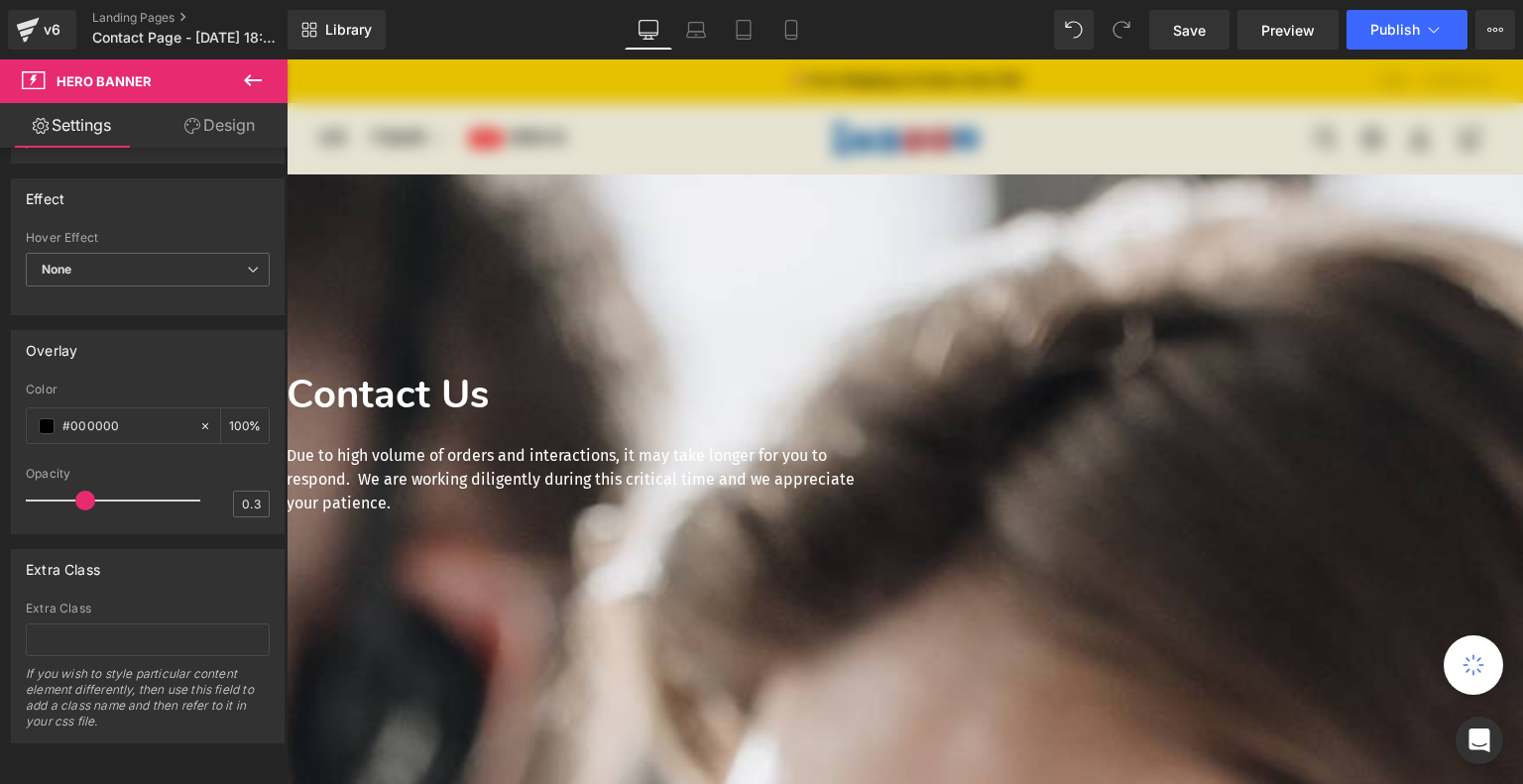 click on "Zum Inhalt springen
👏 Welcome to our store
🎉 Free Shipping on Orders Over $50
👏 Welcome to our store
🎉 Free Shipping on Orders Over $50
Faqs
Contact us
[GEOGRAPHIC_DATA]
主页" at bounding box center [904, 2101] 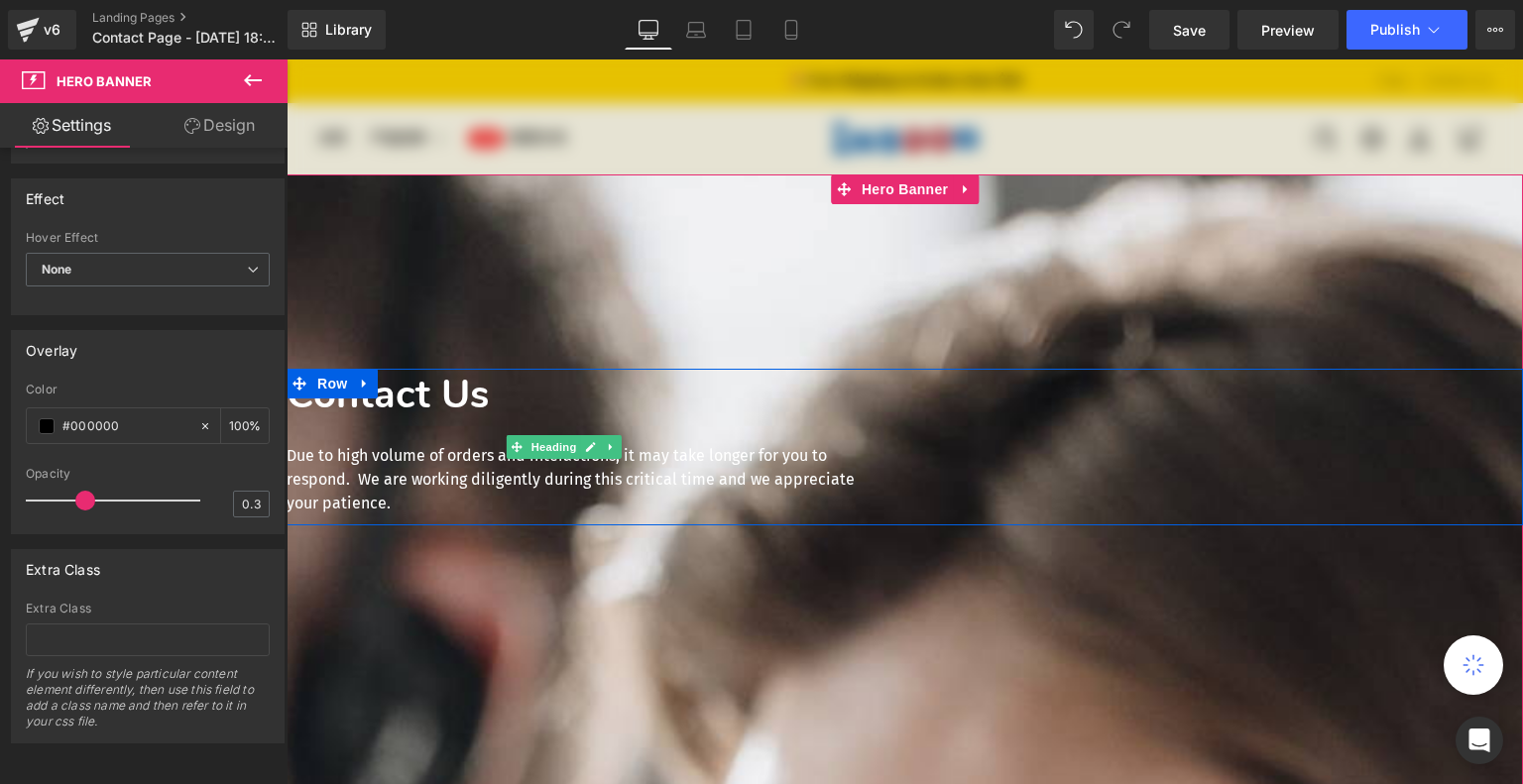 click on "Contact Us" at bounding box center (579, 394) 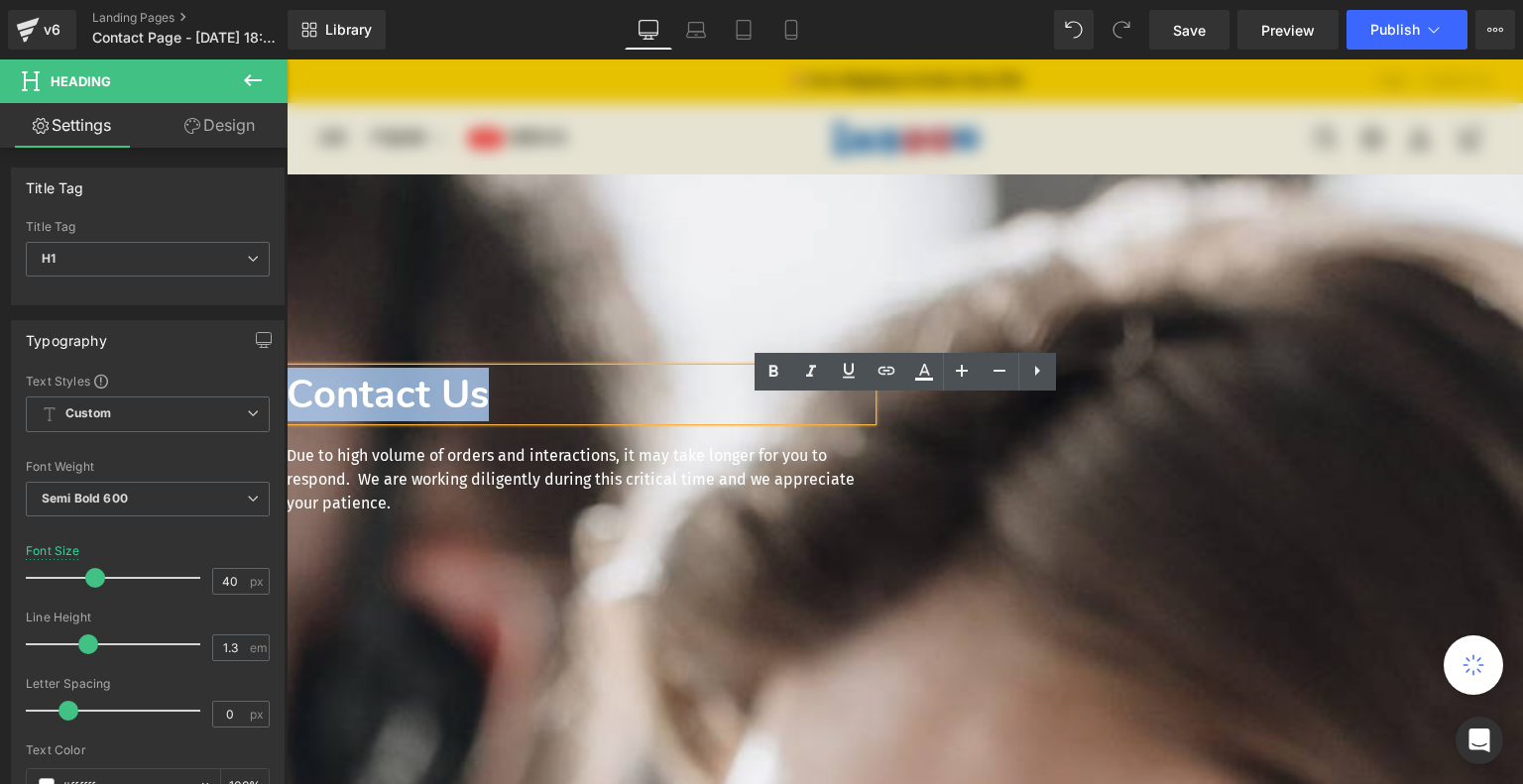 drag, startPoint x: 805, startPoint y: 430, endPoint x: 1047, endPoint y: 436, distance: 242.07437 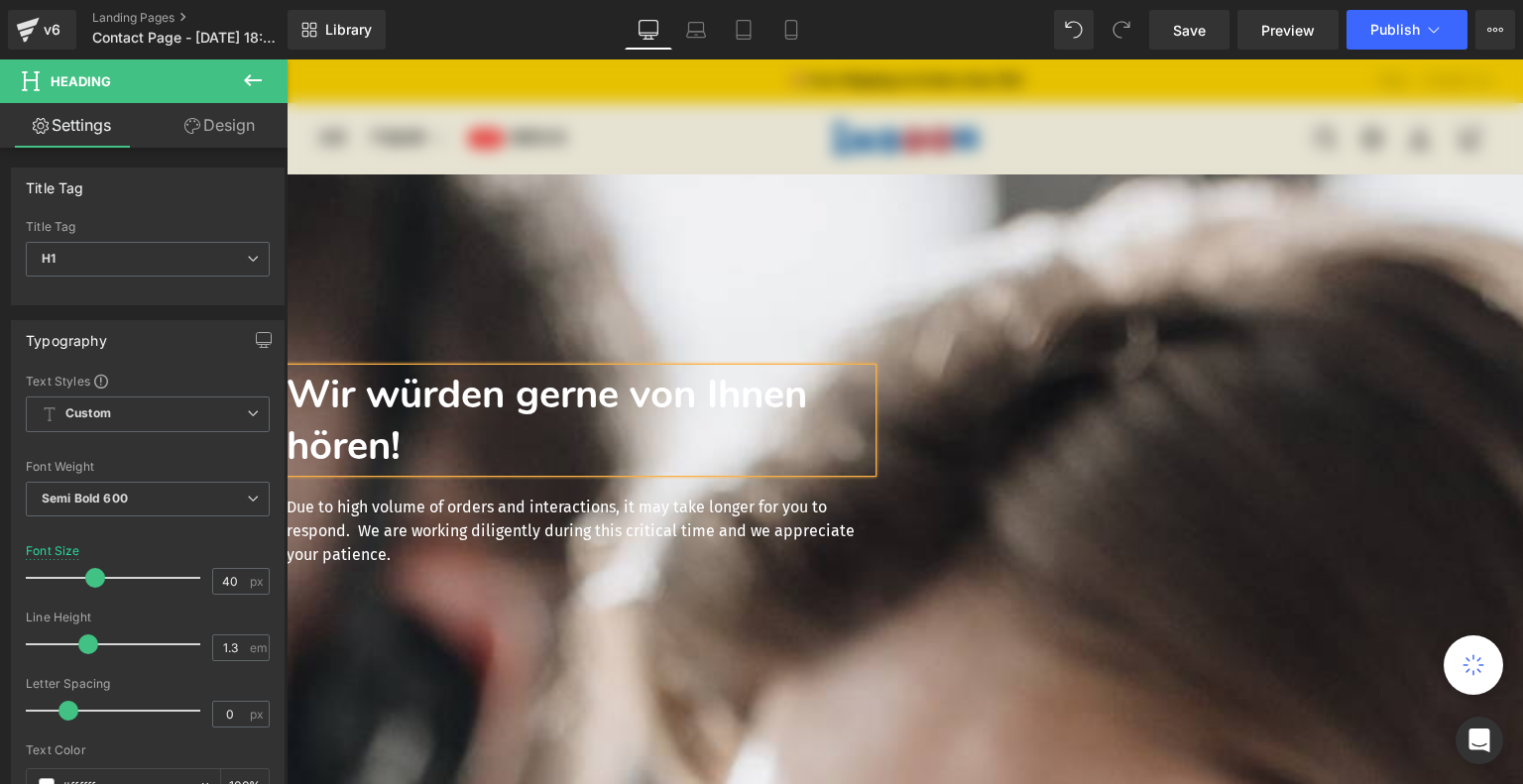 click at bounding box center (287, 59) 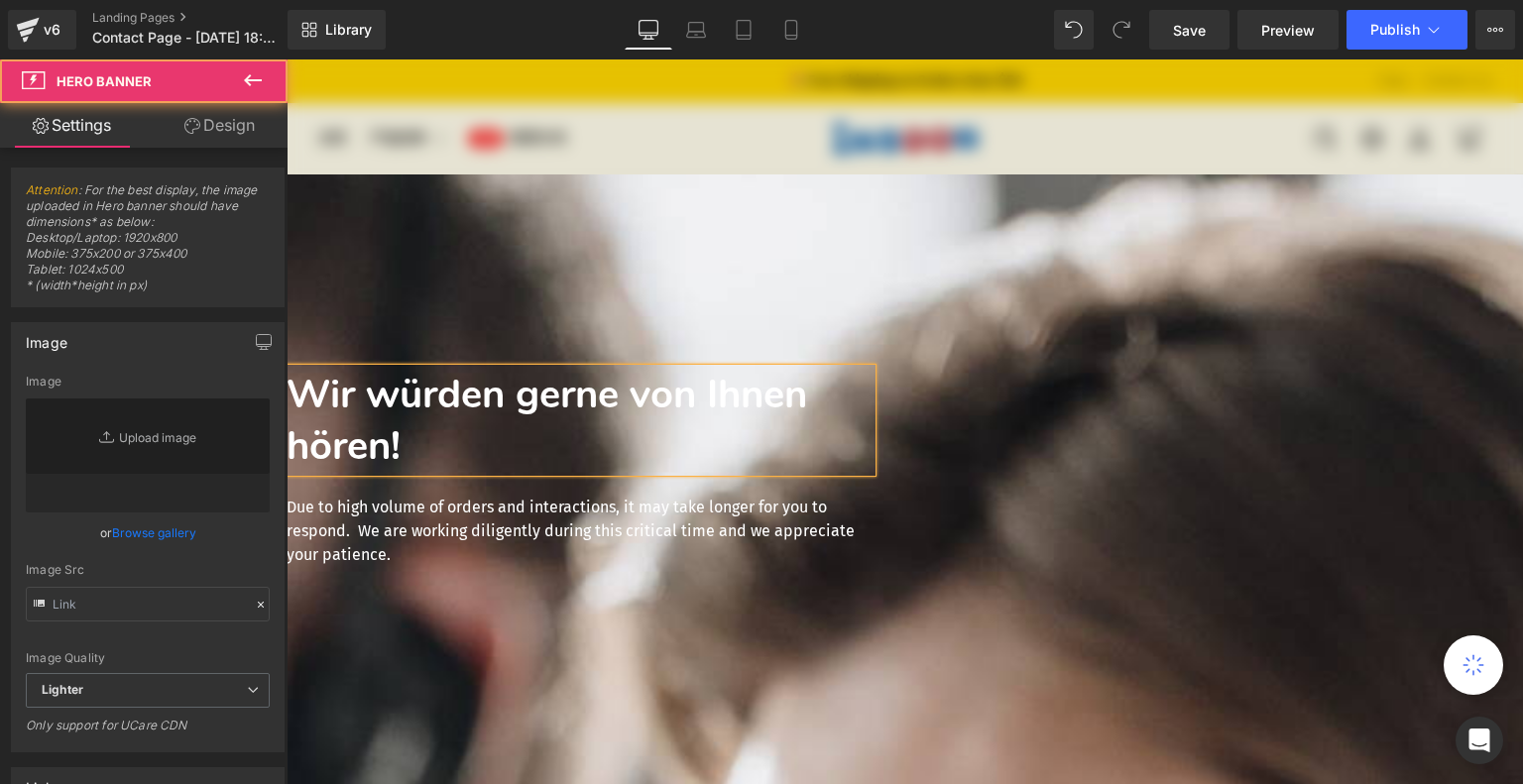 type on "[URL][DOMAIN_NAME]" 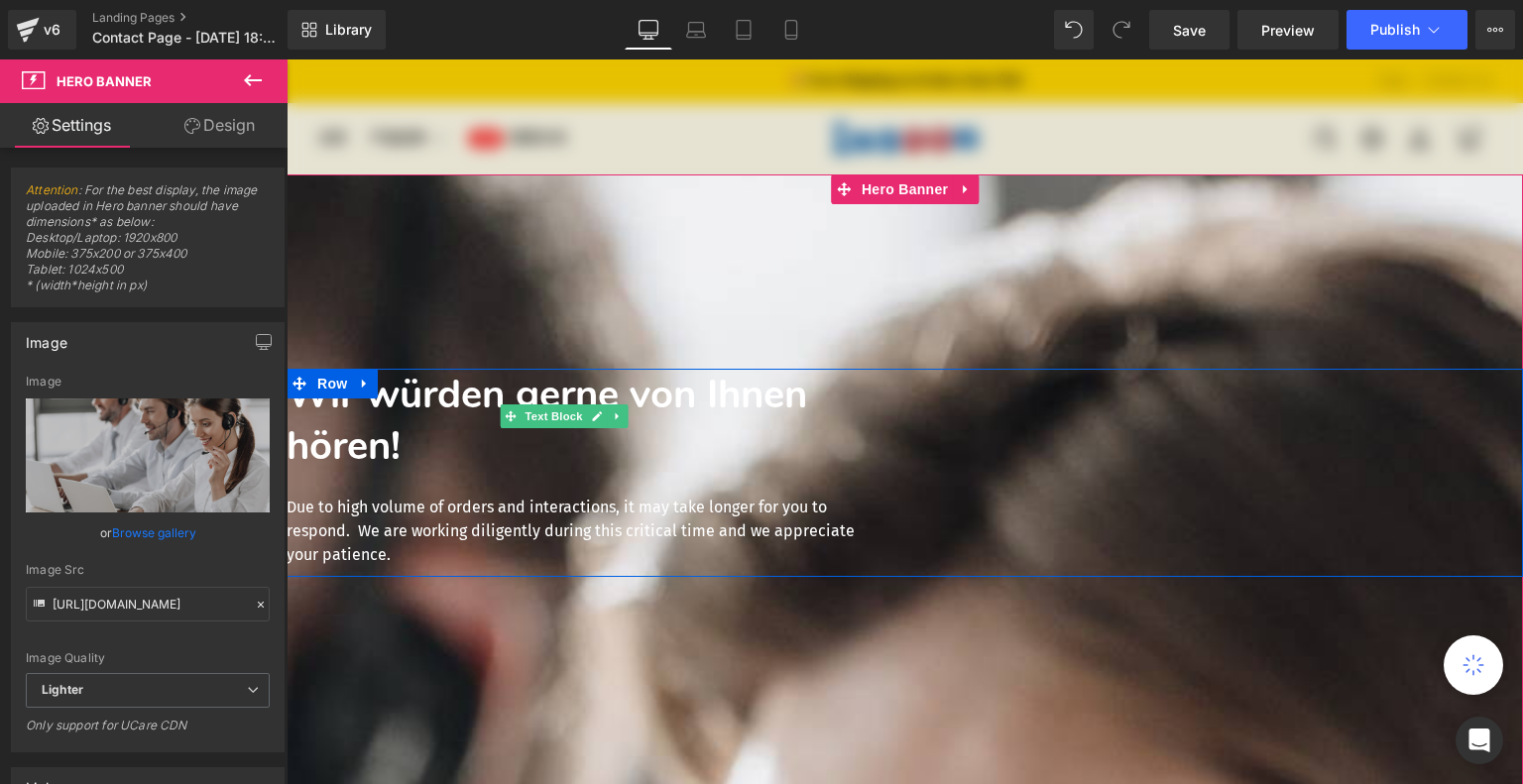 click on "Due to high volume of orders and interactions, it may take longer for you to respond.  We are working diligently during this critical time and we appreciate your patience." at bounding box center [579, 531] 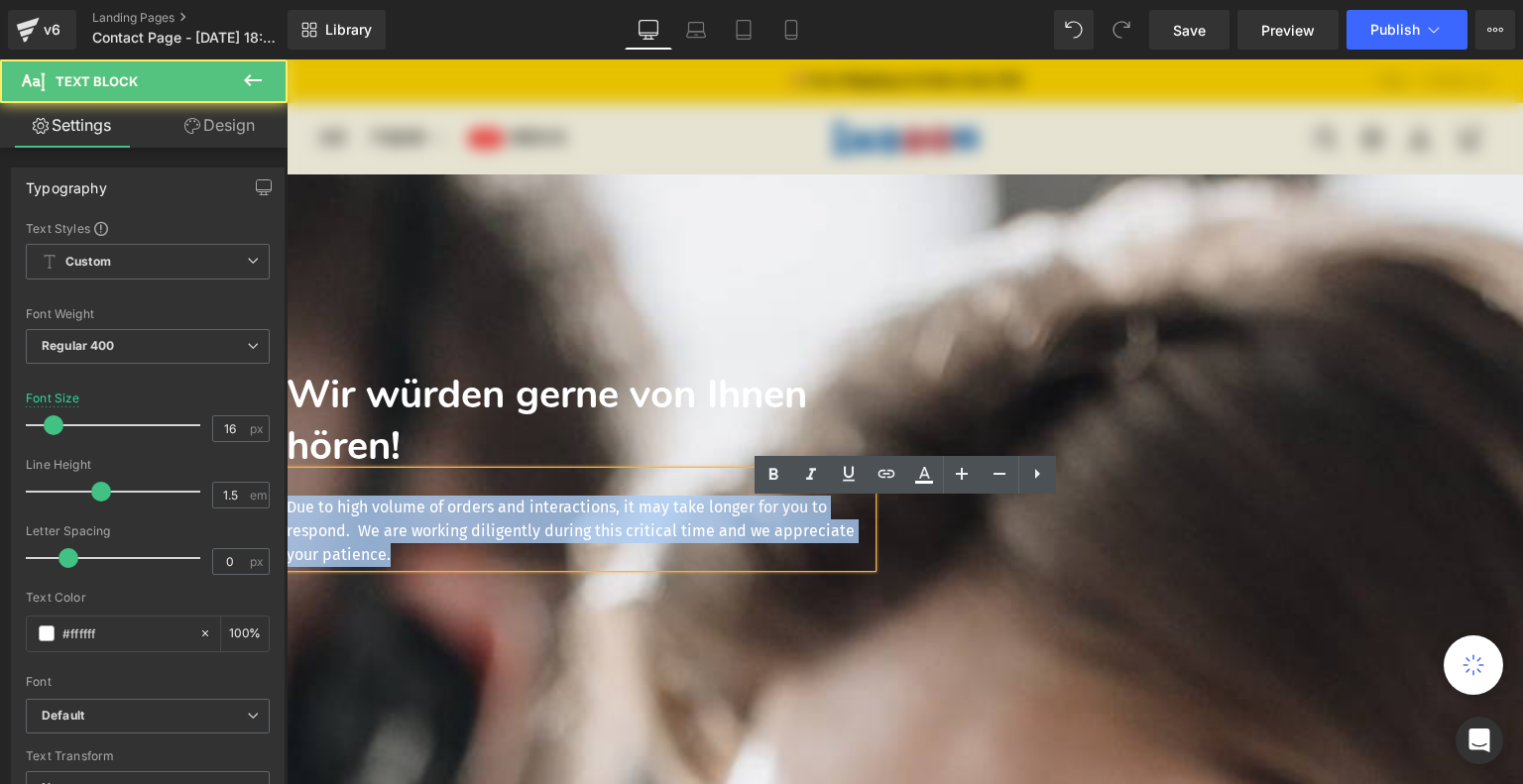 drag, startPoint x: 632, startPoint y: 539, endPoint x: 1018, endPoint y: 584, distance: 388.6142 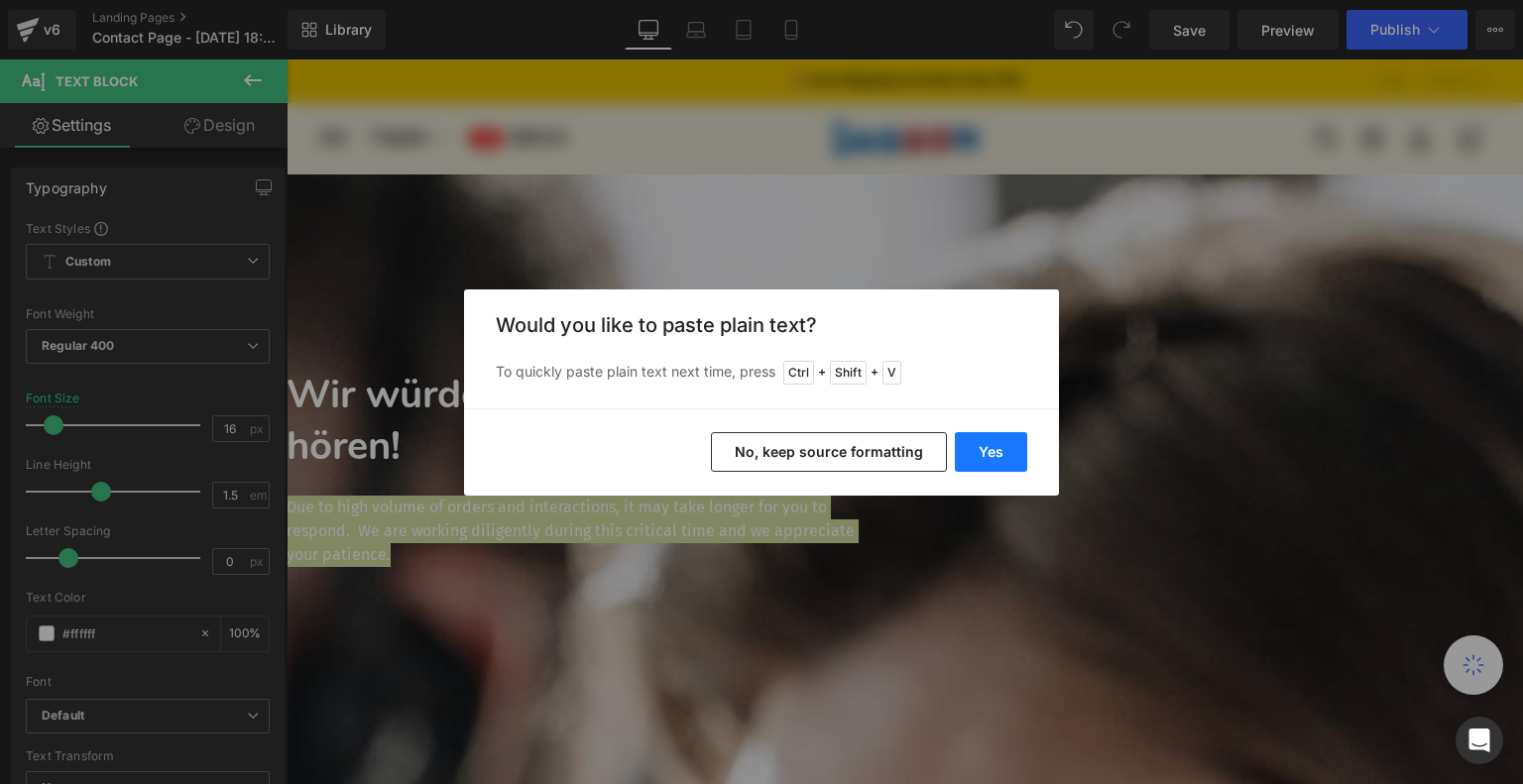 click on "Yes" at bounding box center [991, 452] 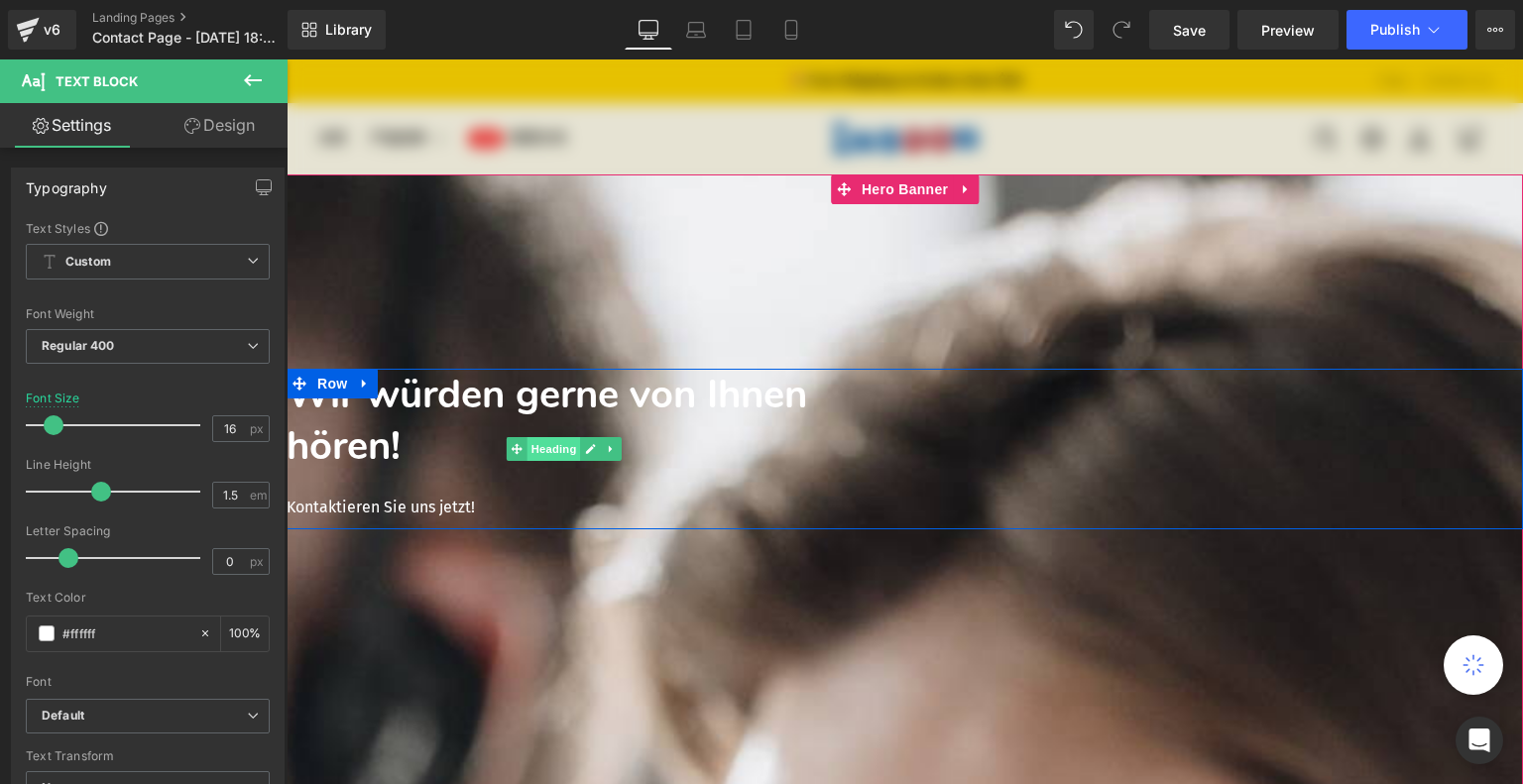 click on "Heading" at bounding box center [554, 449] 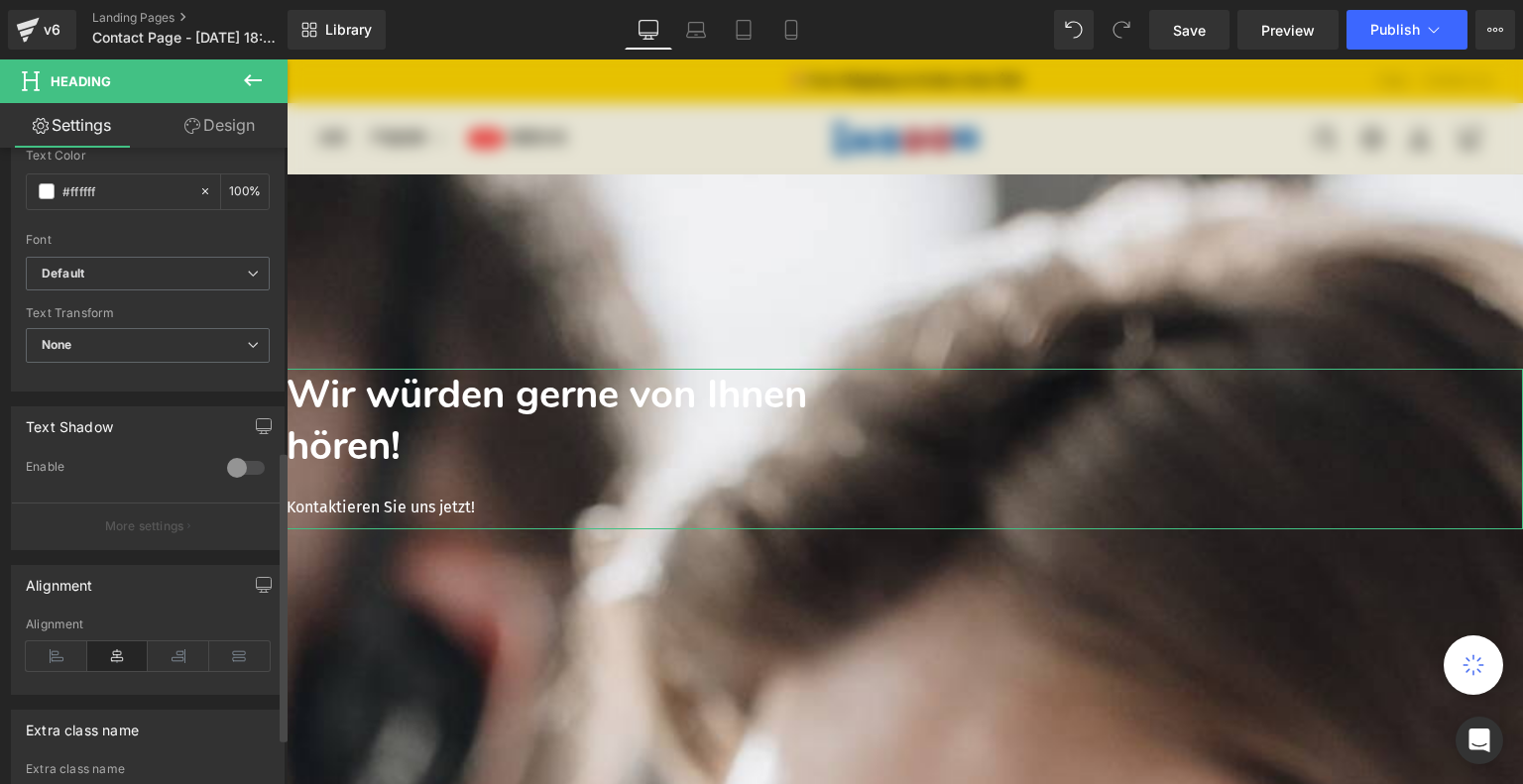 scroll, scrollTop: 767, scrollLeft: 0, axis: vertical 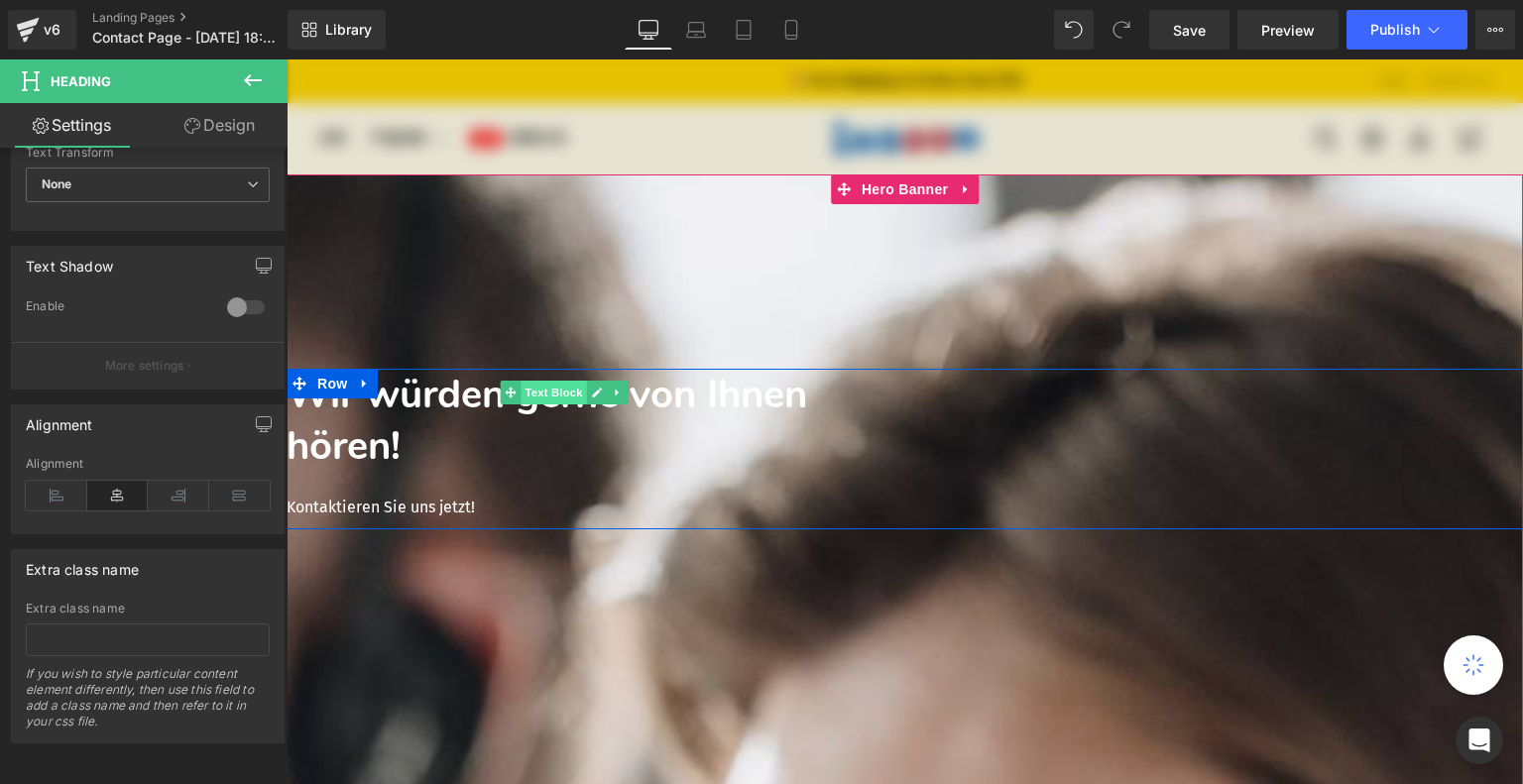 click on "Text Block" at bounding box center [553, 392] 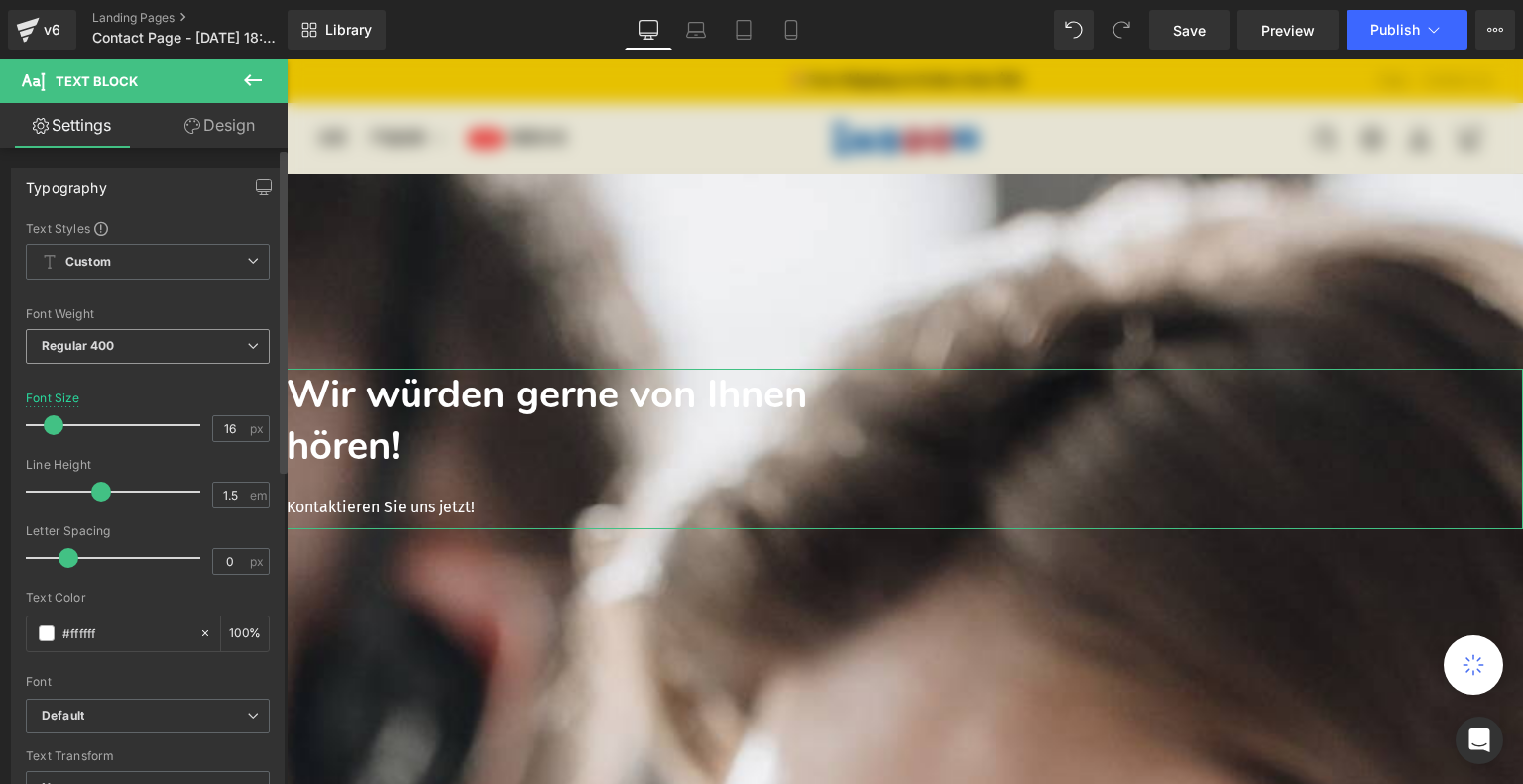 click on "Regular 400" at bounding box center (148, 346) 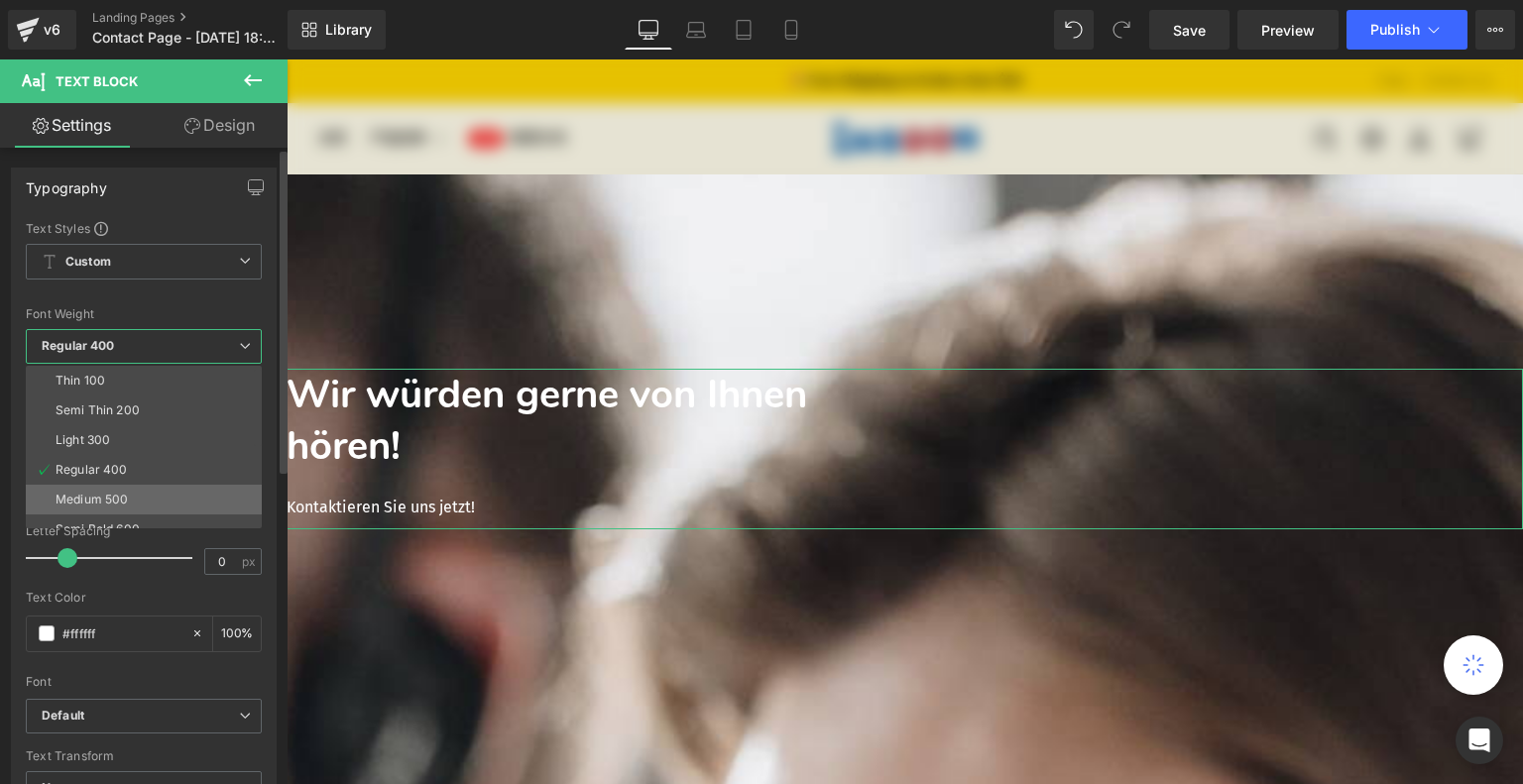 scroll, scrollTop: 99, scrollLeft: 0, axis: vertical 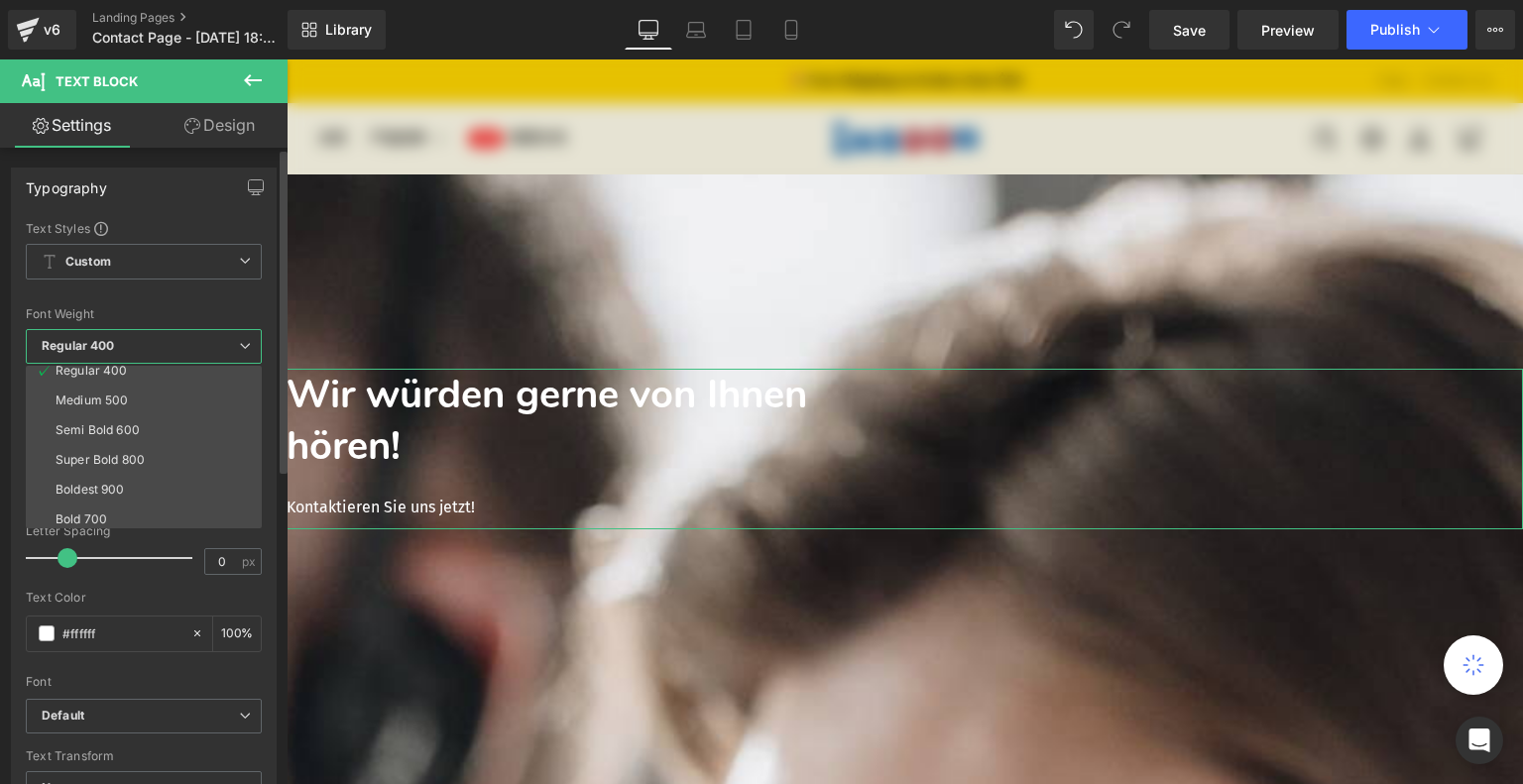 click on "Semi Bold 600" at bounding box center (97, 430) 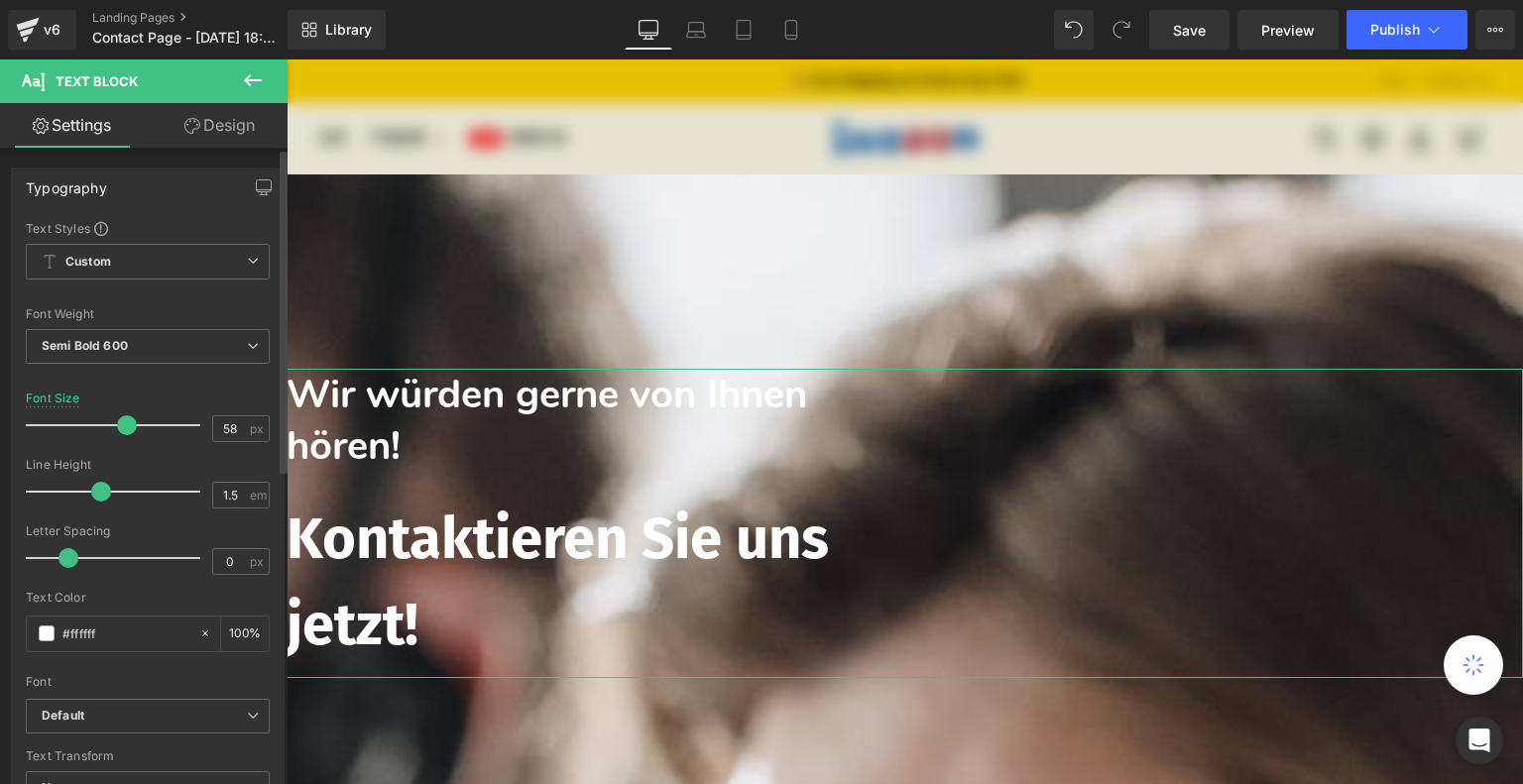 drag, startPoint x: 49, startPoint y: 426, endPoint x: 116, endPoint y: 429, distance: 67.06713 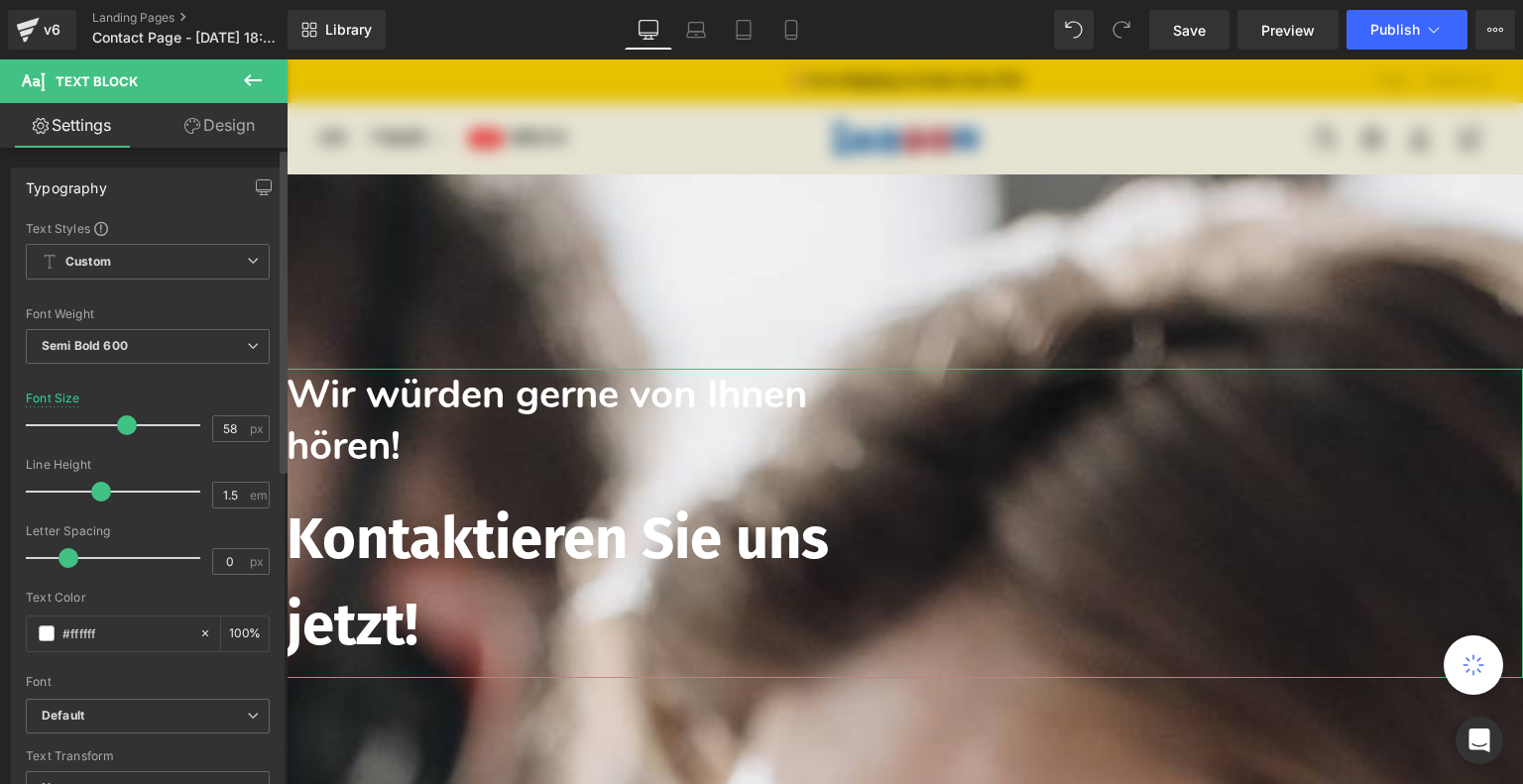click at bounding box center (127, 425) 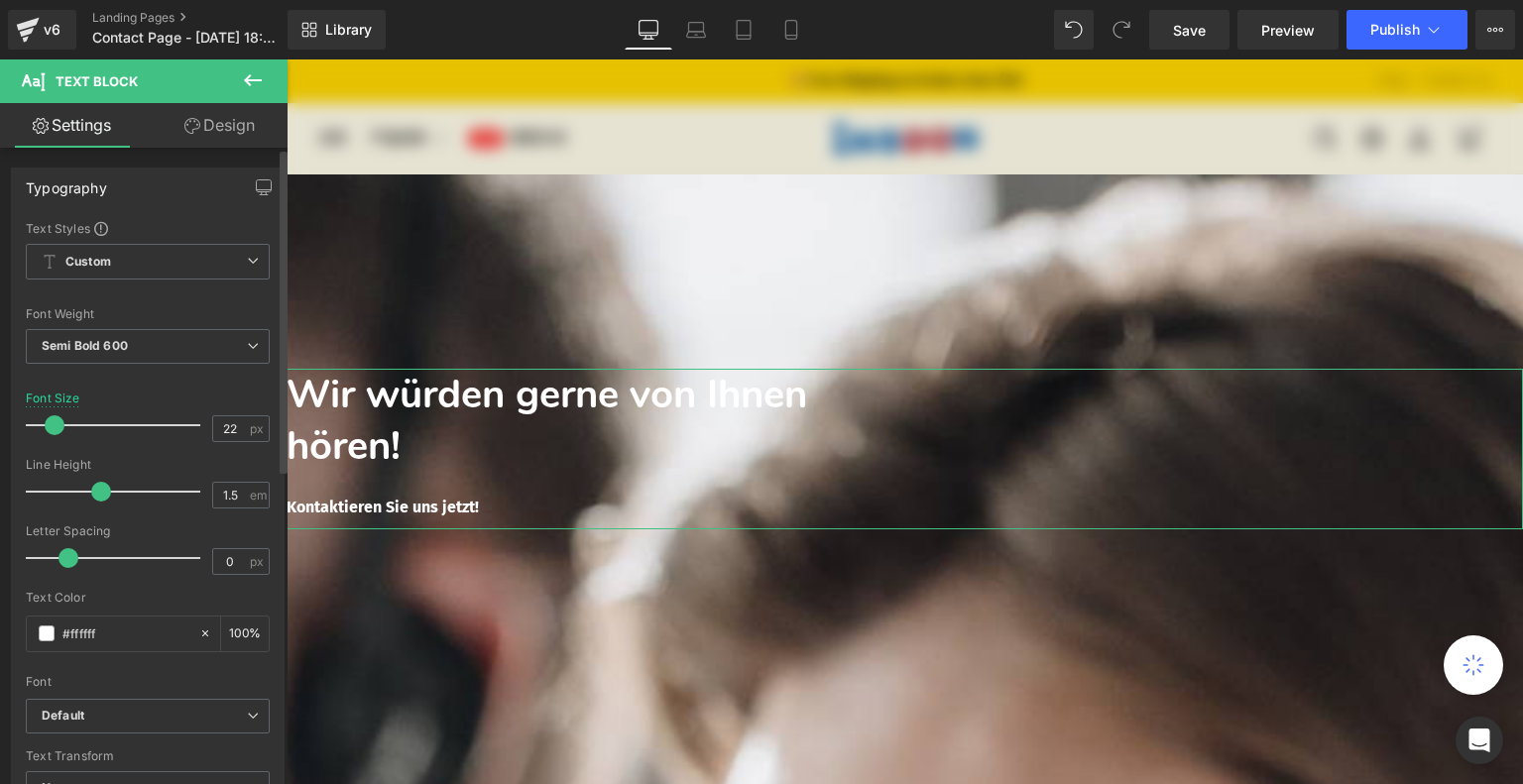drag, startPoint x: 48, startPoint y: 420, endPoint x: 61, endPoint y: 420, distance: 13 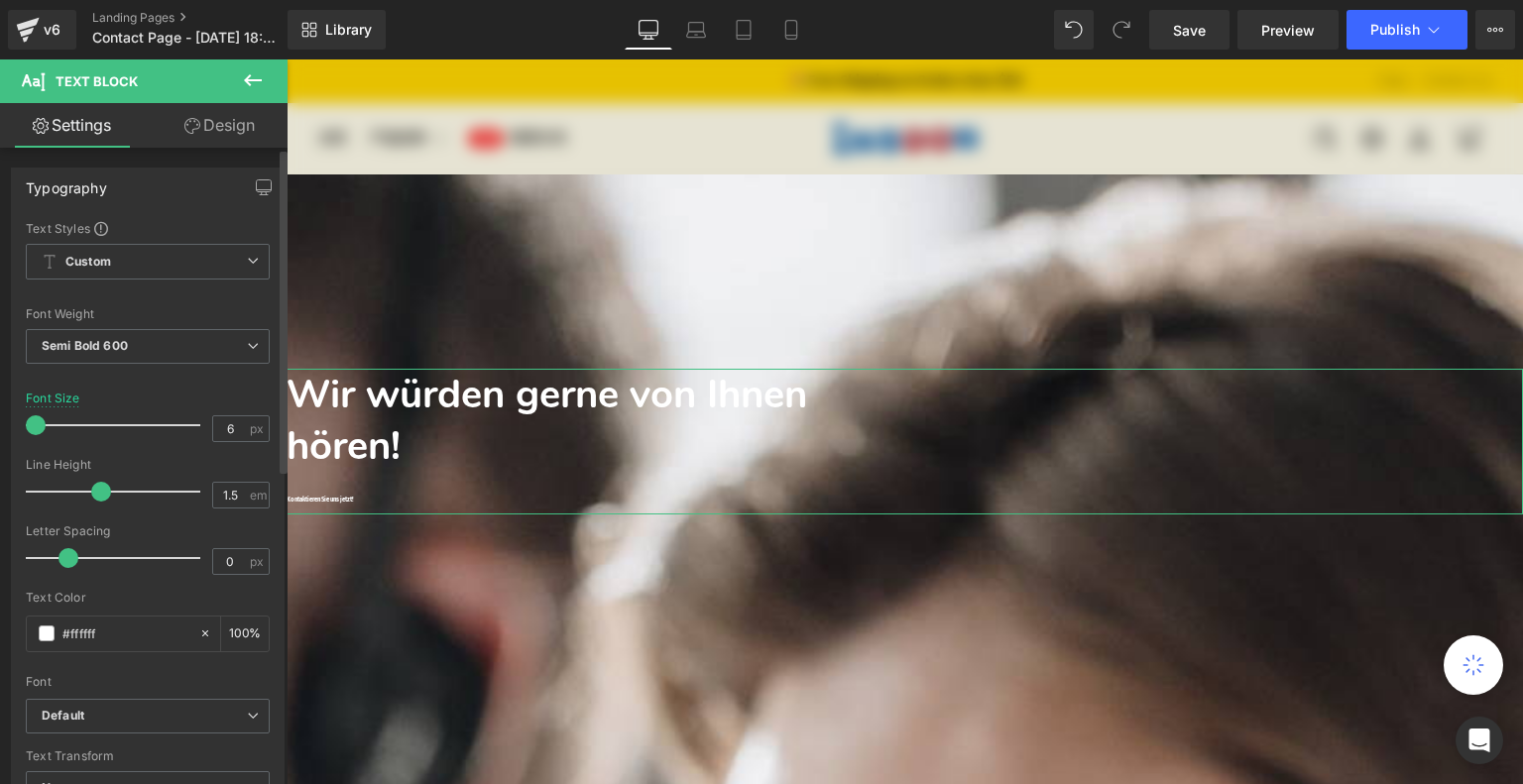 drag, startPoint x: 52, startPoint y: 423, endPoint x: 23, endPoint y: 431, distance: 30.083218 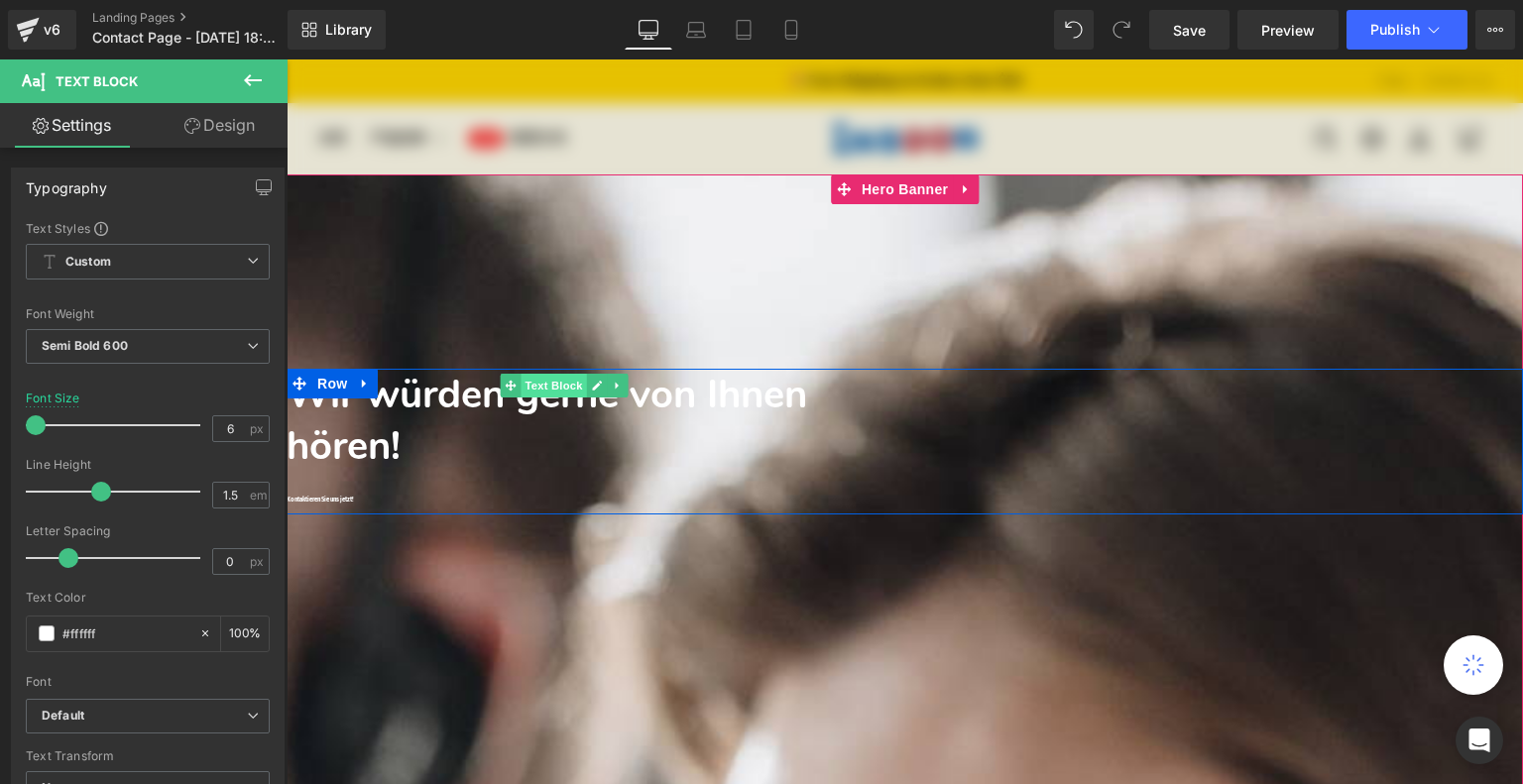 click on "Text Block" at bounding box center (553, 386) 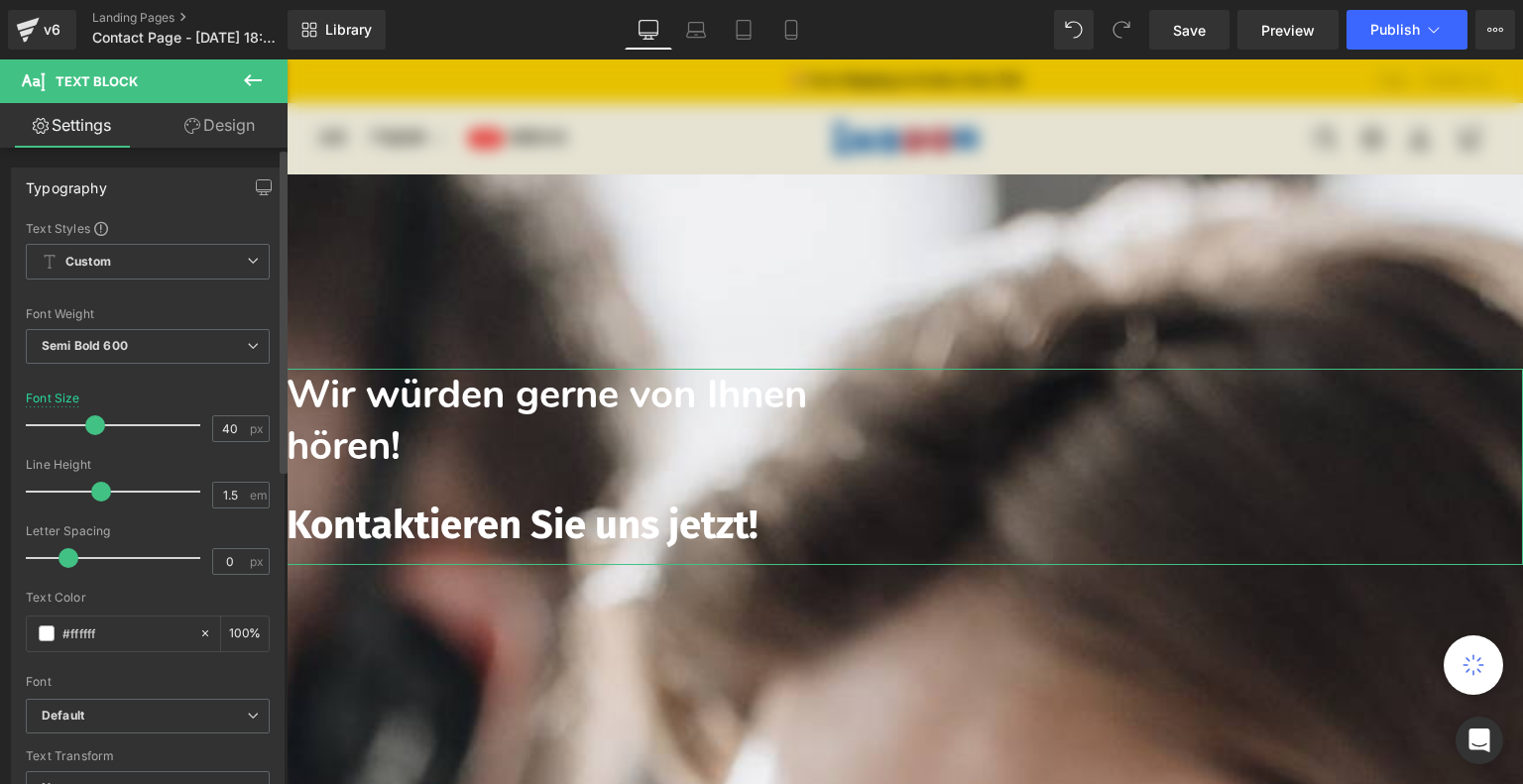 drag, startPoint x: 38, startPoint y: 428, endPoint x: 95, endPoint y: 431, distance: 57.078893 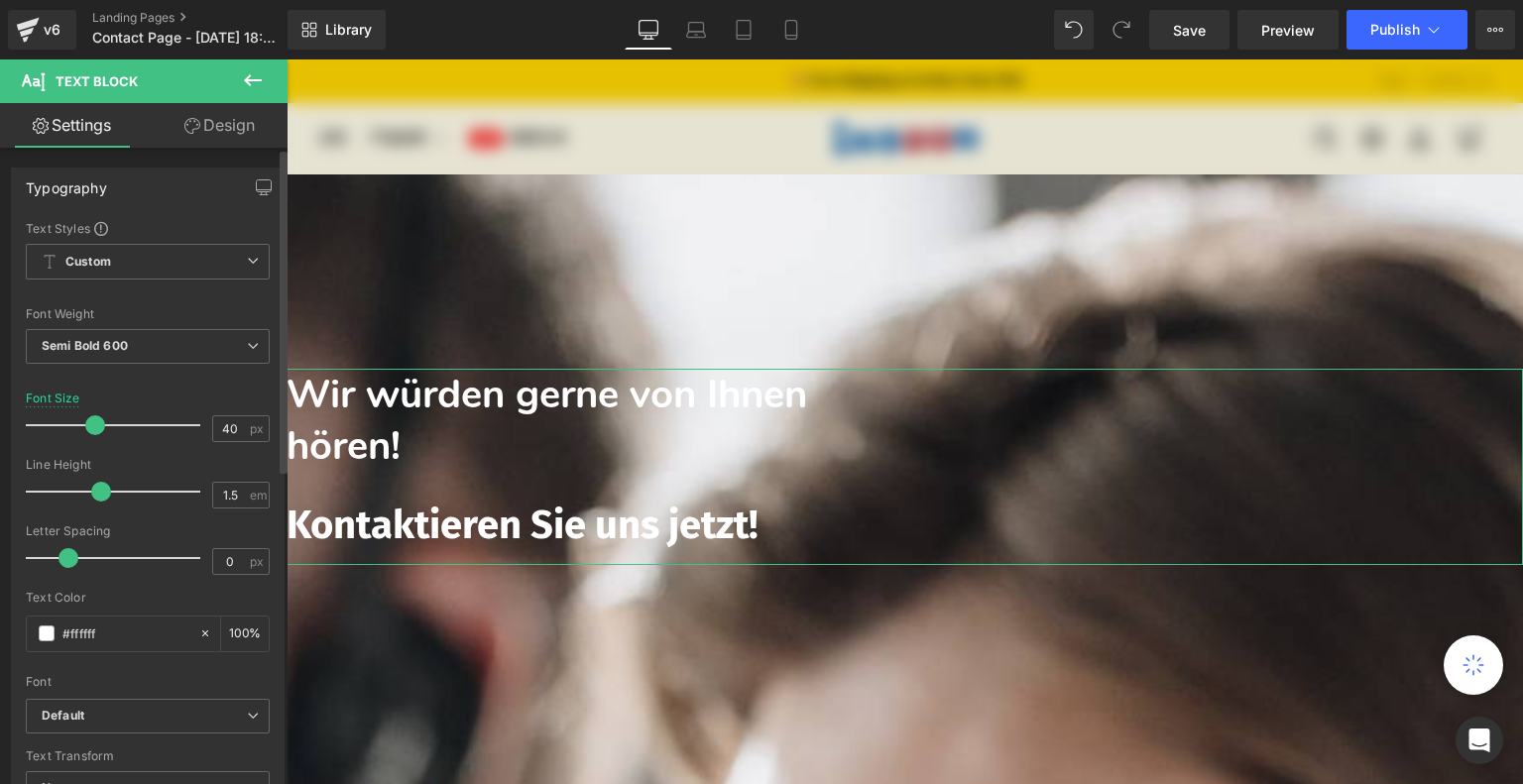 click at bounding box center (95, 425) 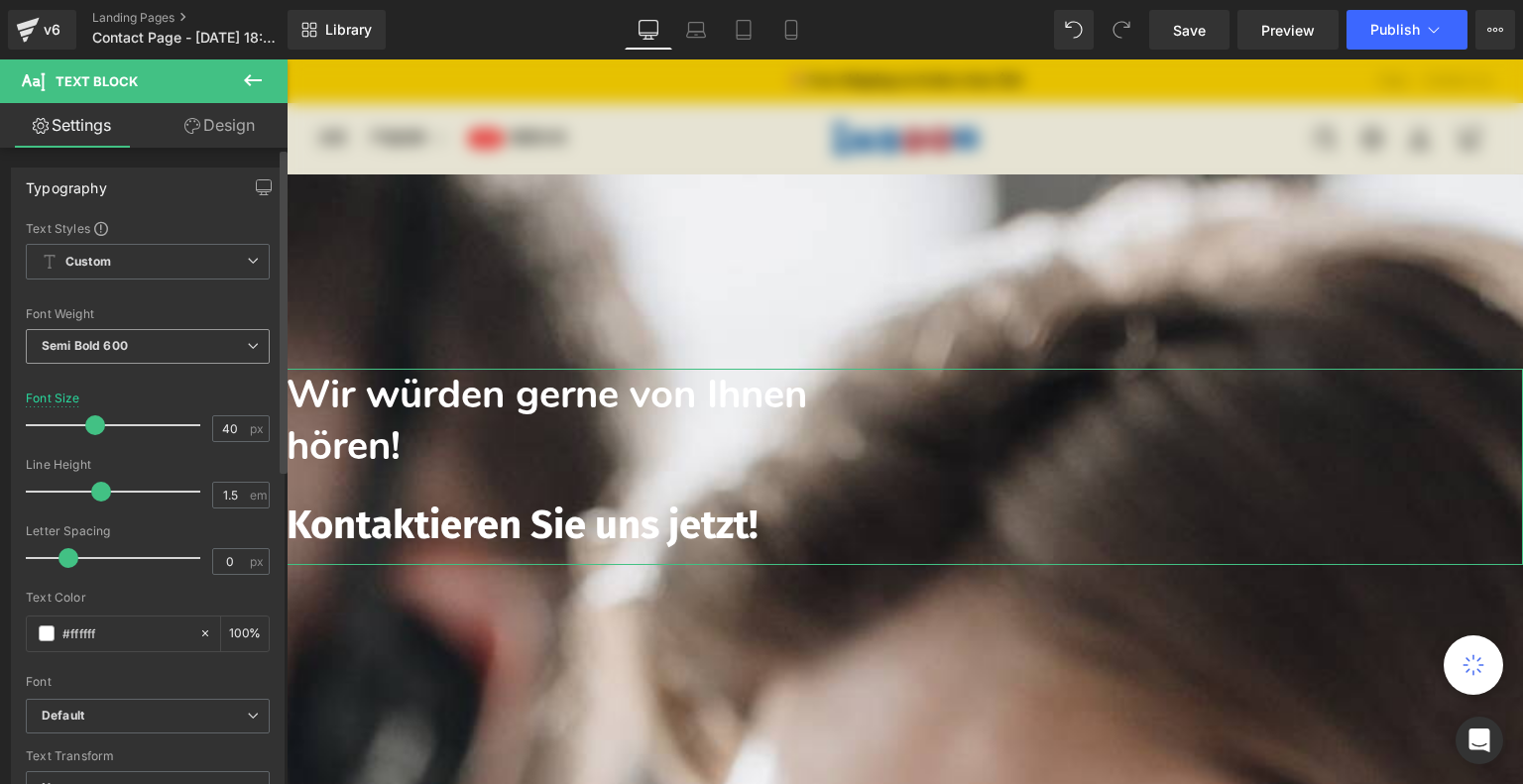 click on "Semi Bold 600" at bounding box center [148, 346] 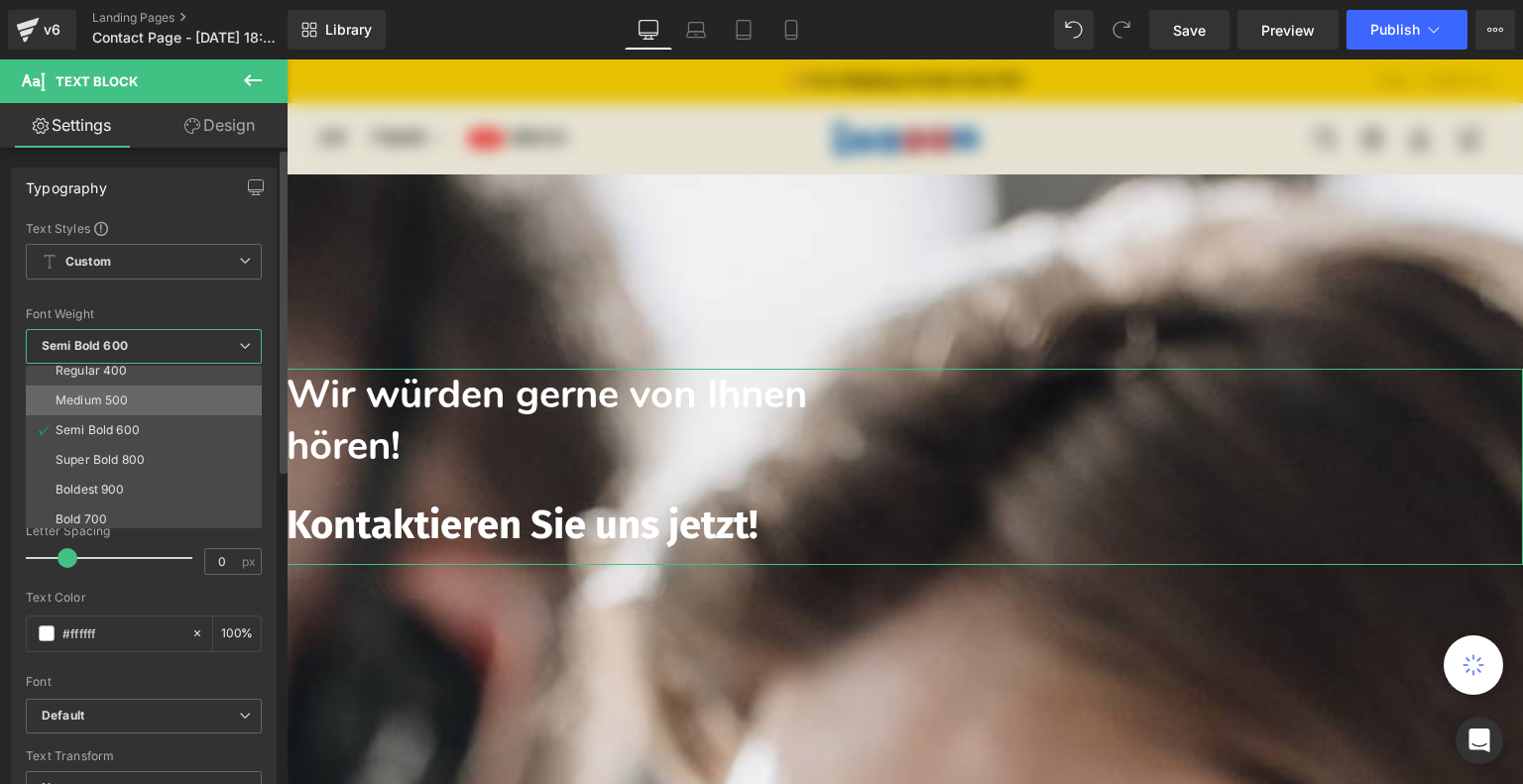 click on "Medium 500" at bounding box center [148, 400] 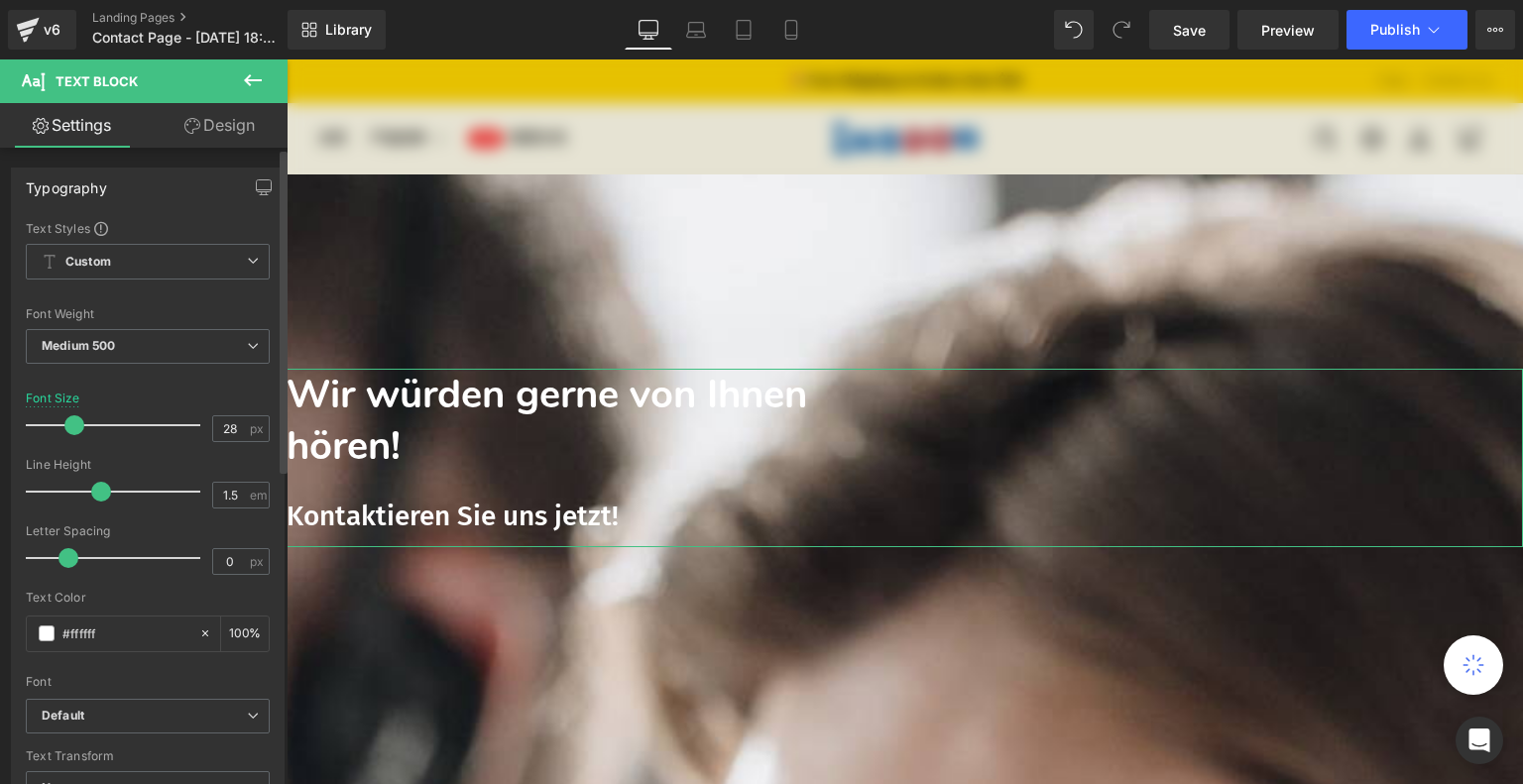 type on "29" 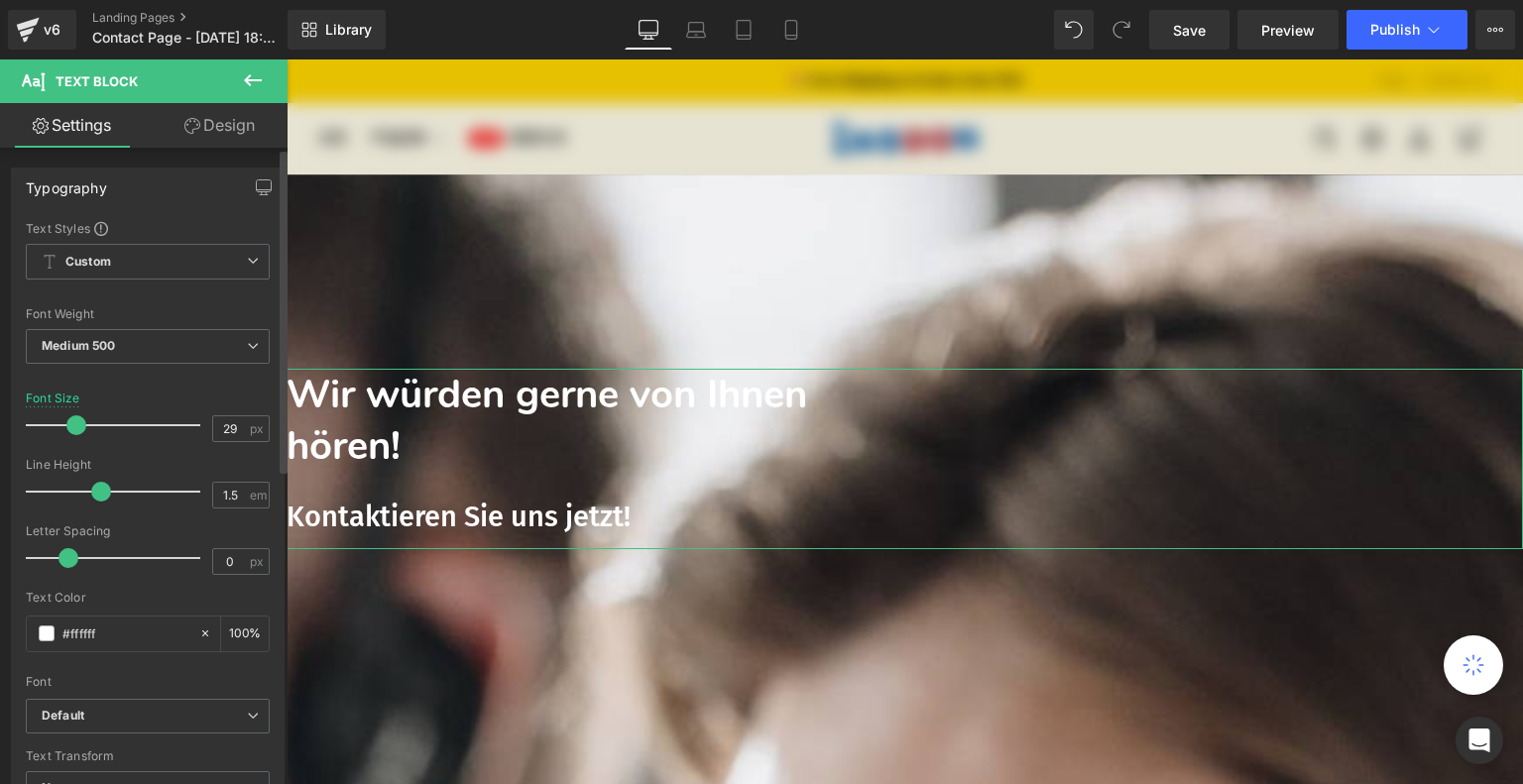 drag, startPoint x: 97, startPoint y: 425, endPoint x: 79, endPoint y: 430, distance: 18.681542 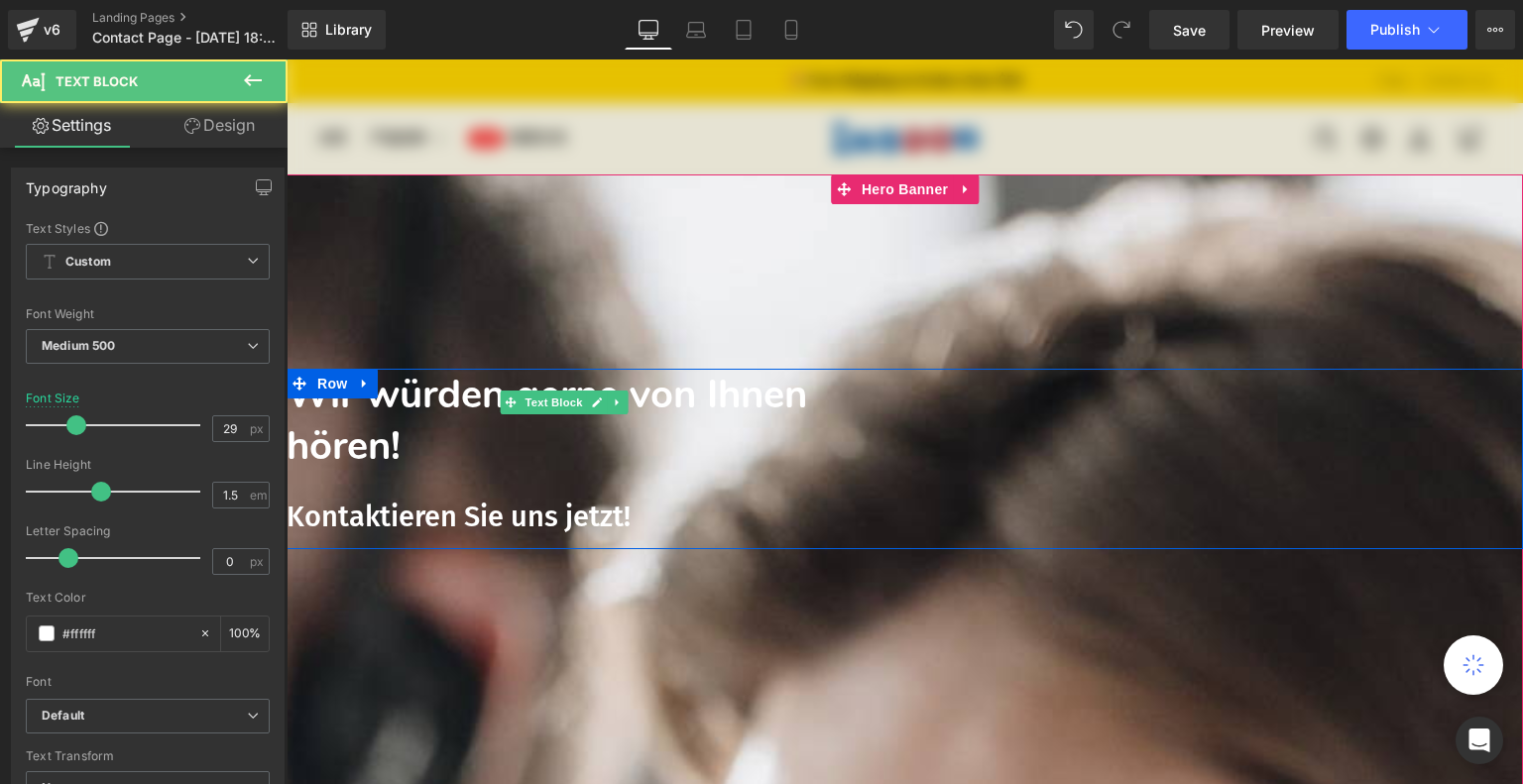 click on "Kontaktieren Sie uns jetzt!" at bounding box center [579, 517] 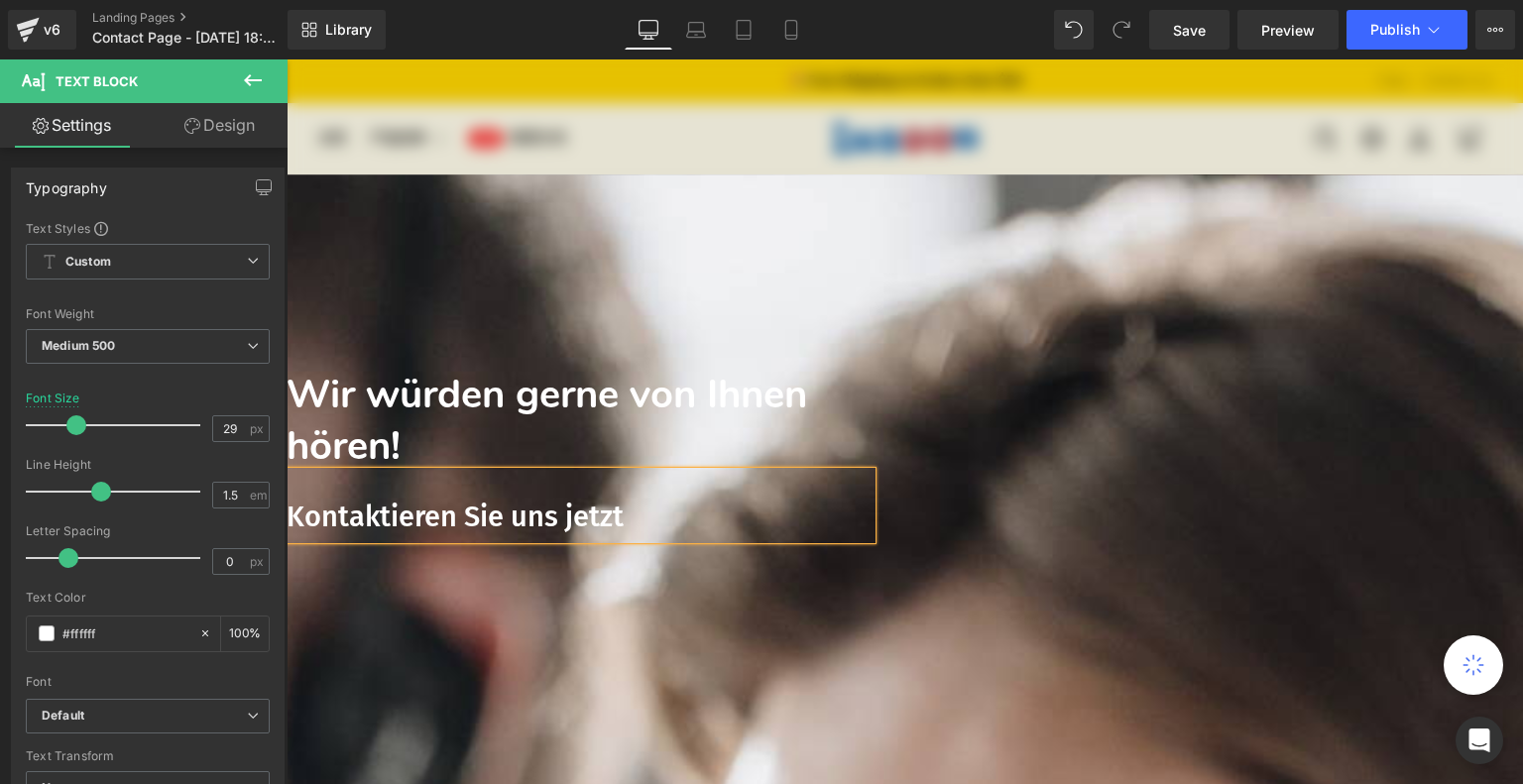 click on "Wir würden gerne von Ihnen hören!
Heading
Kontaktieren Sie uns jetzt
Text Block
Row" at bounding box center [904, 459] 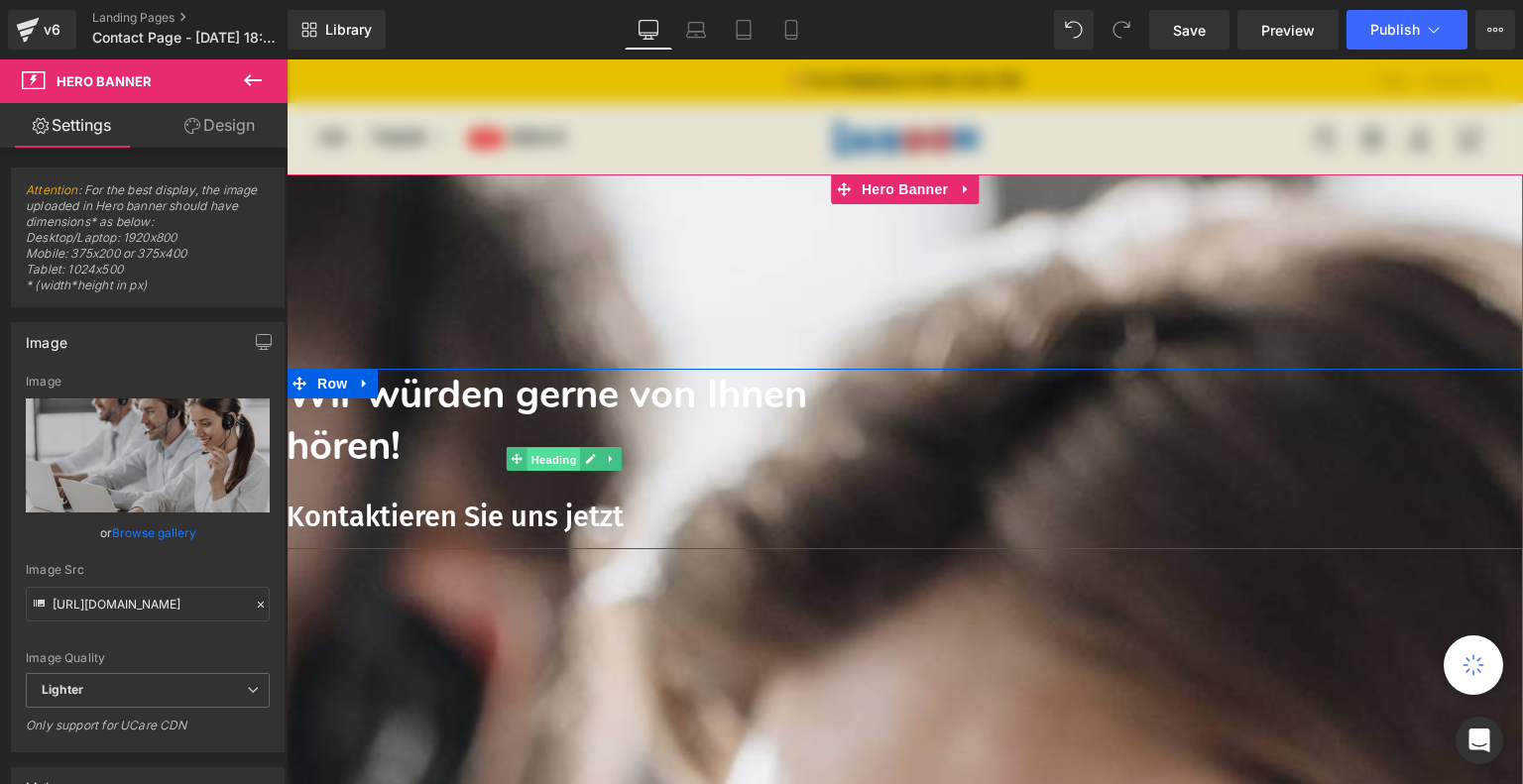 click on "Heading" at bounding box center (554, 460) 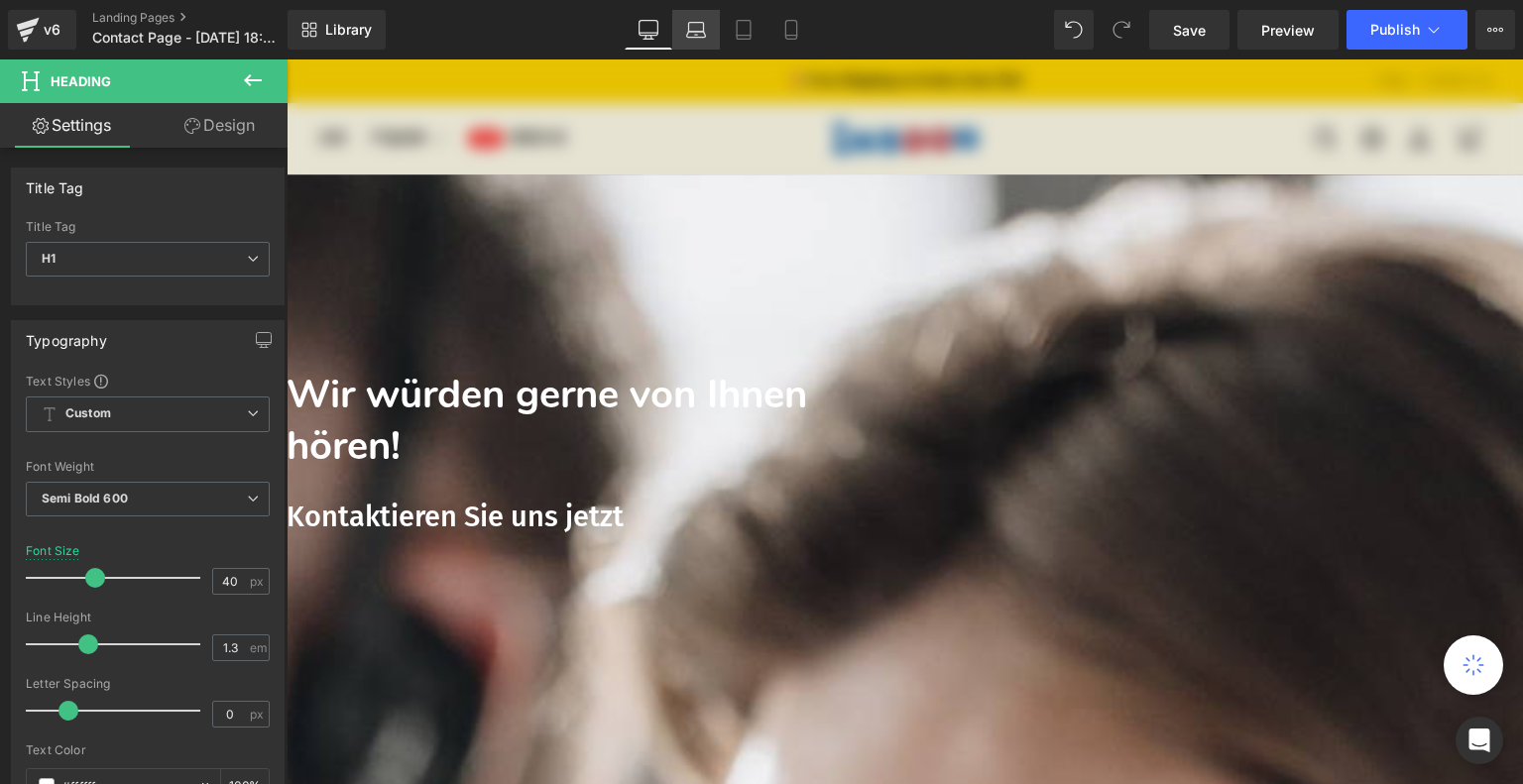 click 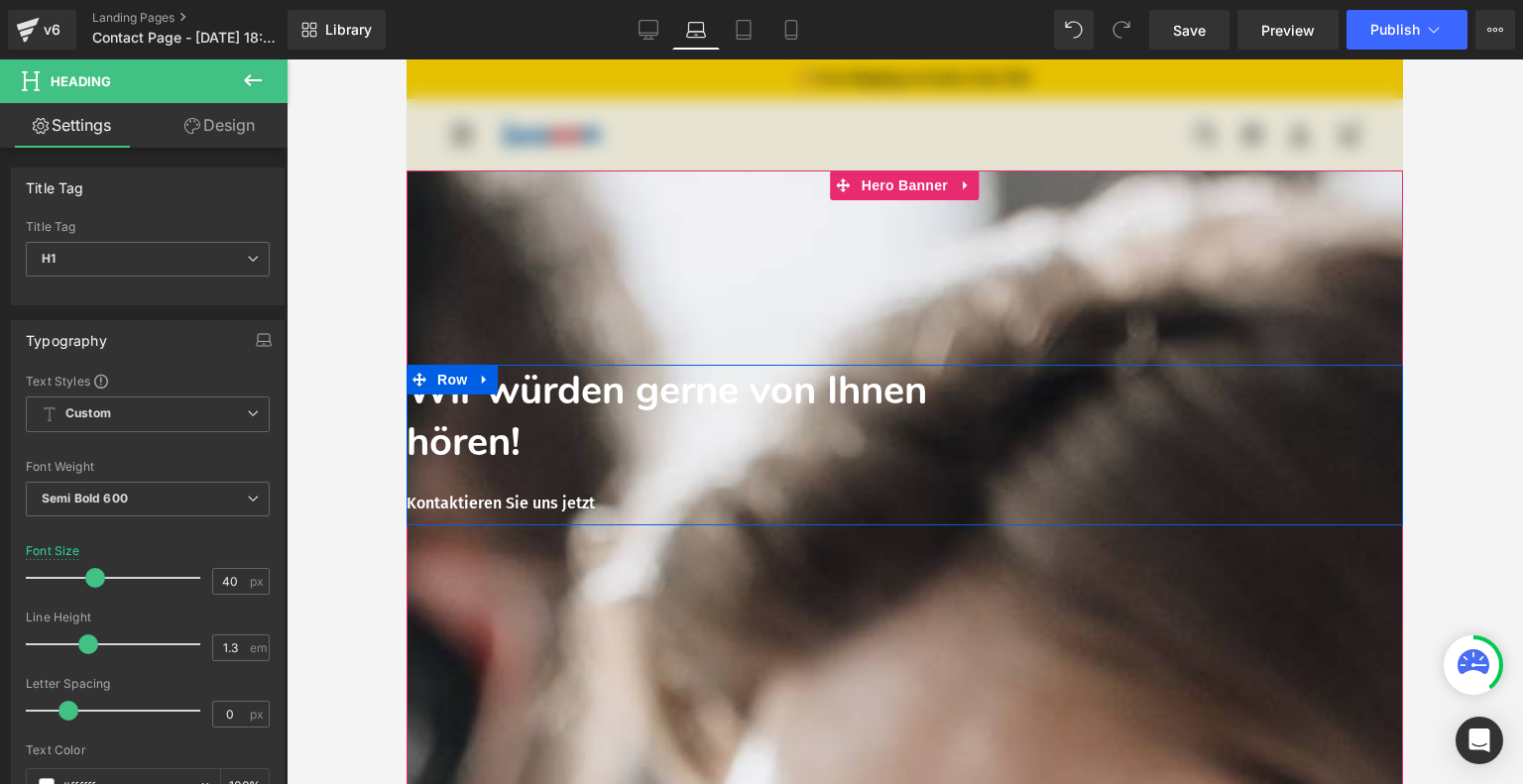 click on "Kontaktieren Sie uns jetzt" at bounding box center (699, 504) 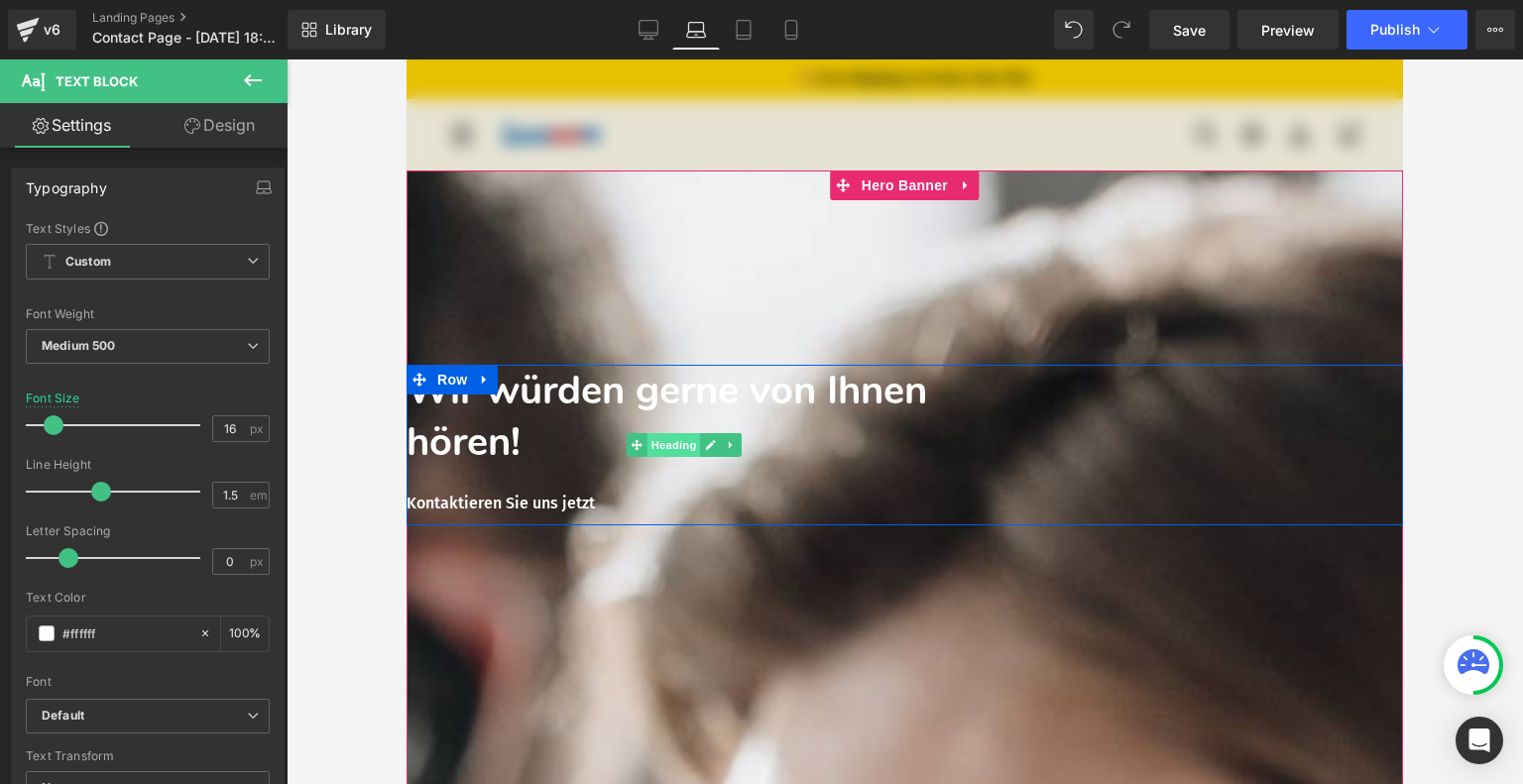 click on "Heading" at bounding box center [674, 445] 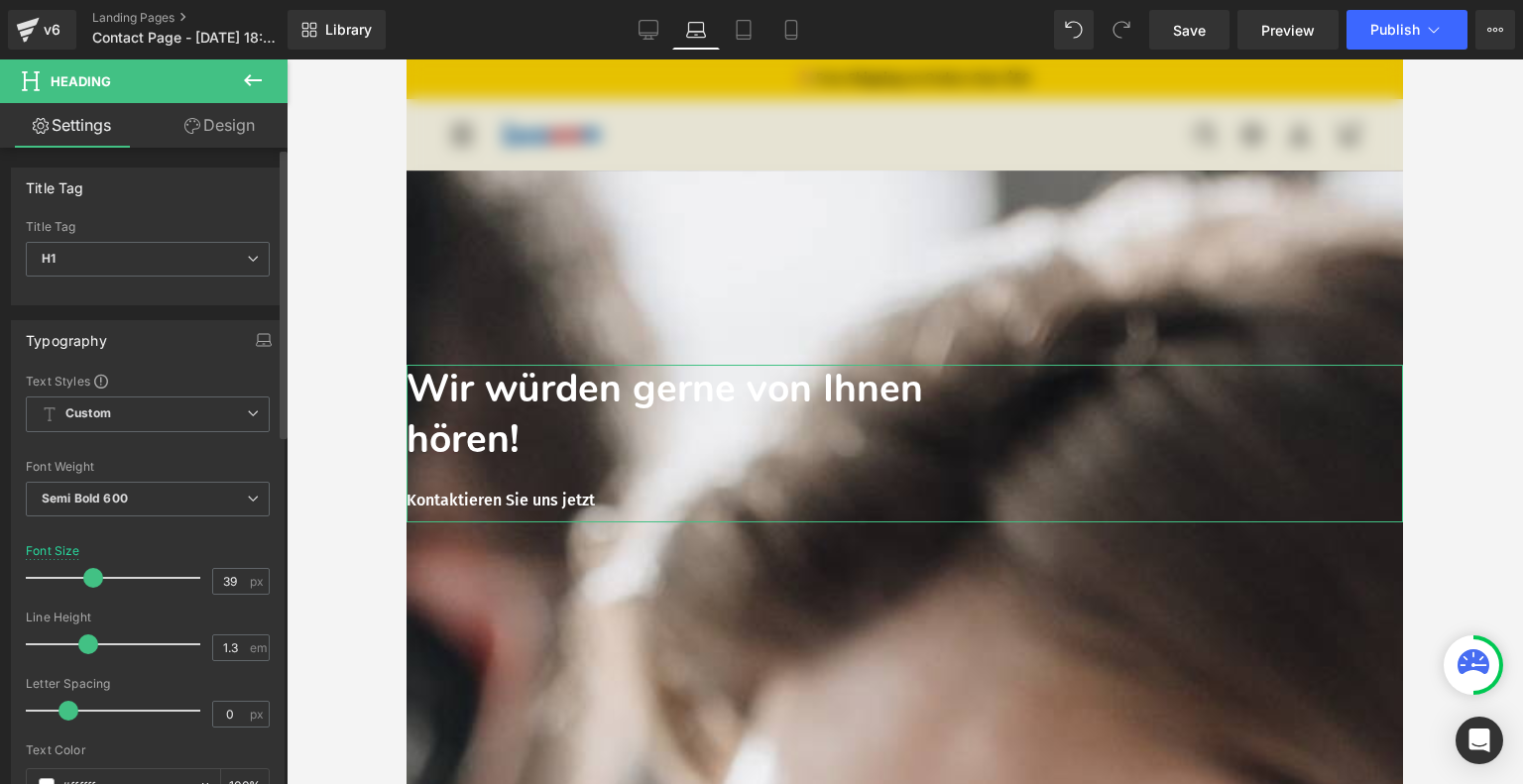 type on "38" 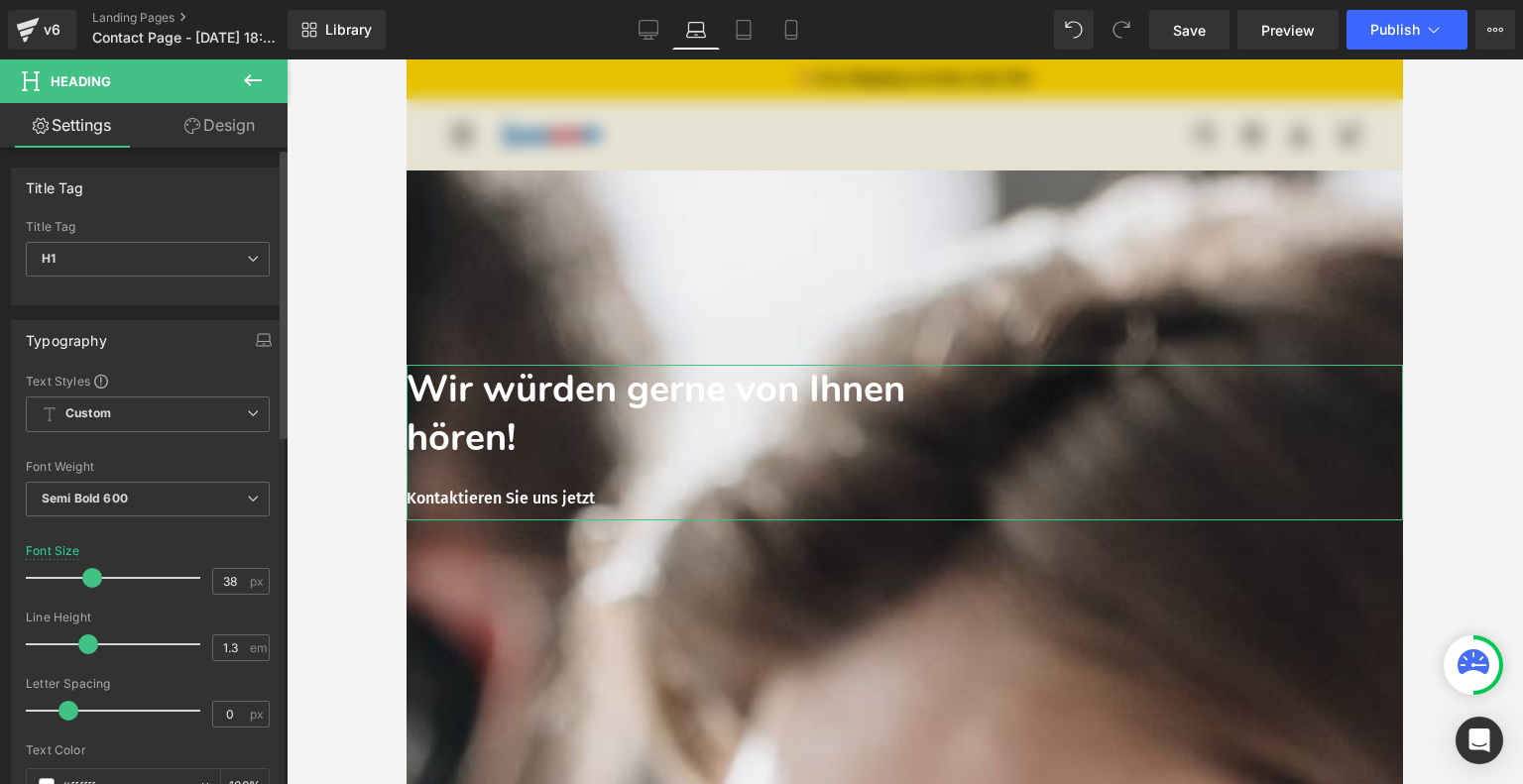 click at bounding box center [92, 578] 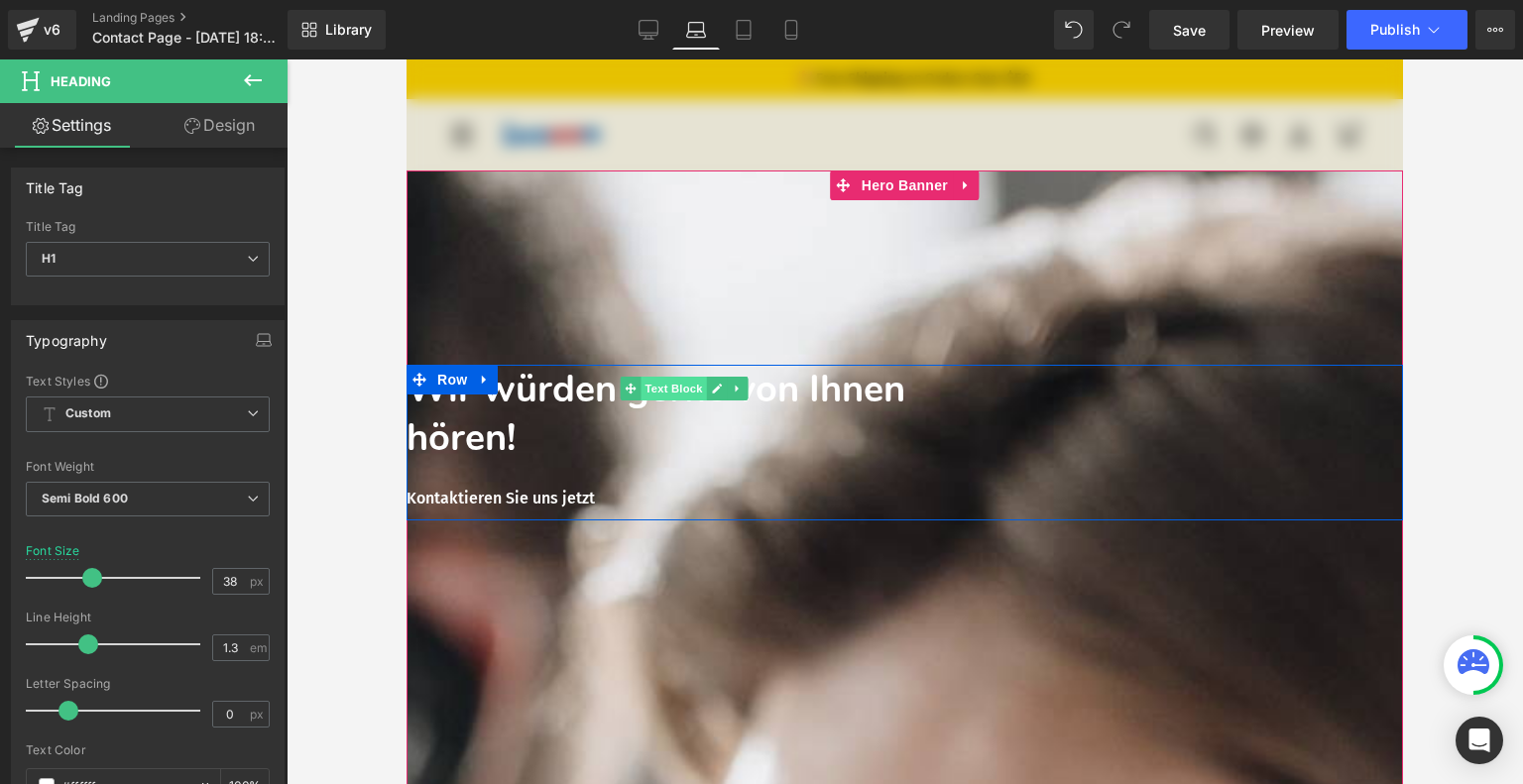 click on "Text Block" at bounding box center [673, 389] 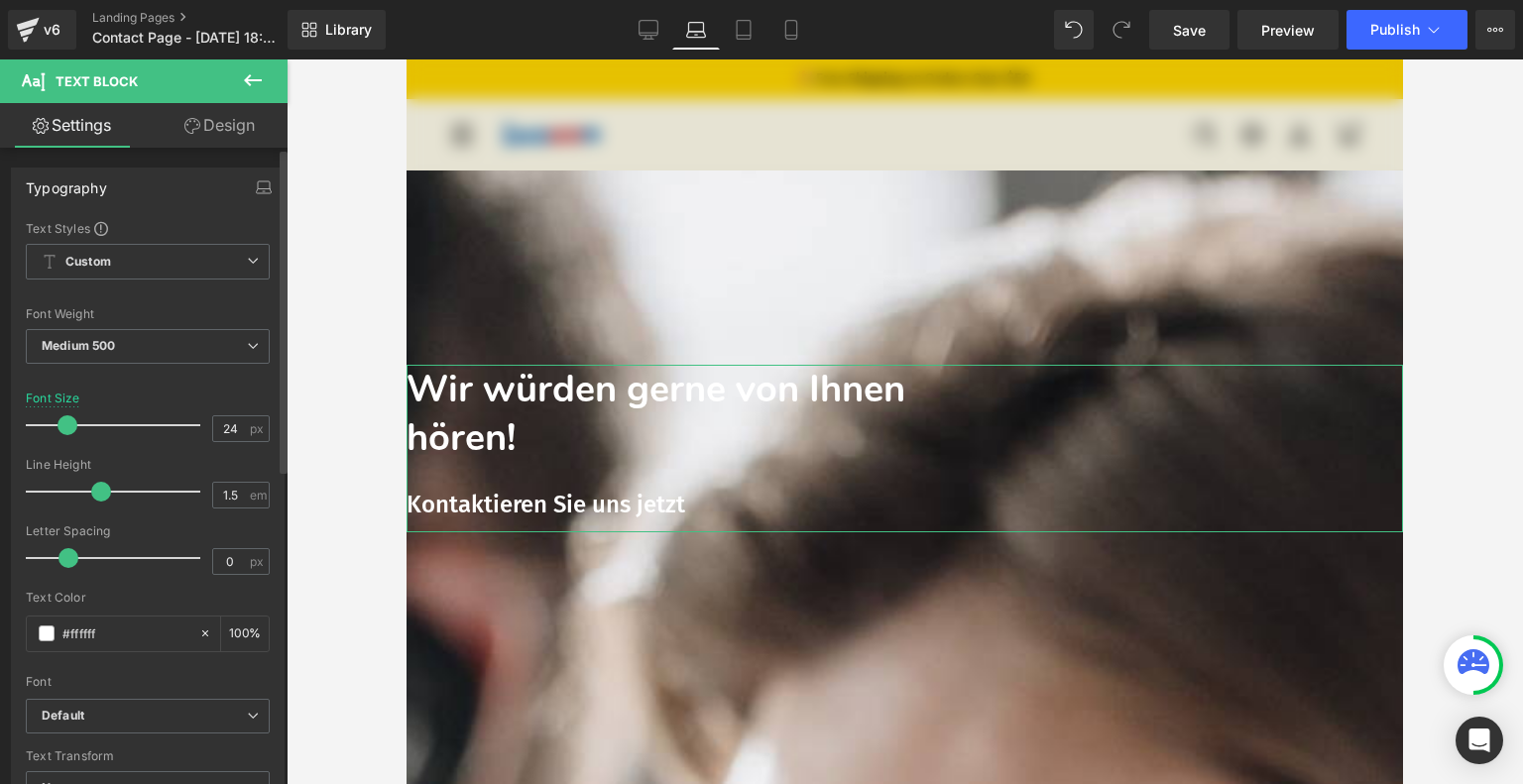drag, startPoint x: 52, startPoint y: 419, endPoint x: 64, endPoint y: 423, distance: 12.649111 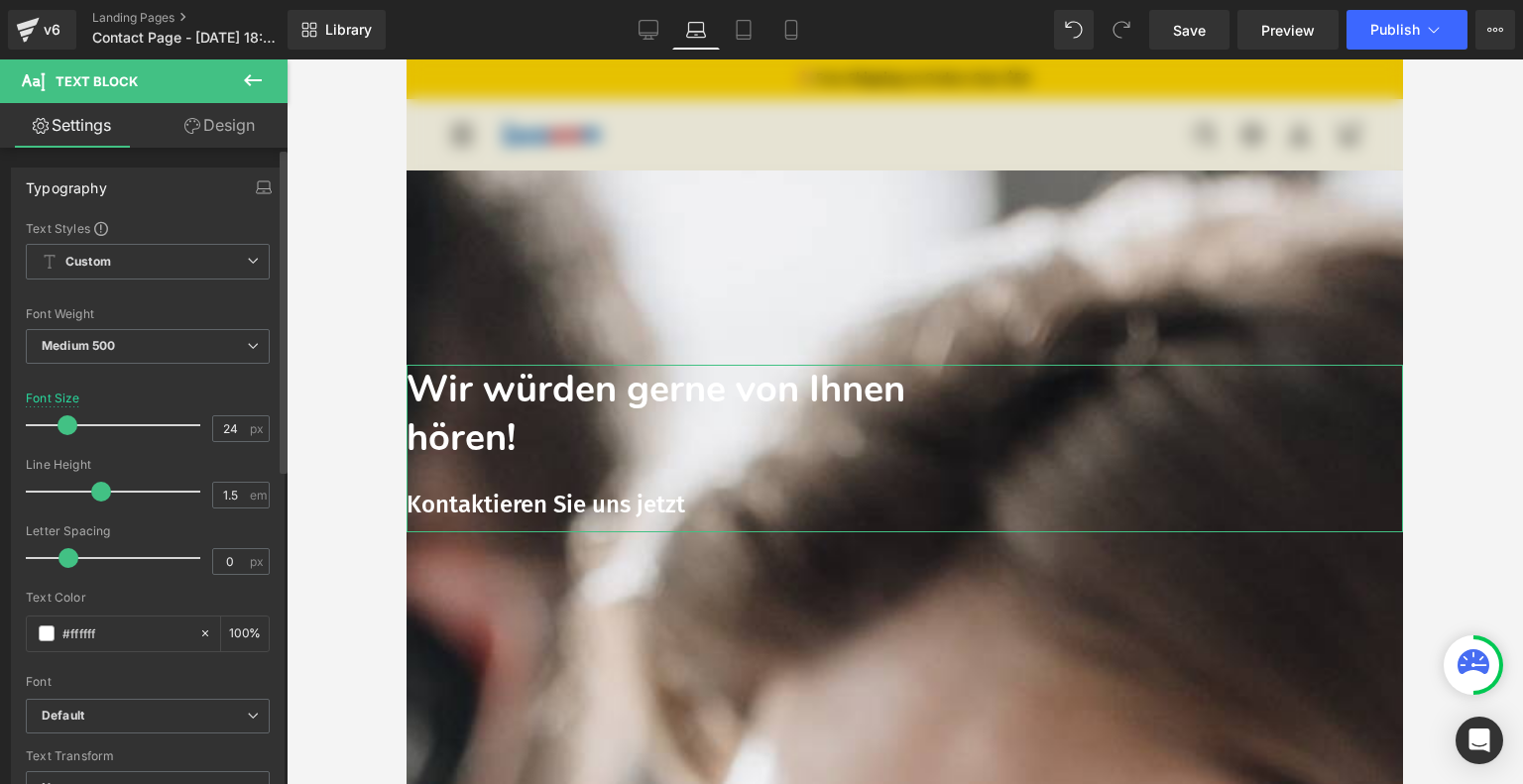 click at bounding box center (67, 425) 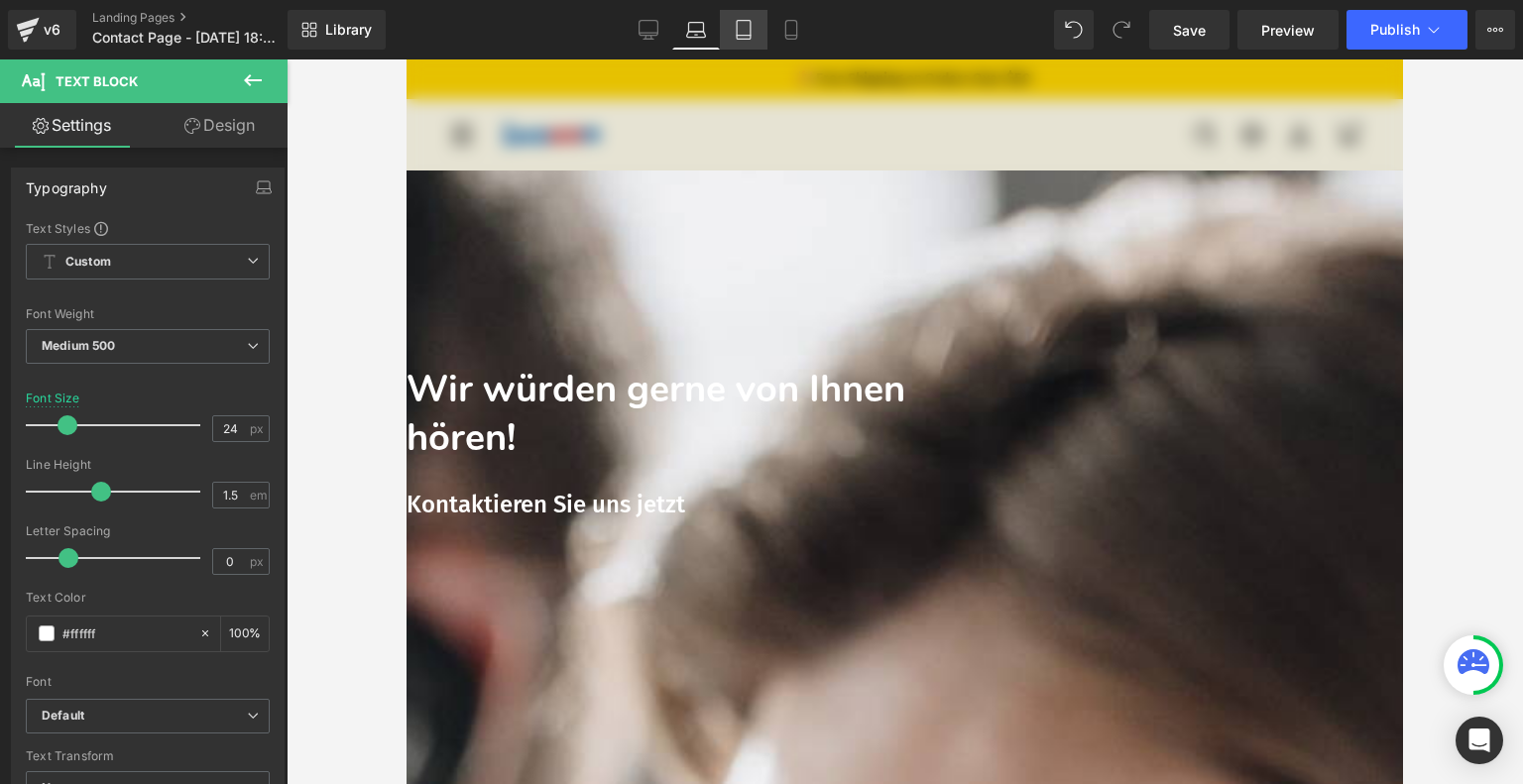 click 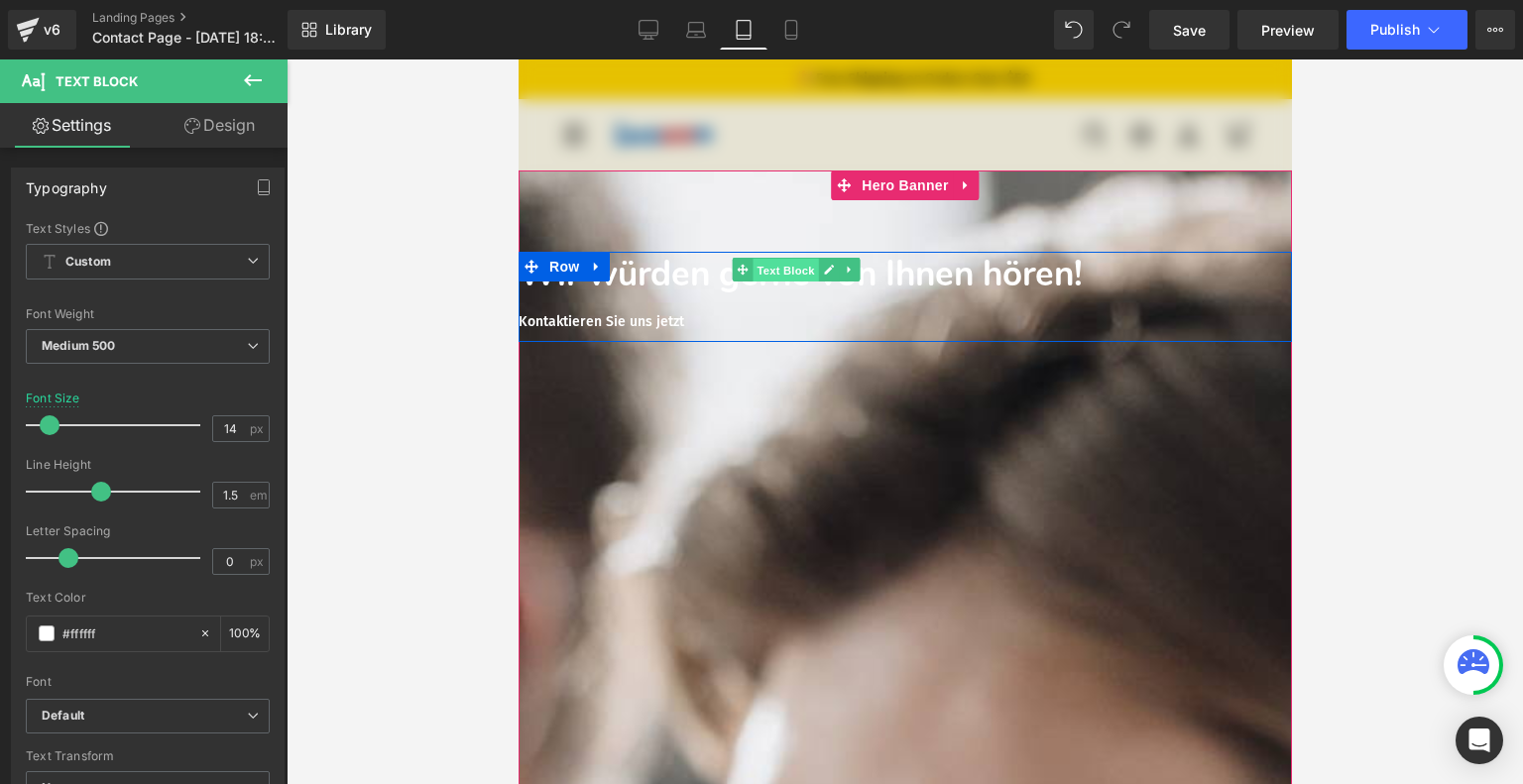 click on "Text Block" at bounding box center (784, 270) 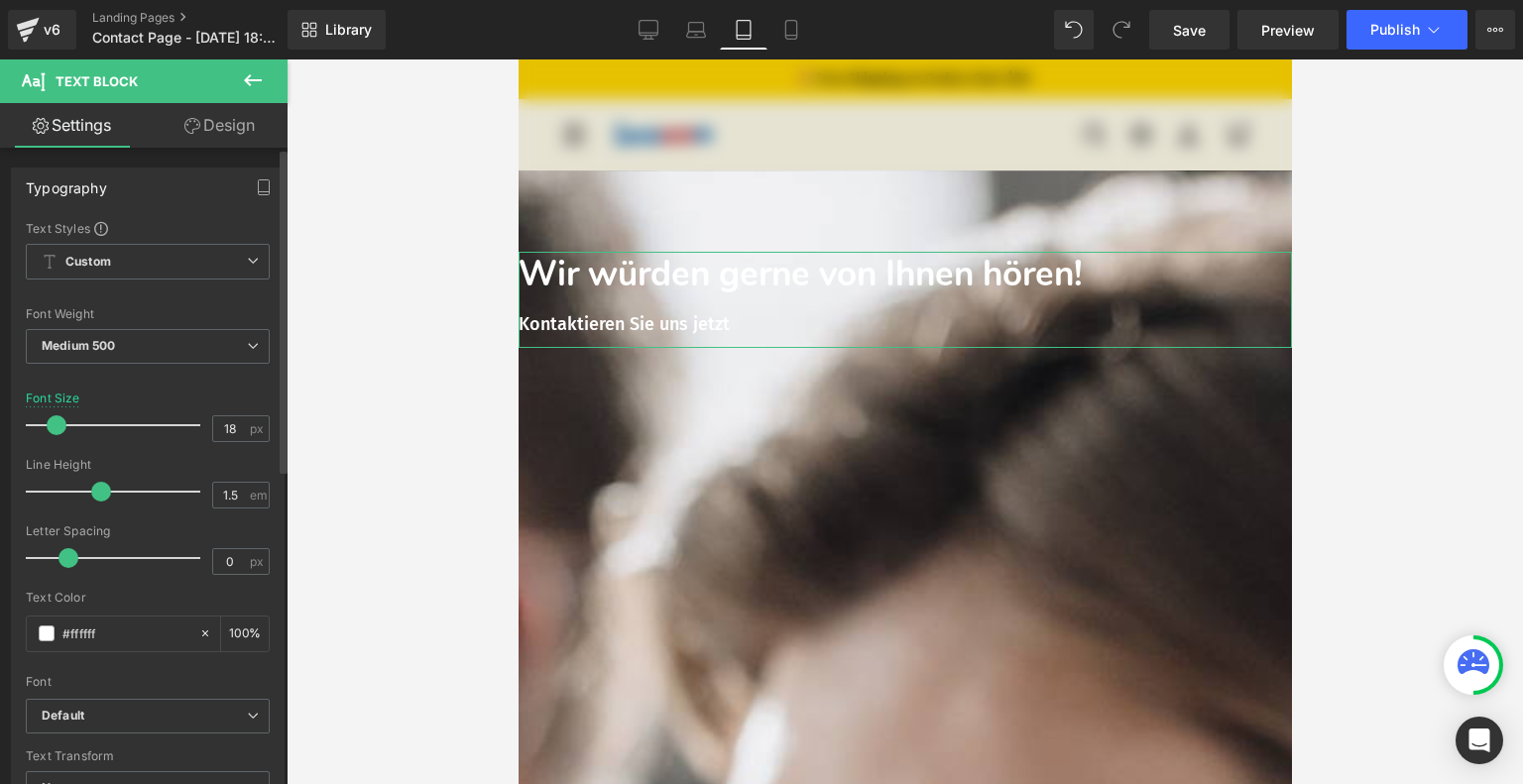 type on "19" 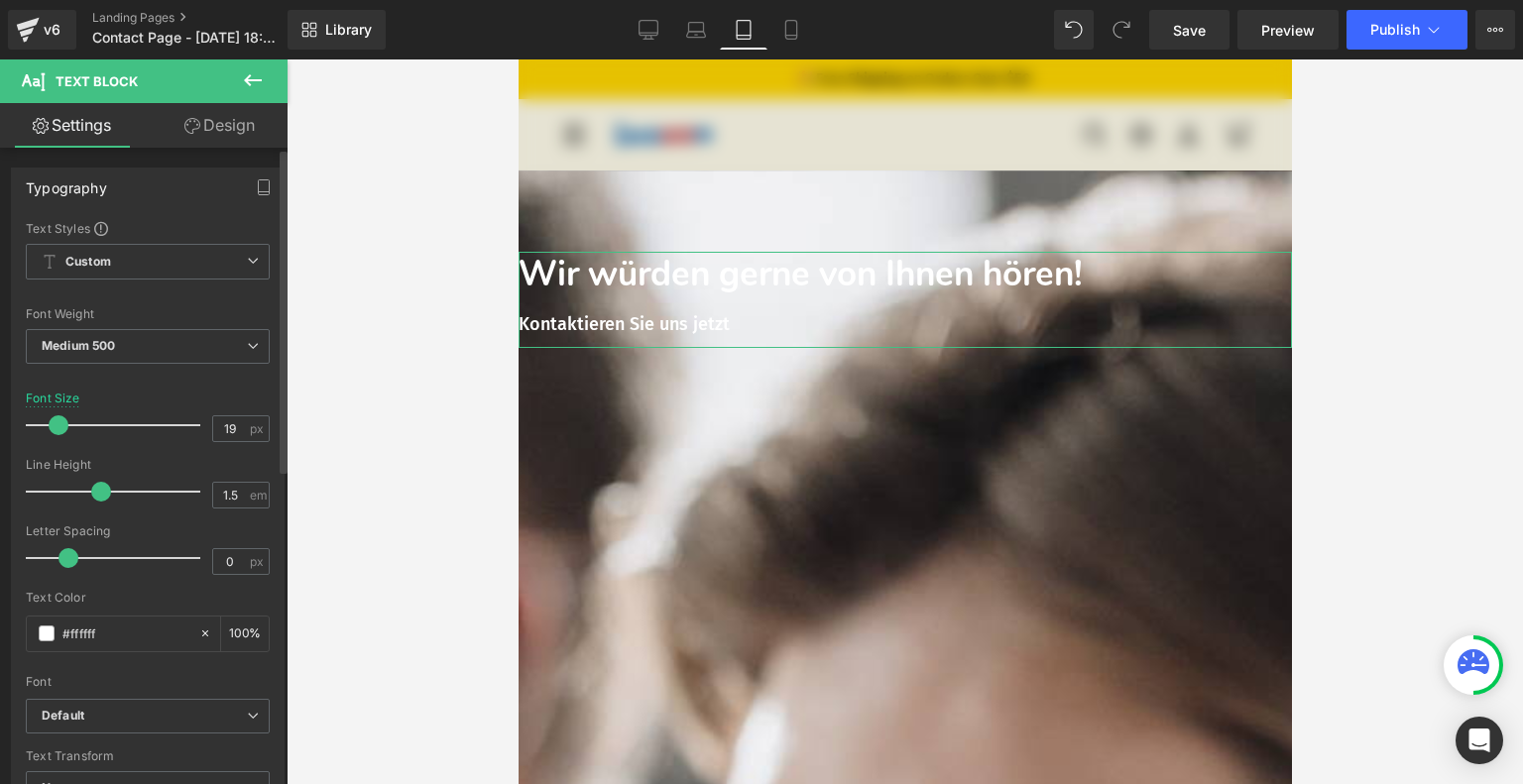 click at bounding box center [59, 425] 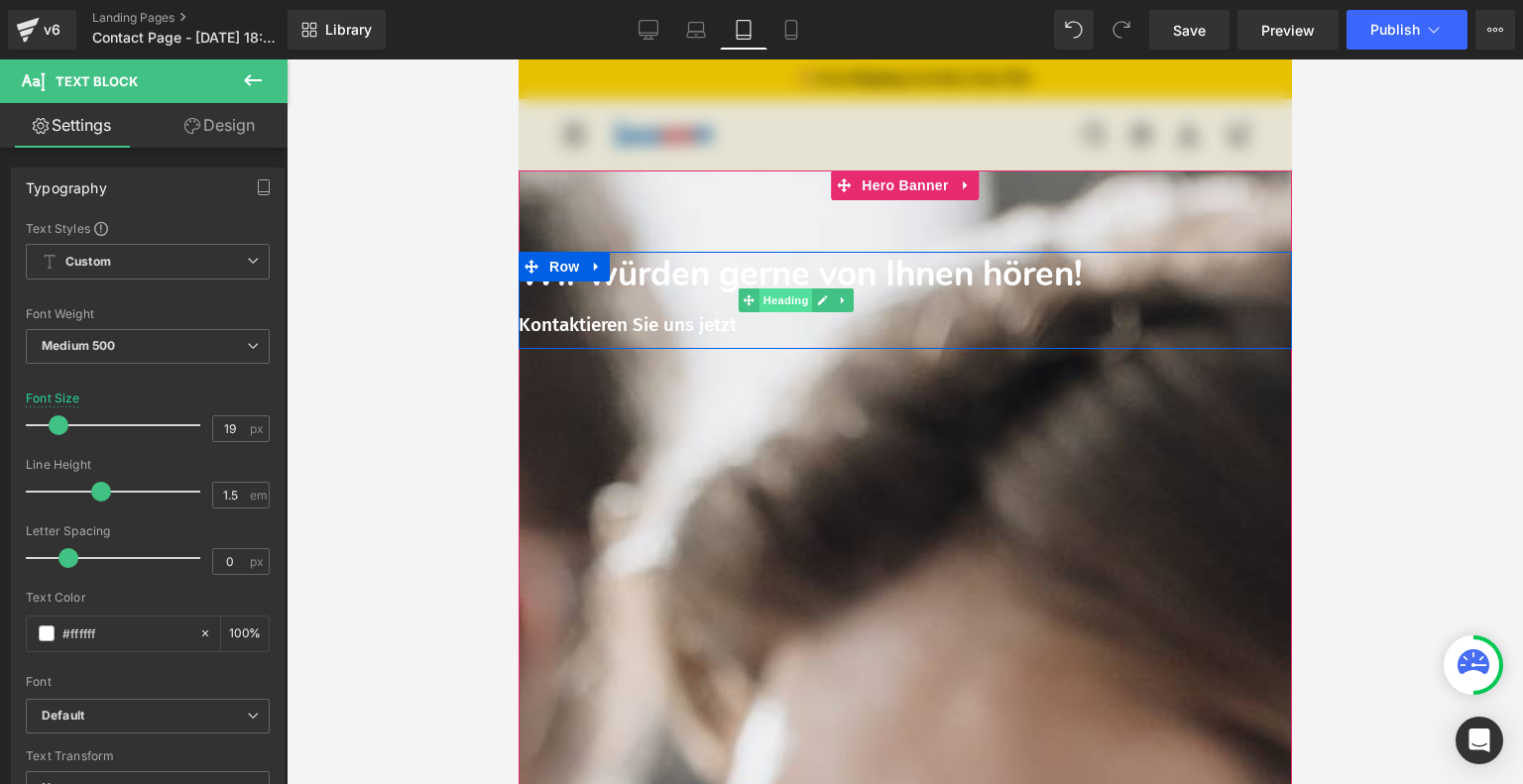 click on "Heading" at bounding box center [785, 300] 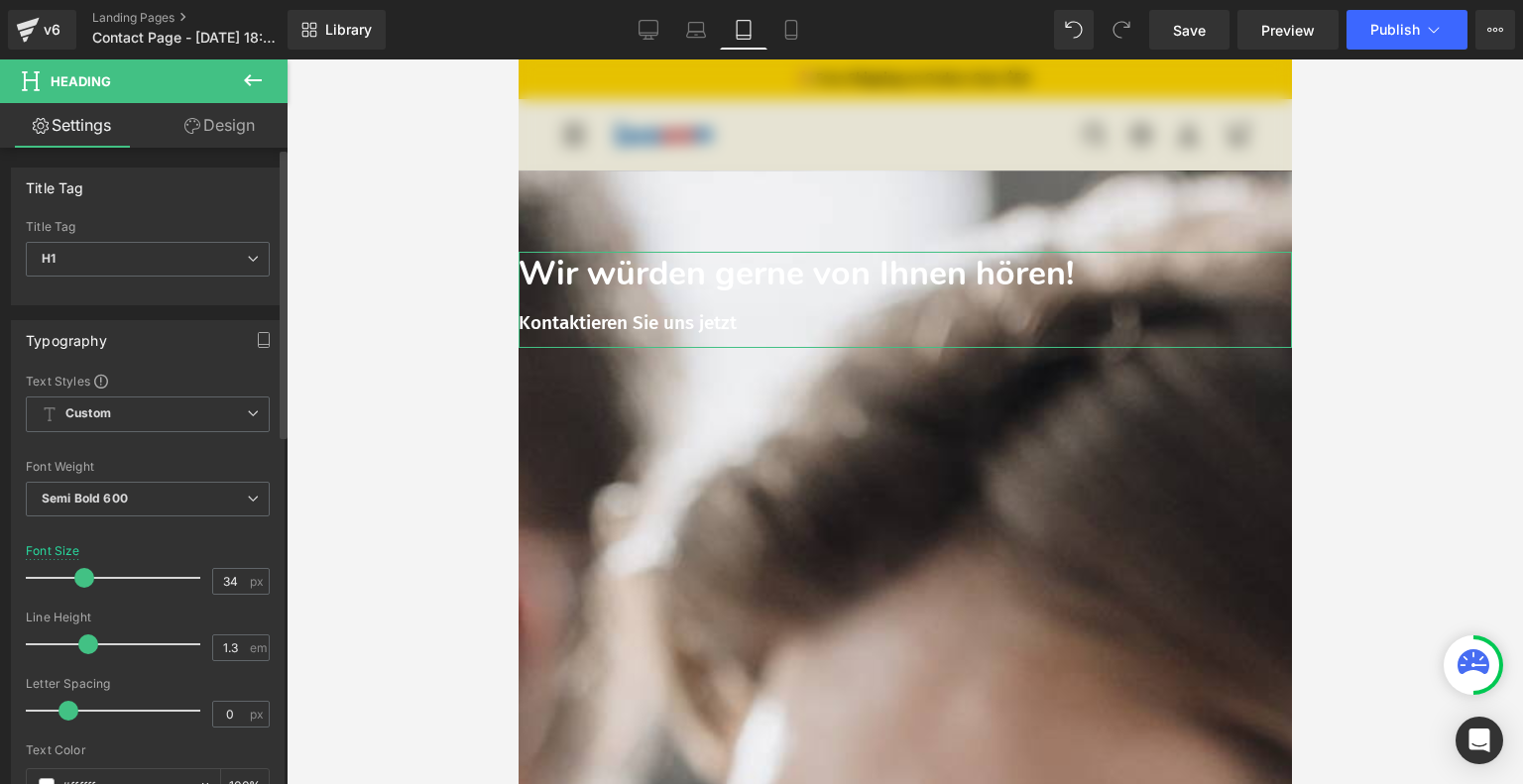 type on "33" 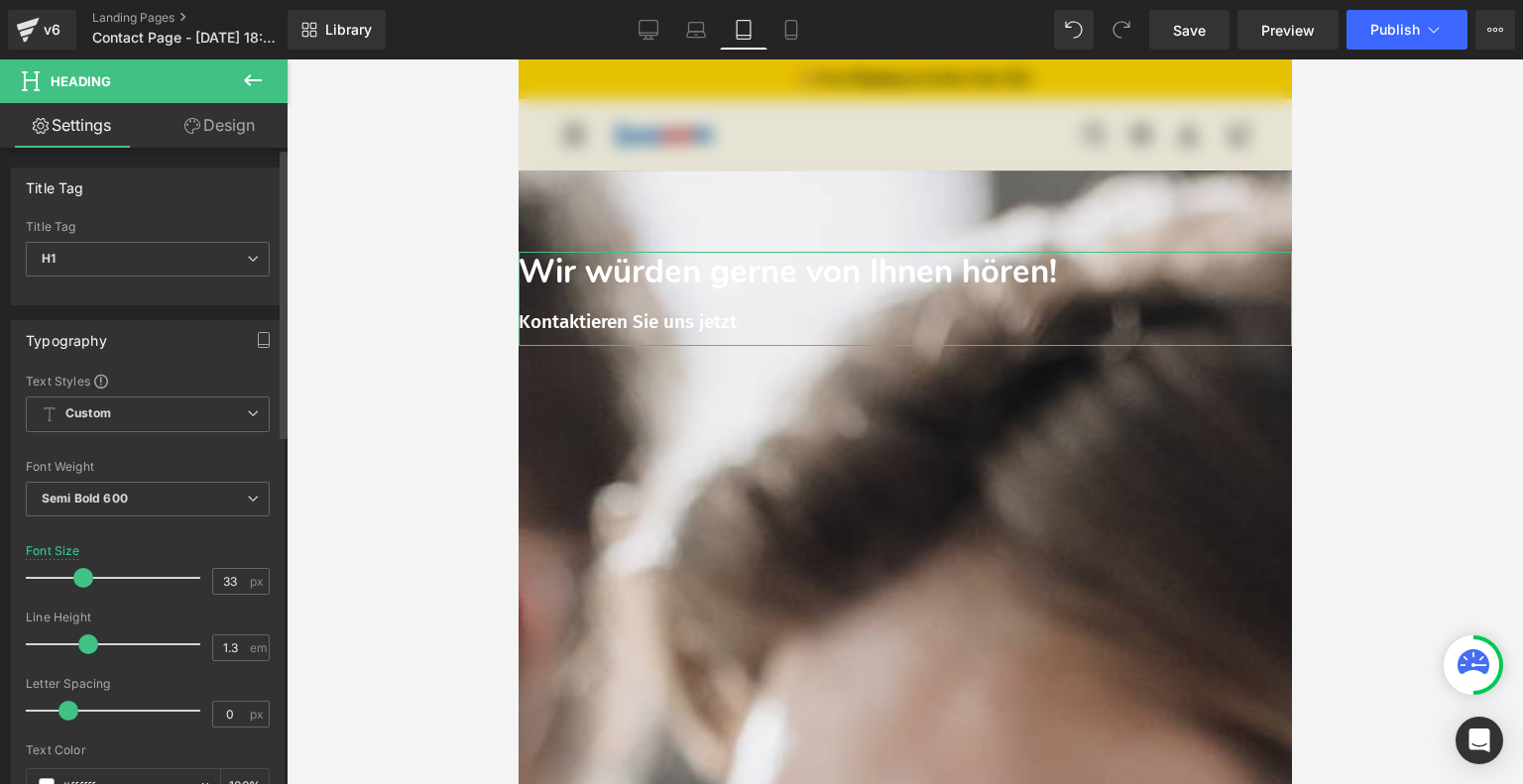 click at bounding box center (83, 578) 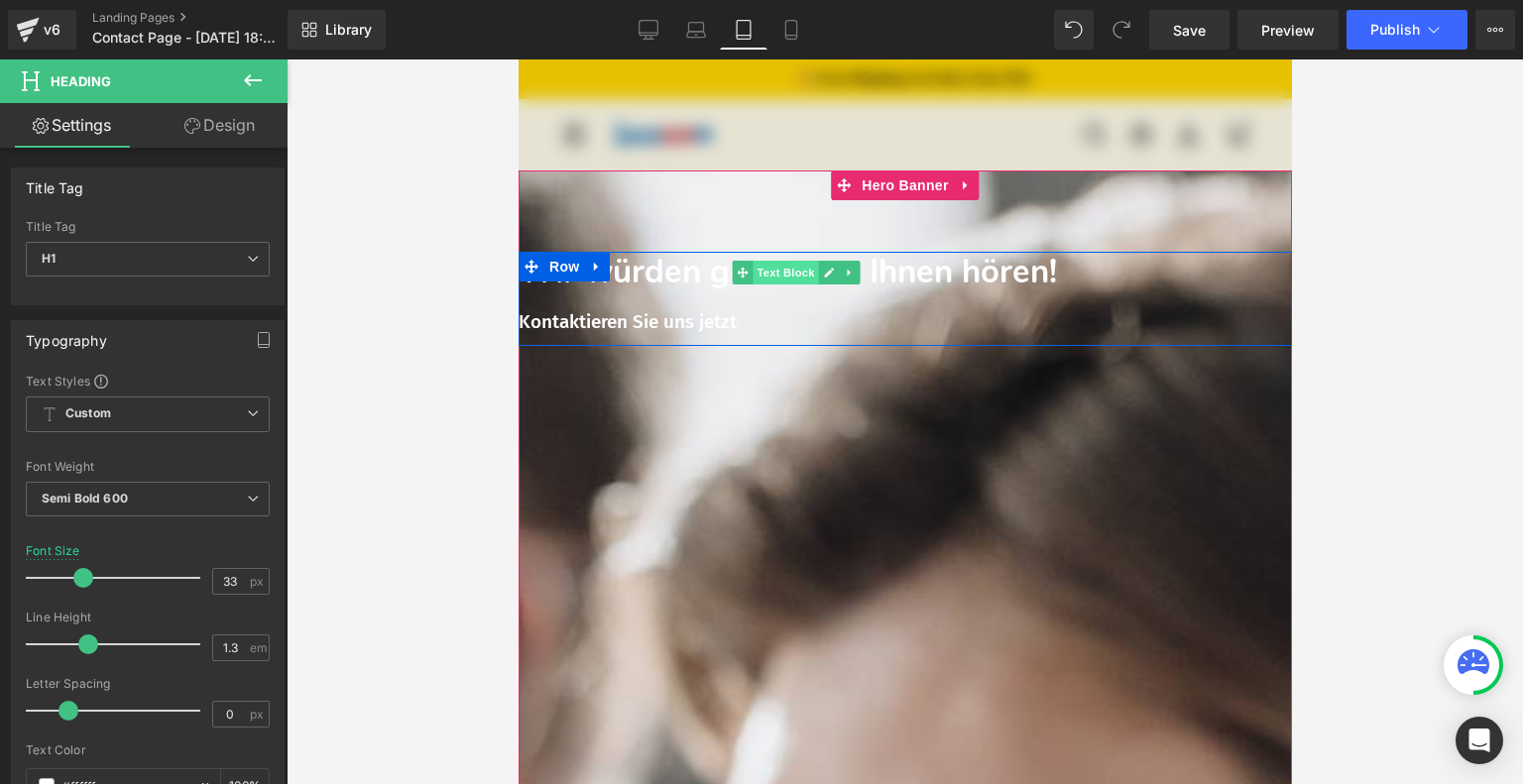 click on "Text Block" at bounding box center [784, 273] 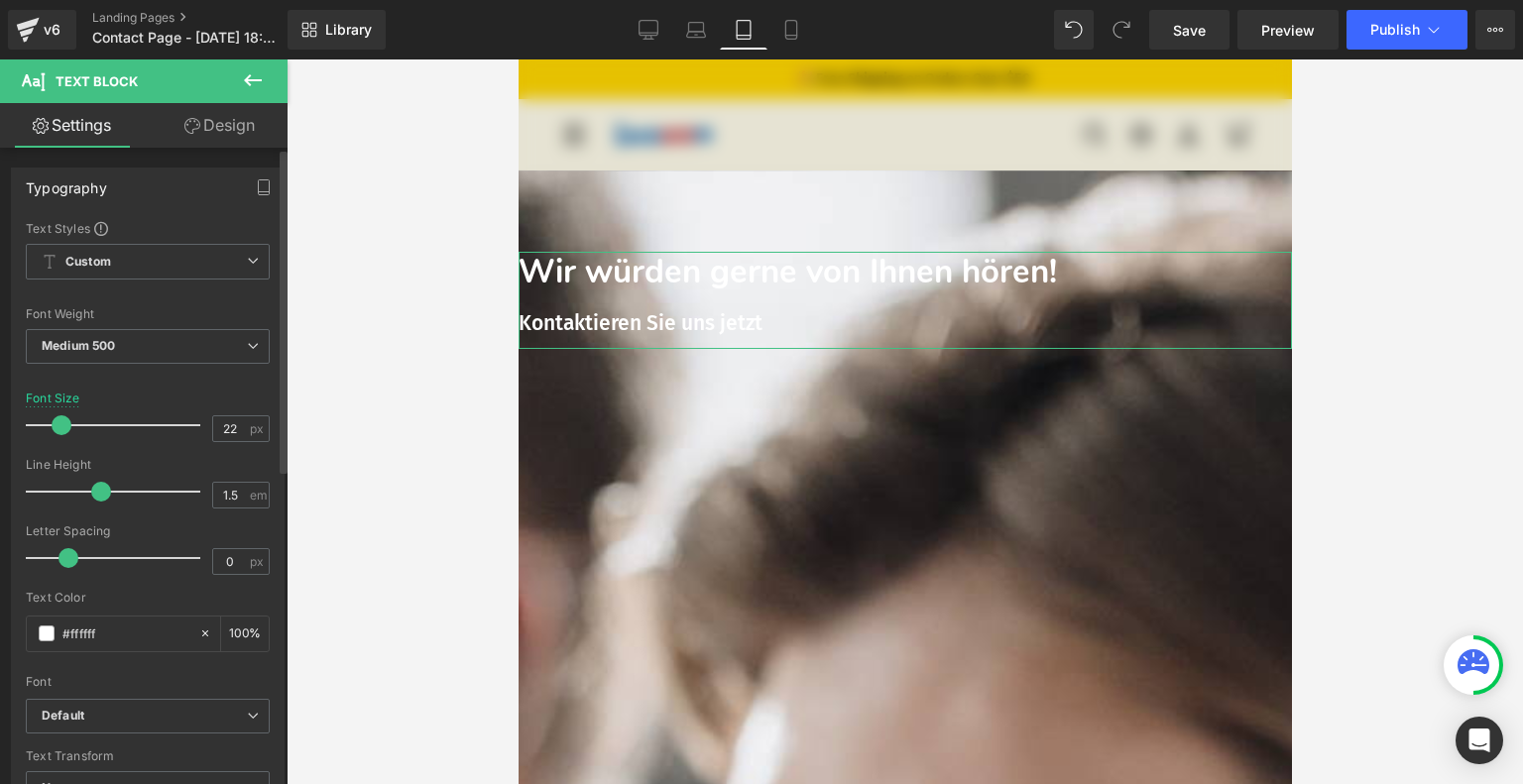type on "23" 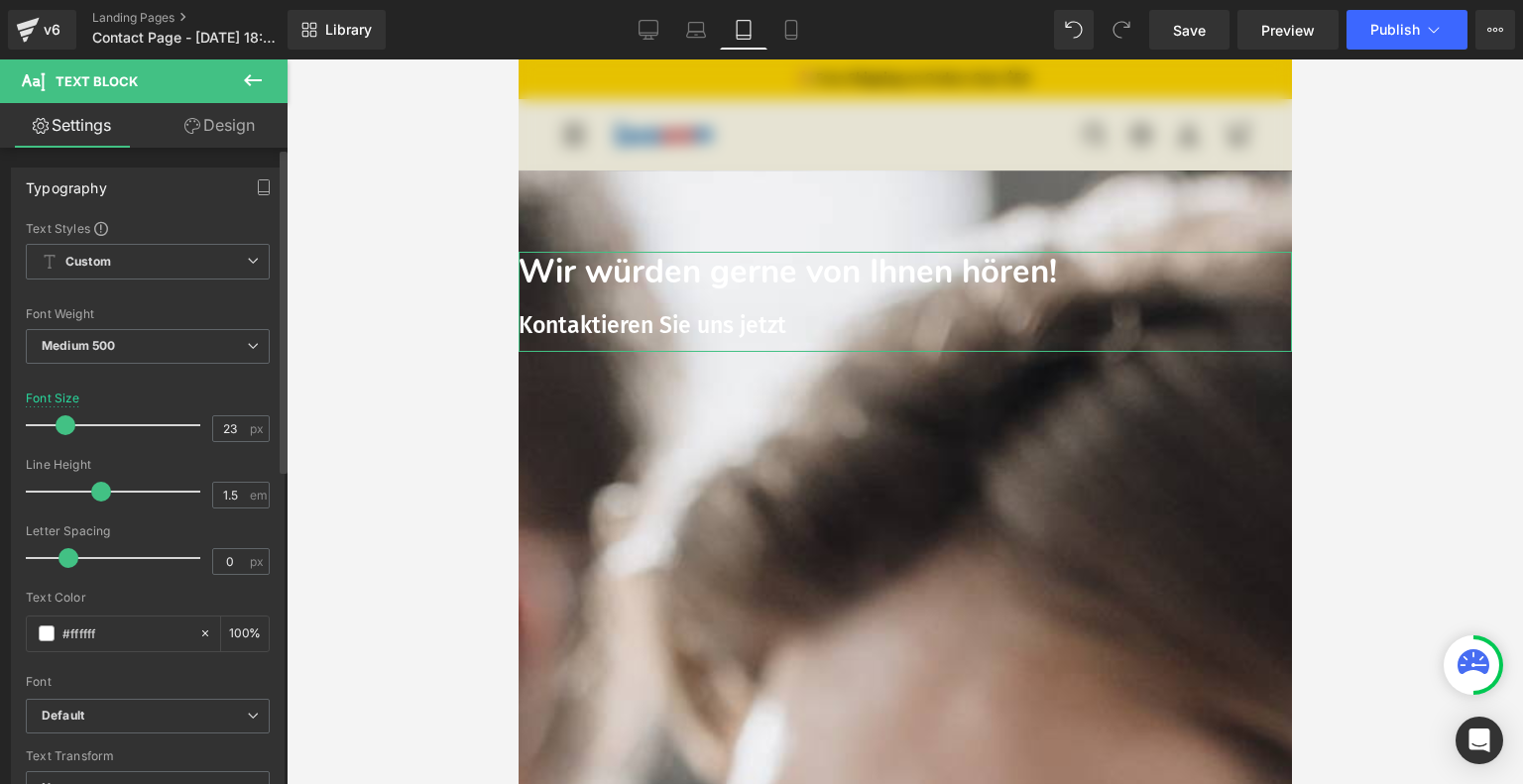 click at bounding box center (65, 425) 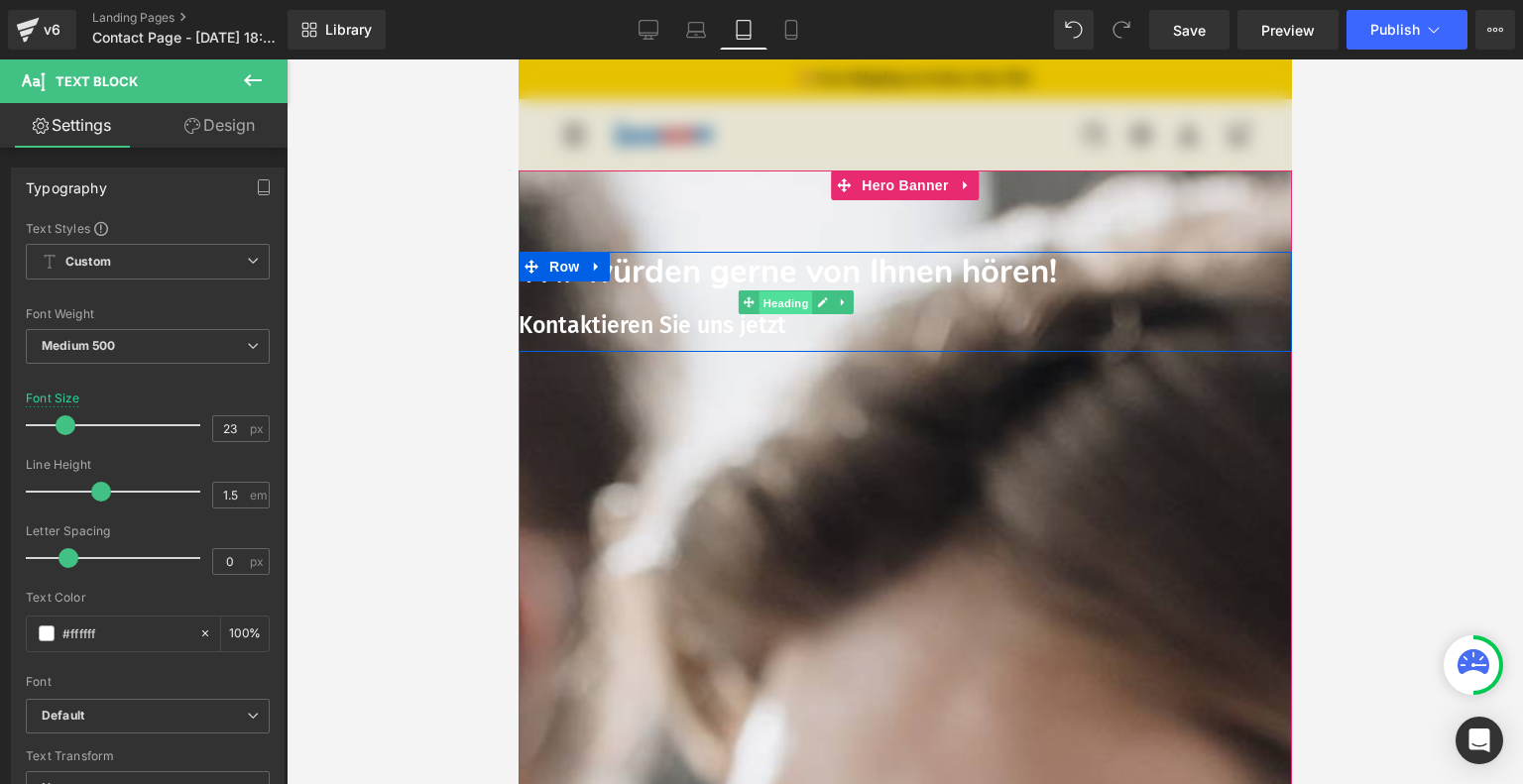 click on "Heading" at bounding box center (785, 303) 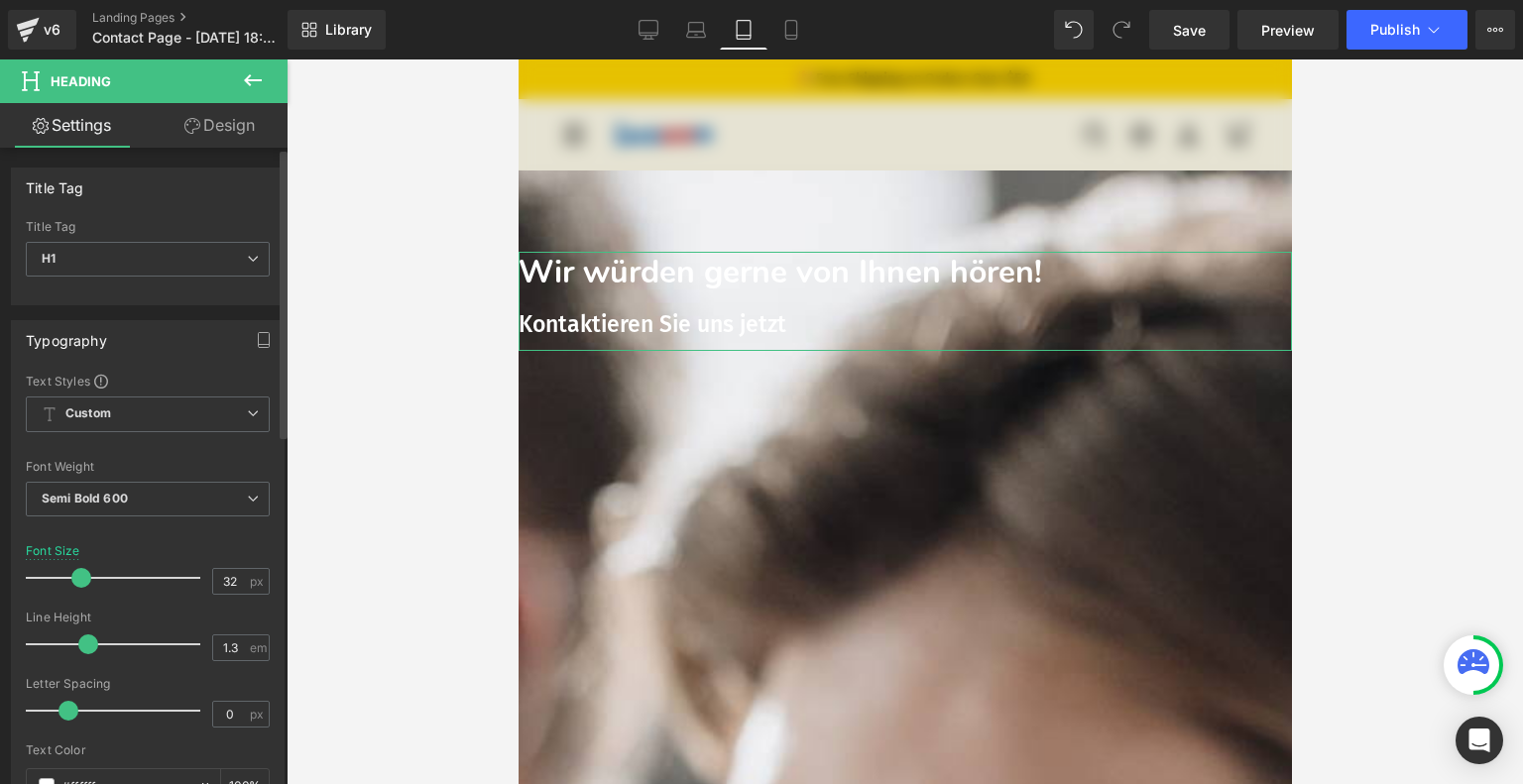 click at bounding box center (81, 578) 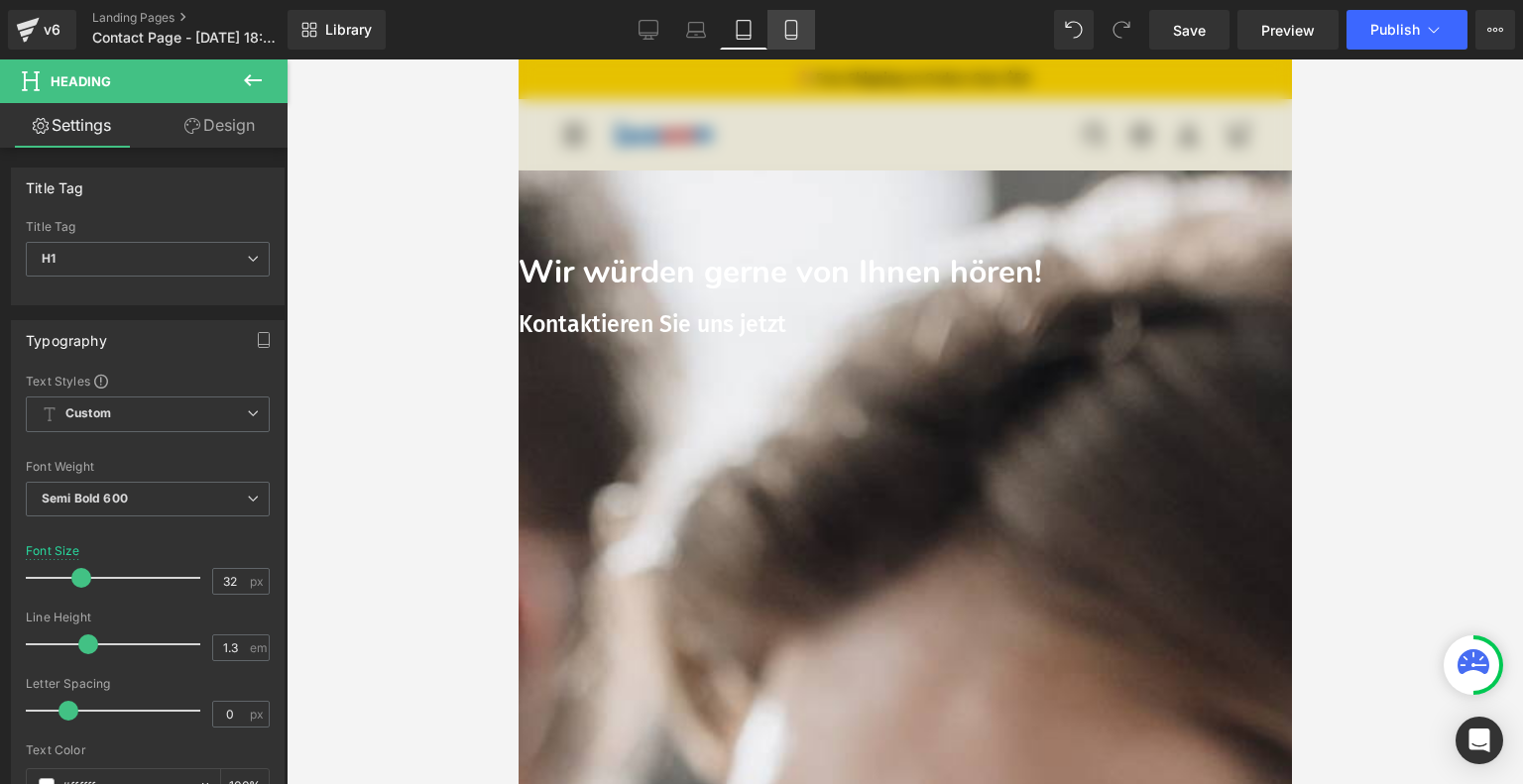 click 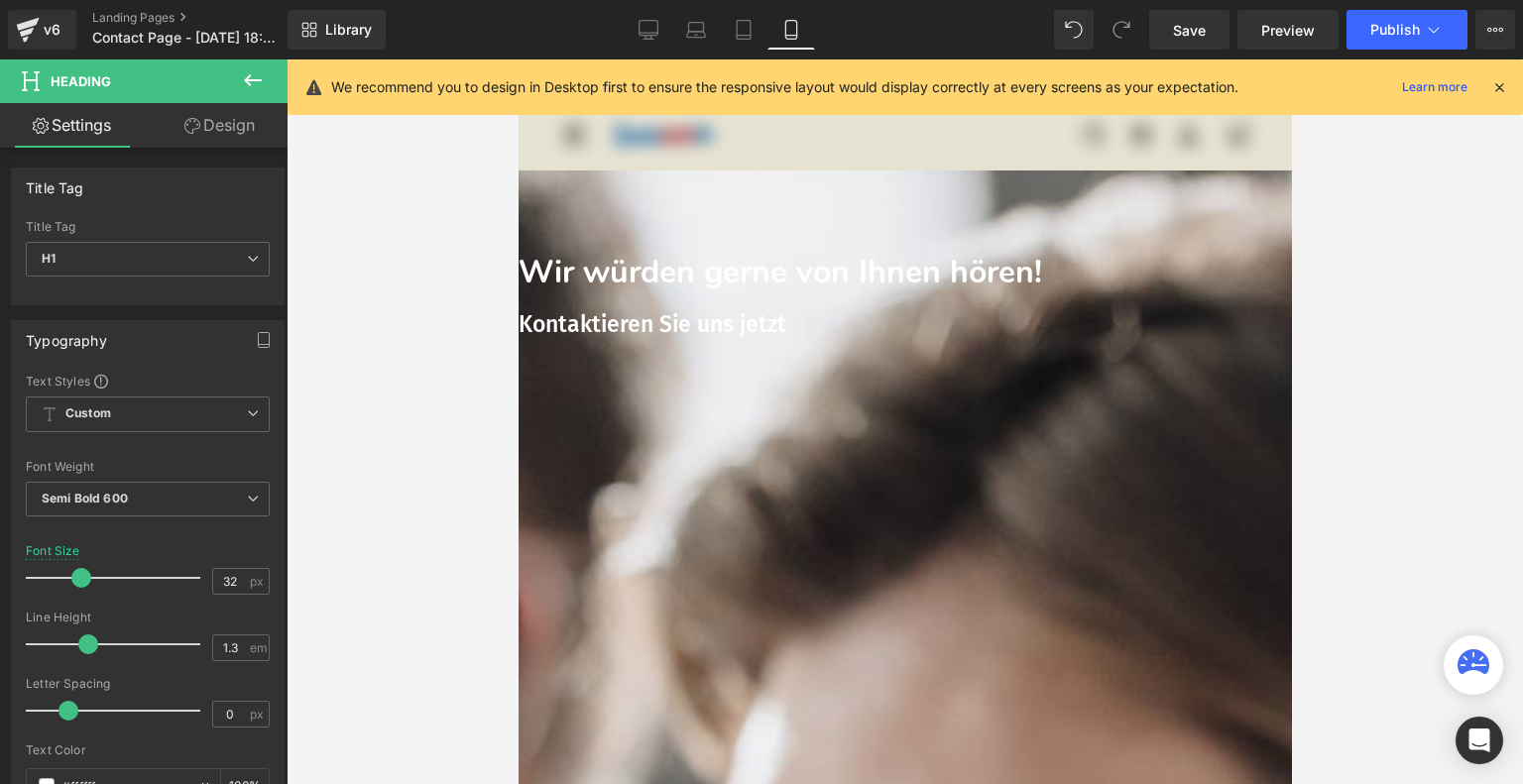 type on "35" 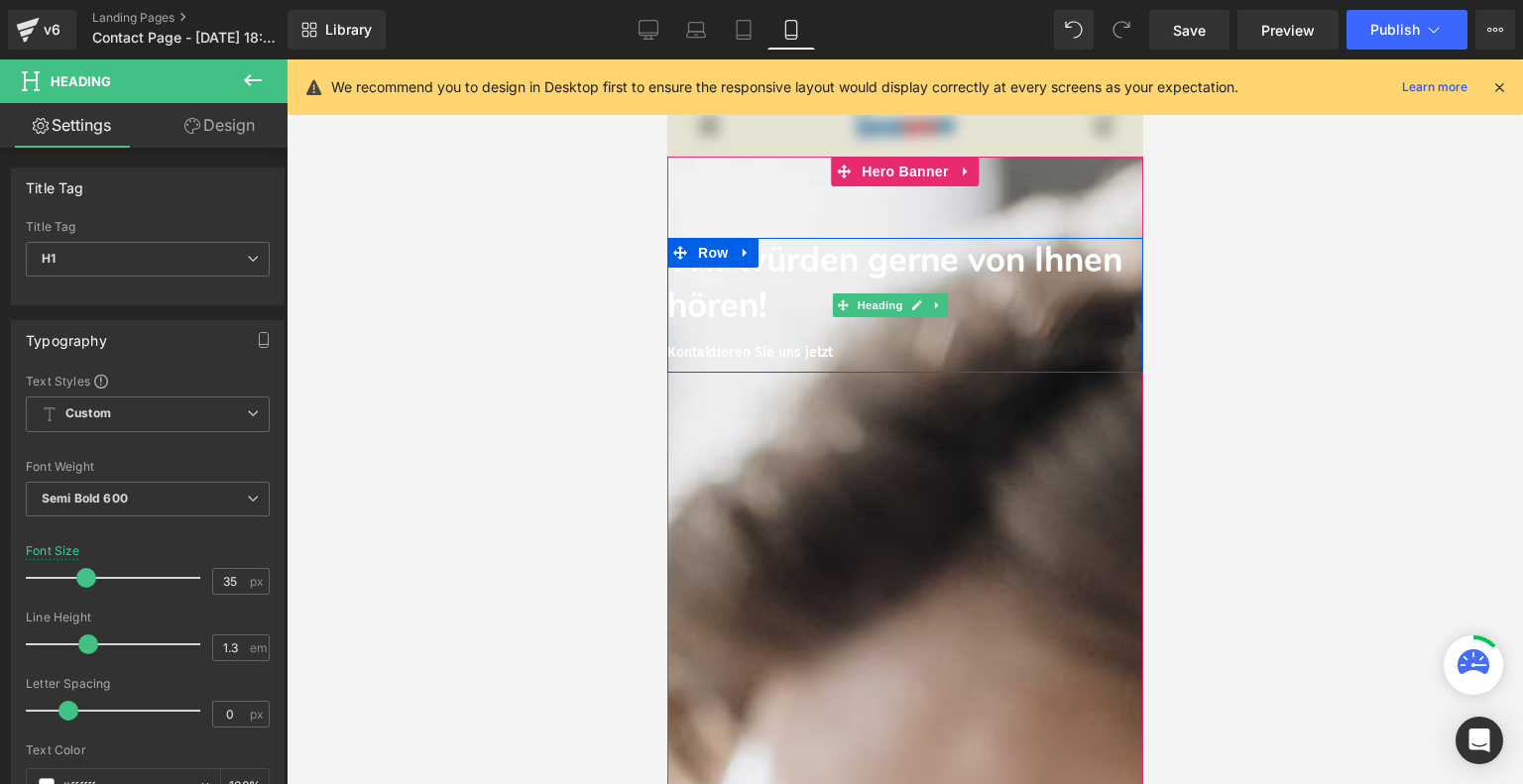click on "Wir würden gerne von Ihnen hören!" at bounding box center [904, 282] 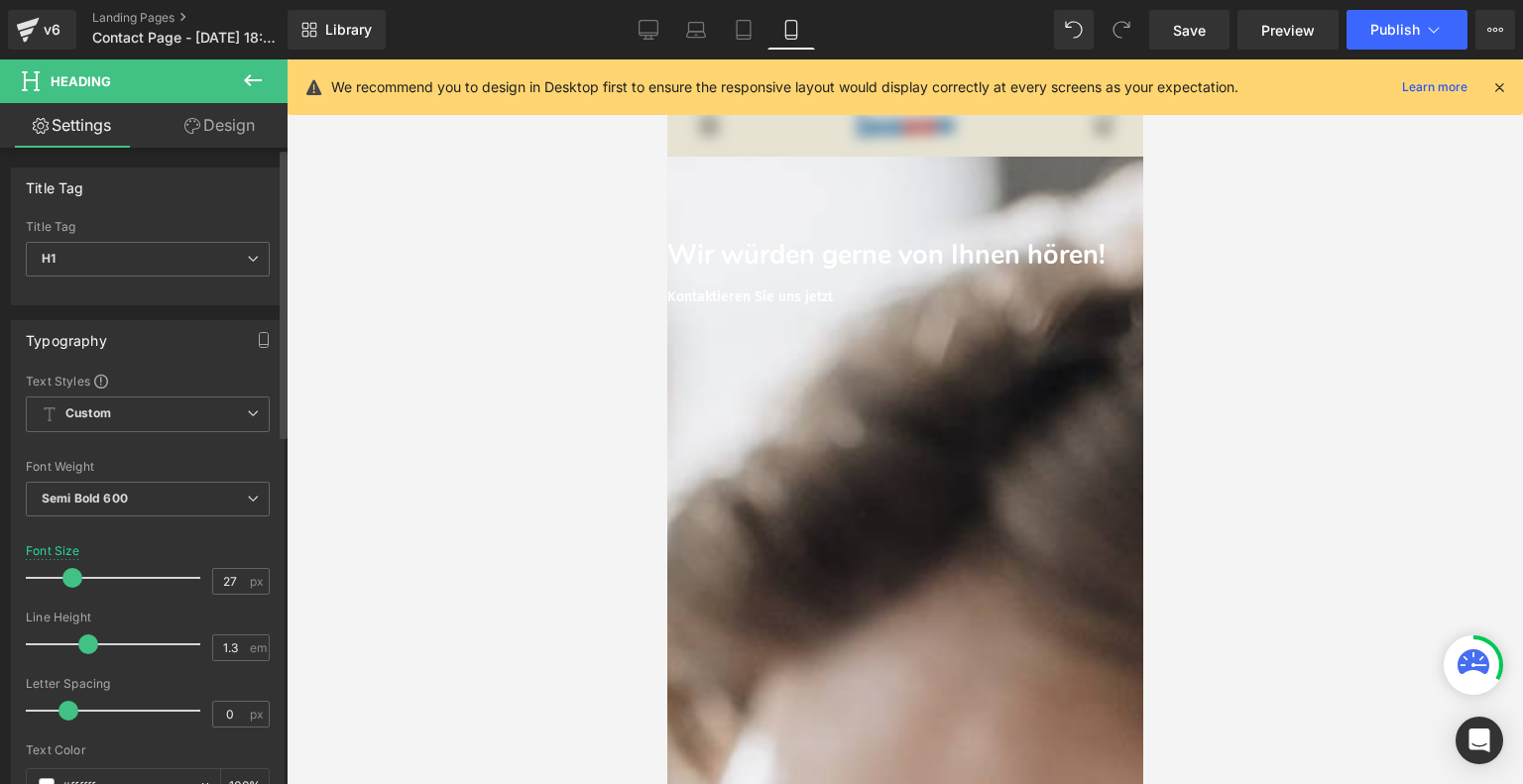 type on "26" 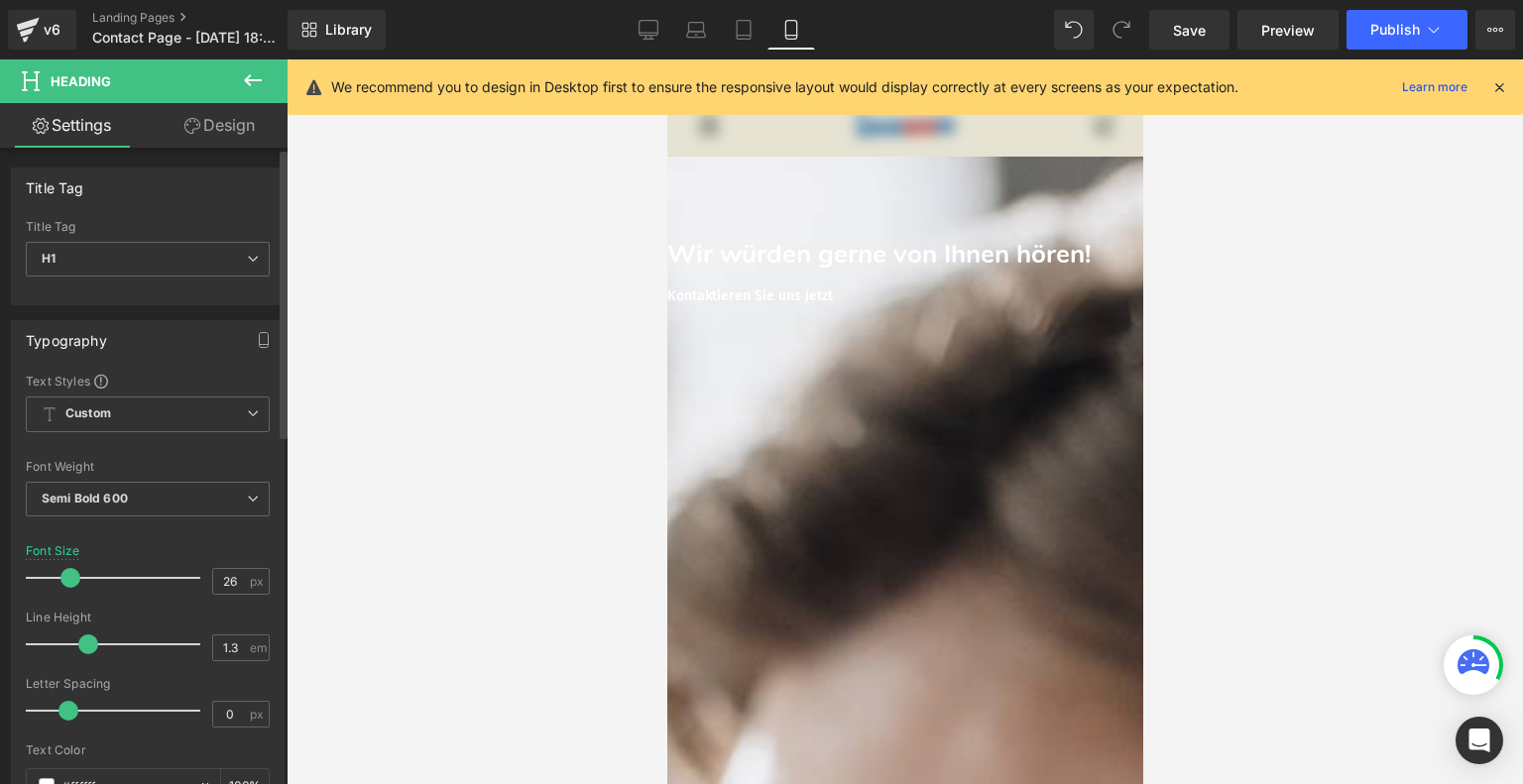 drag, startPoint x: 85, startPoint y: 582, endPoint x: 70, endPoint y: 583, distance: 15.033296 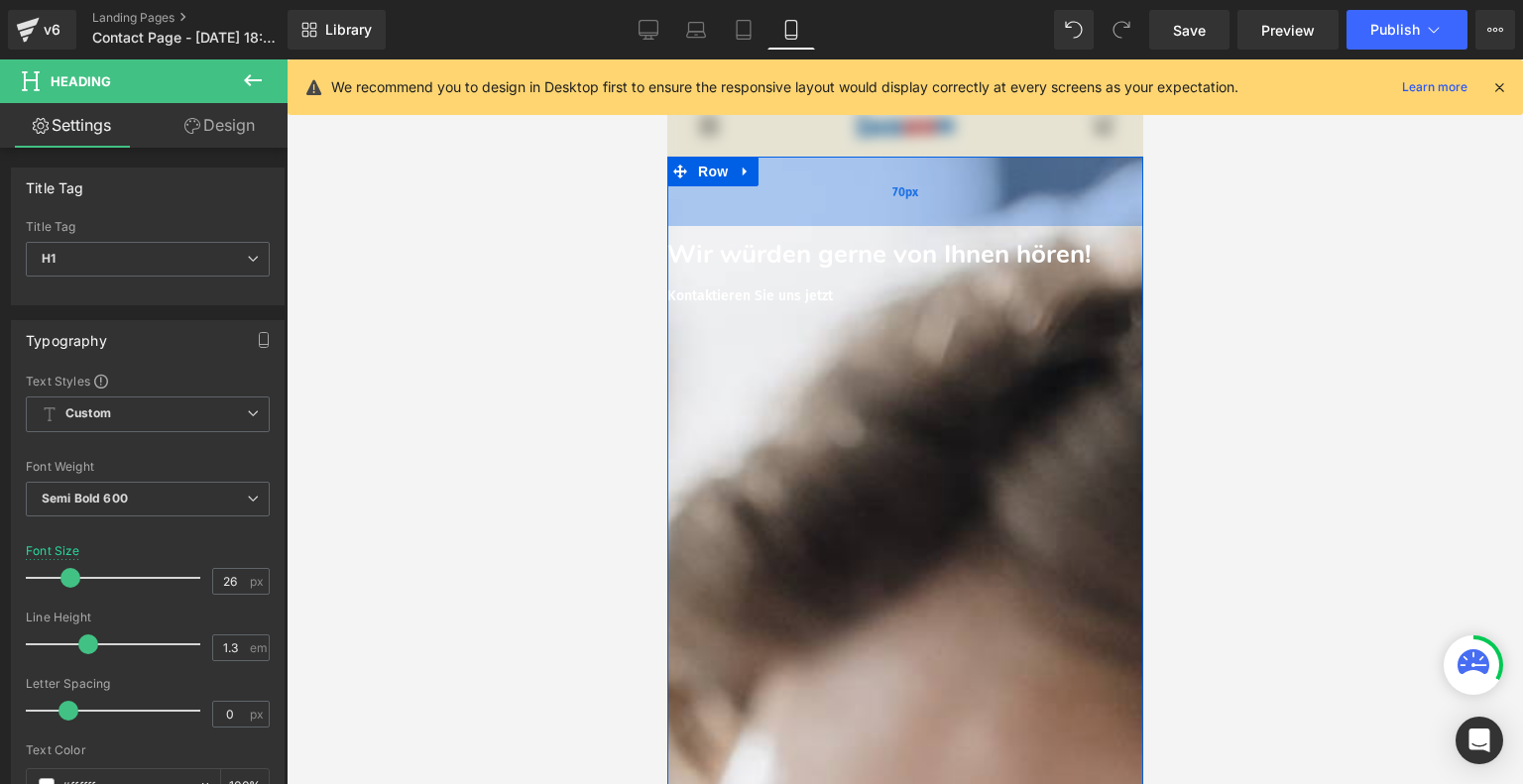 click on "70px" at bounding box center (904, 191) 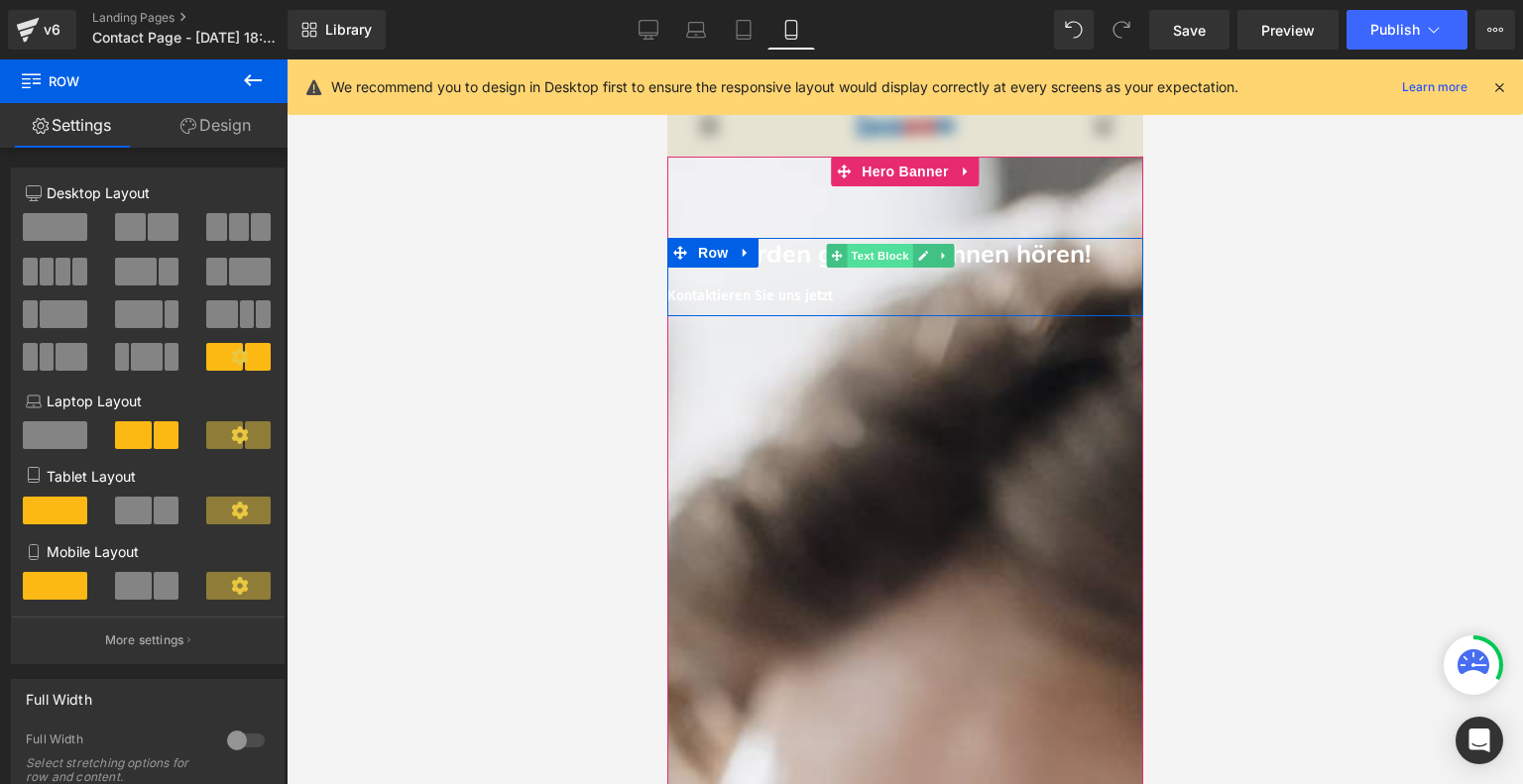 click on "Text Block" at bounding box center [879, 256] 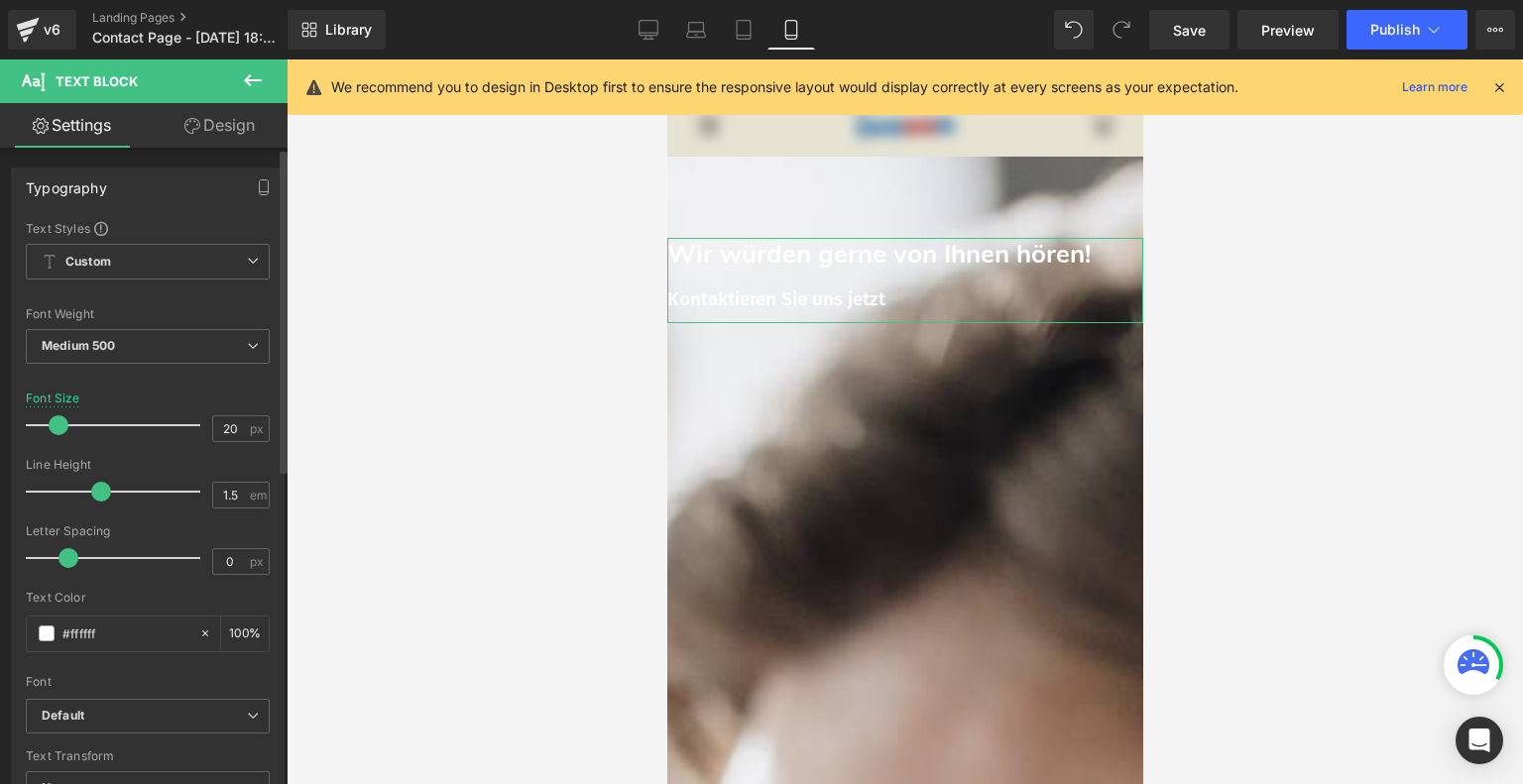type on "21" 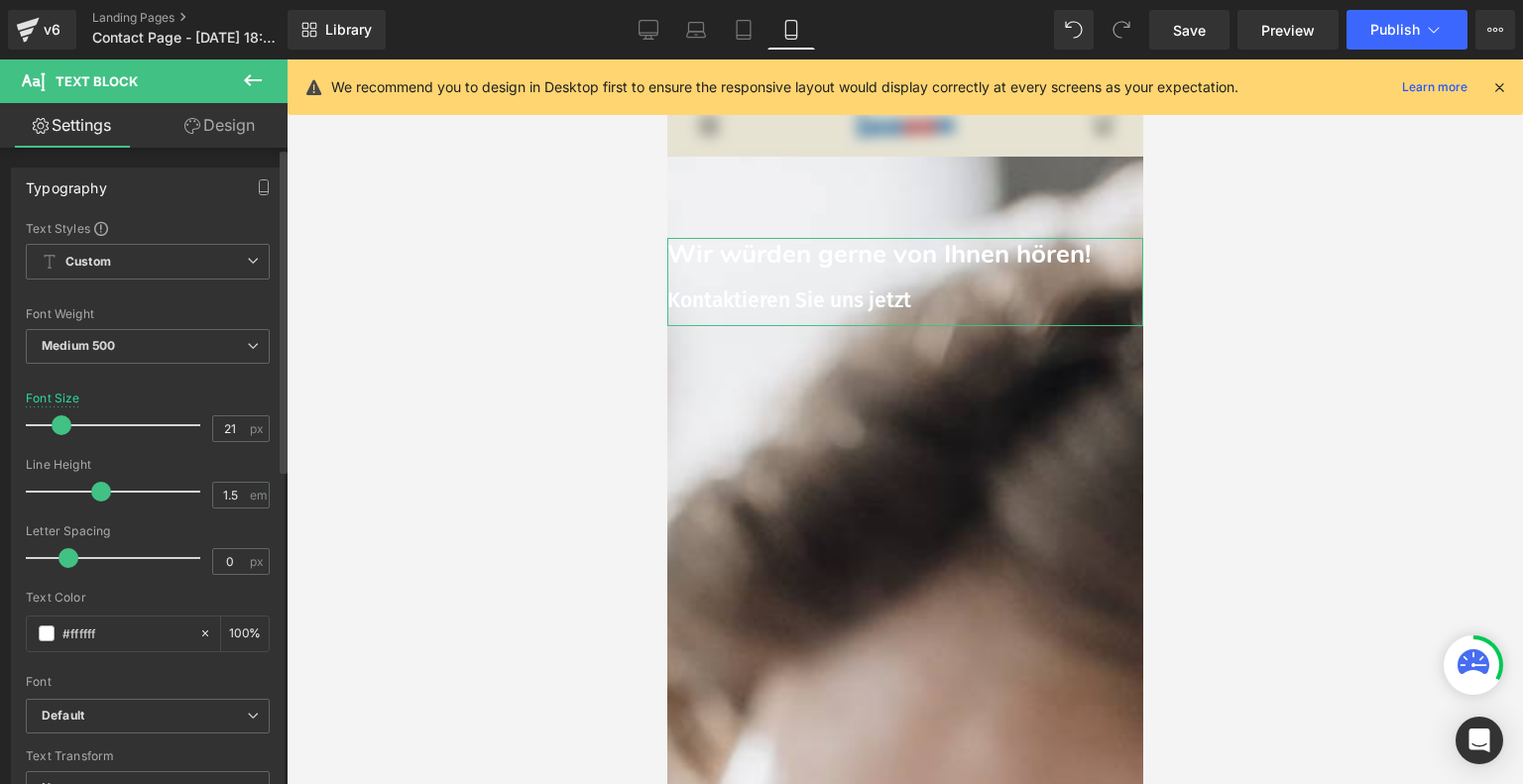 drag, startPoint x: 47, startPoint y: 424, endPoint x: 58, endPoint y: 431, distance: 13.038405 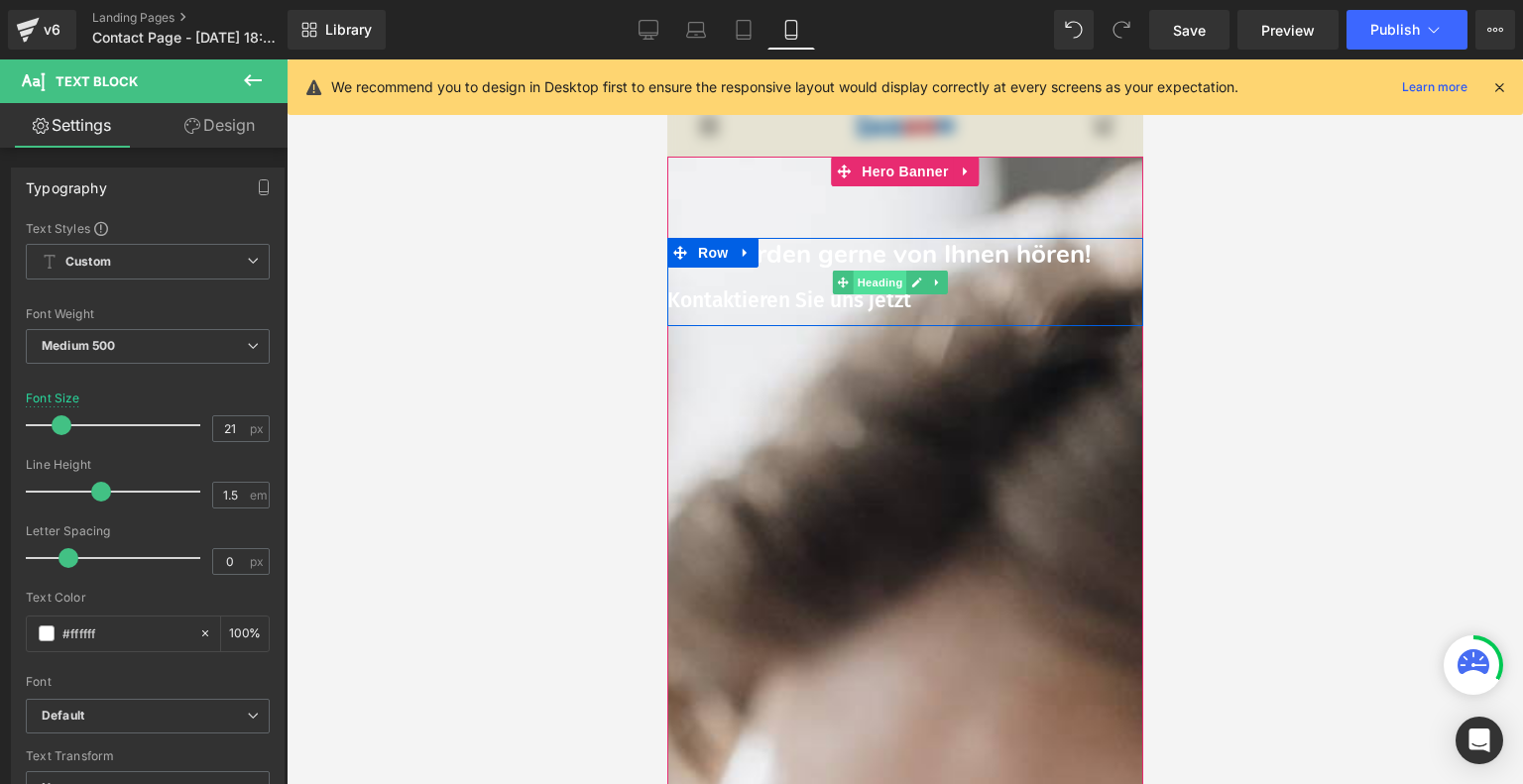 click on "Heading" at bounding box center [879, 282] 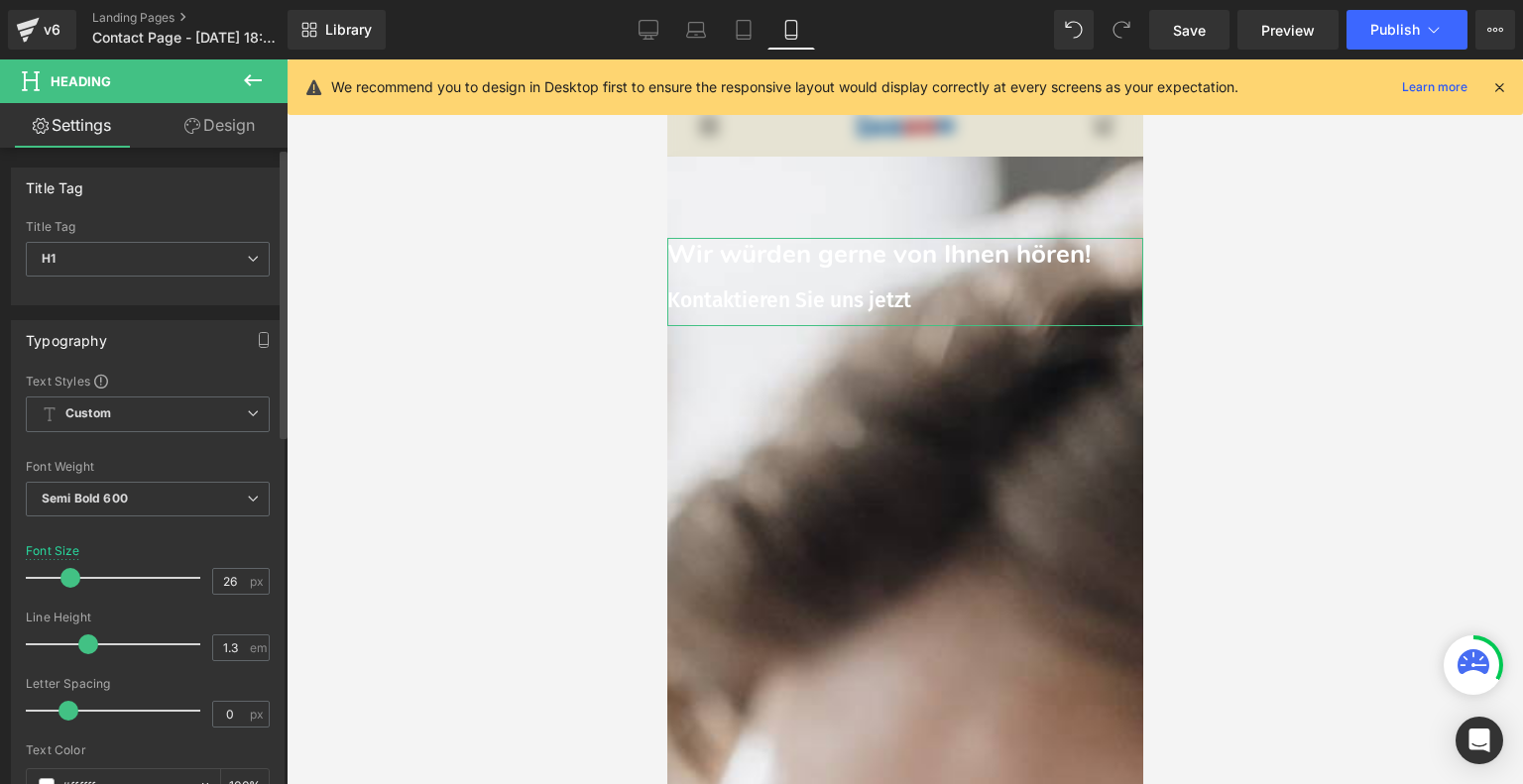 type on "27" 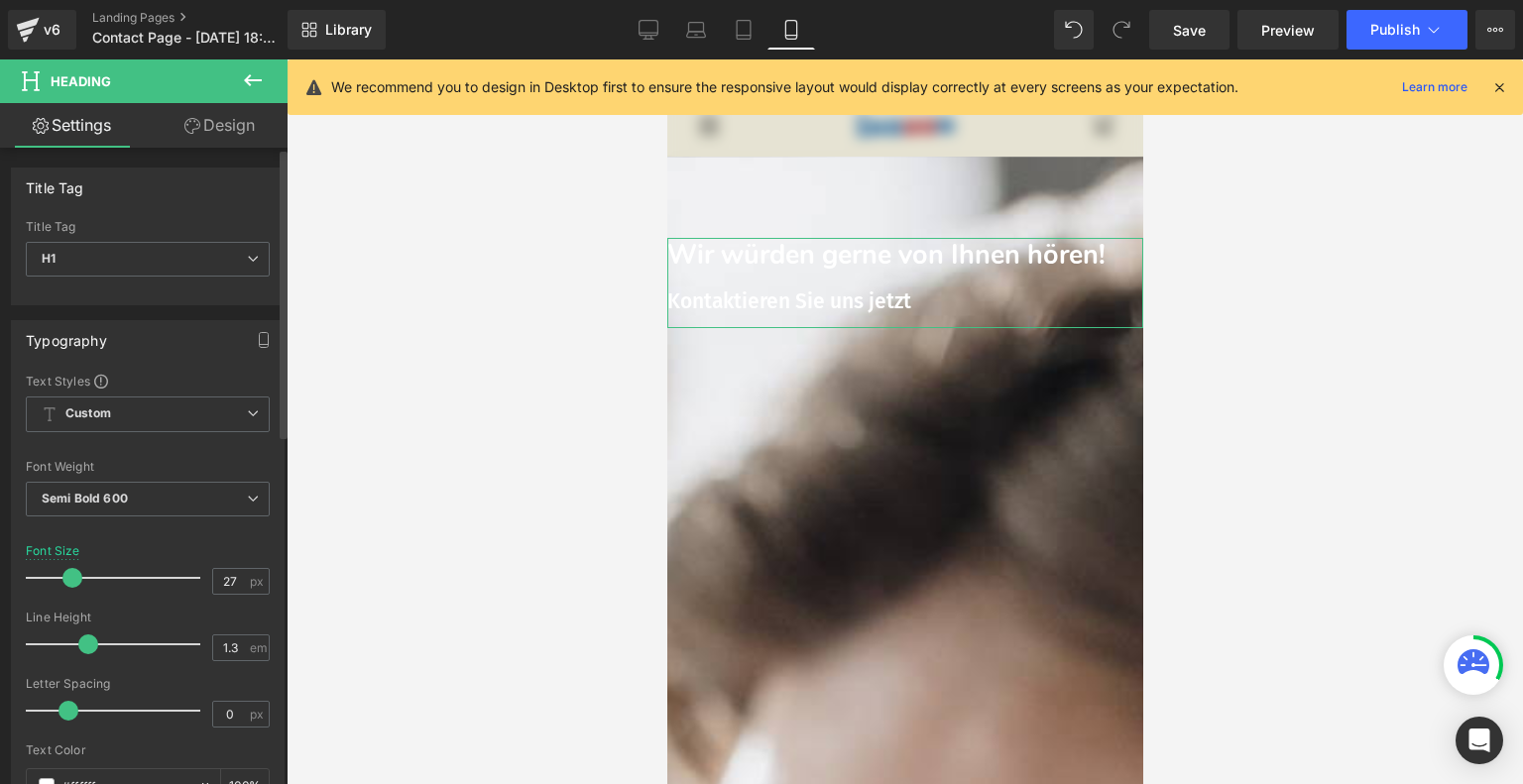 click at bounding box center (72, 578) 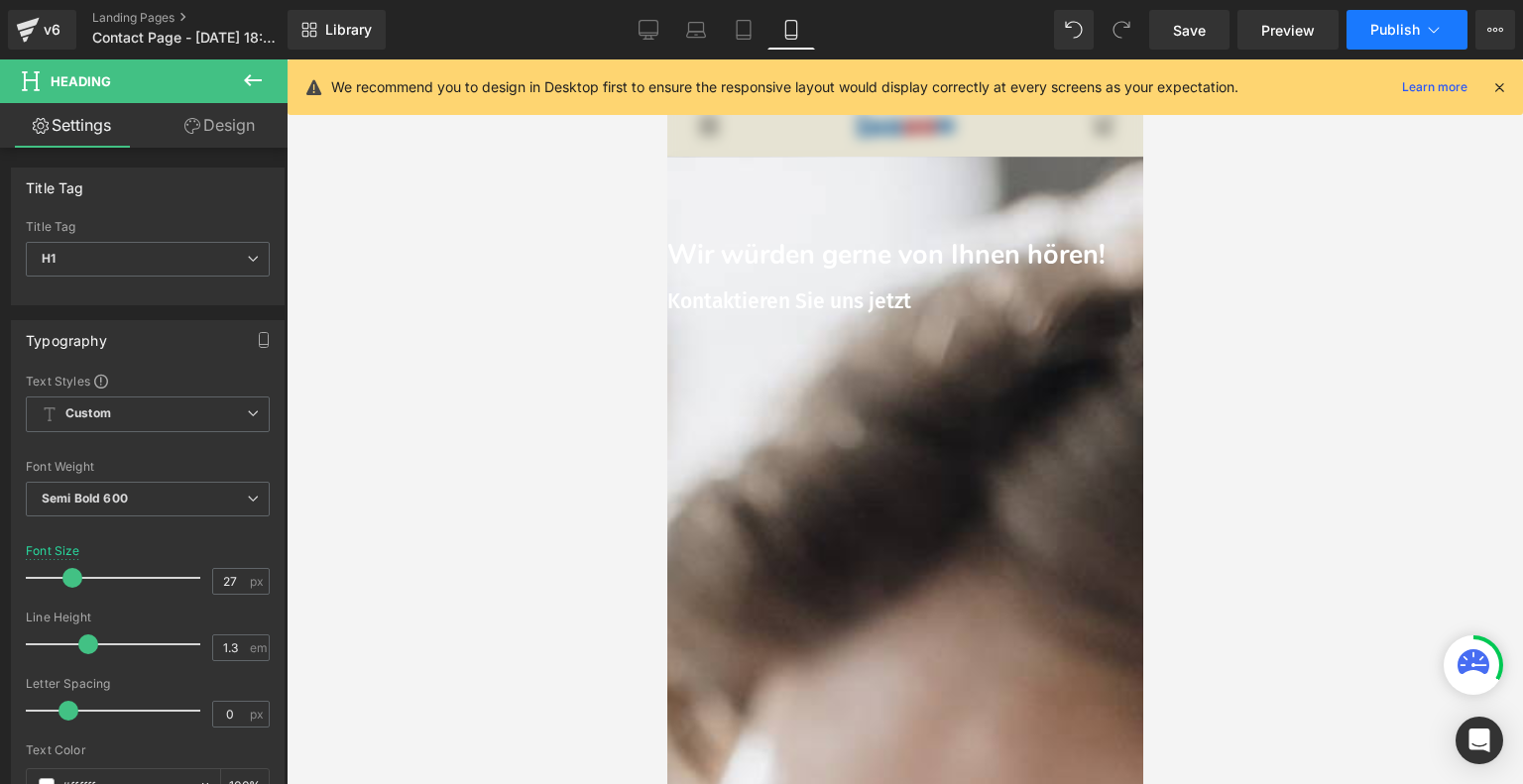 click on "Publish" at bounding box center (1395, 30) 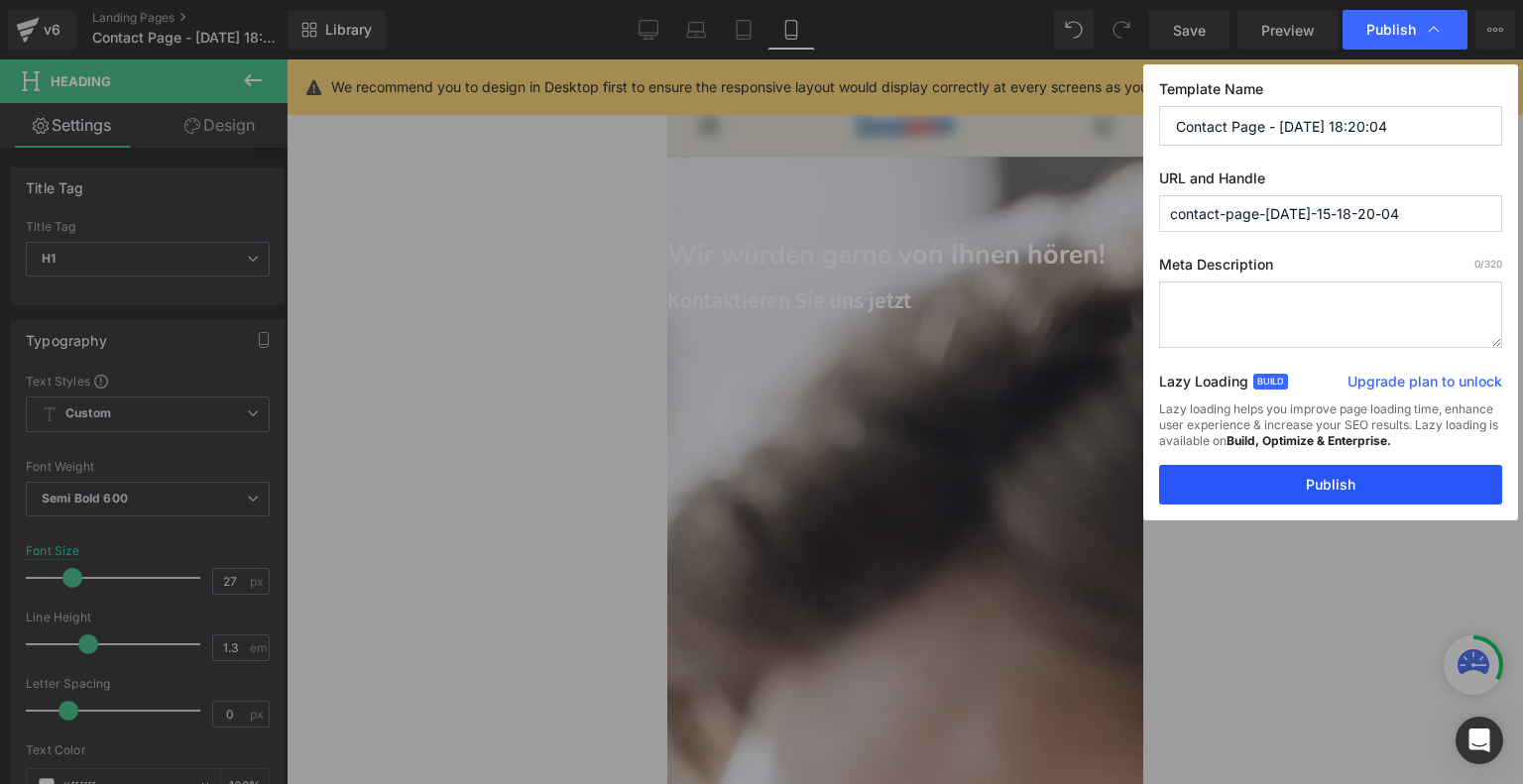 click on "Publish" at bounding box center (1331, 485) 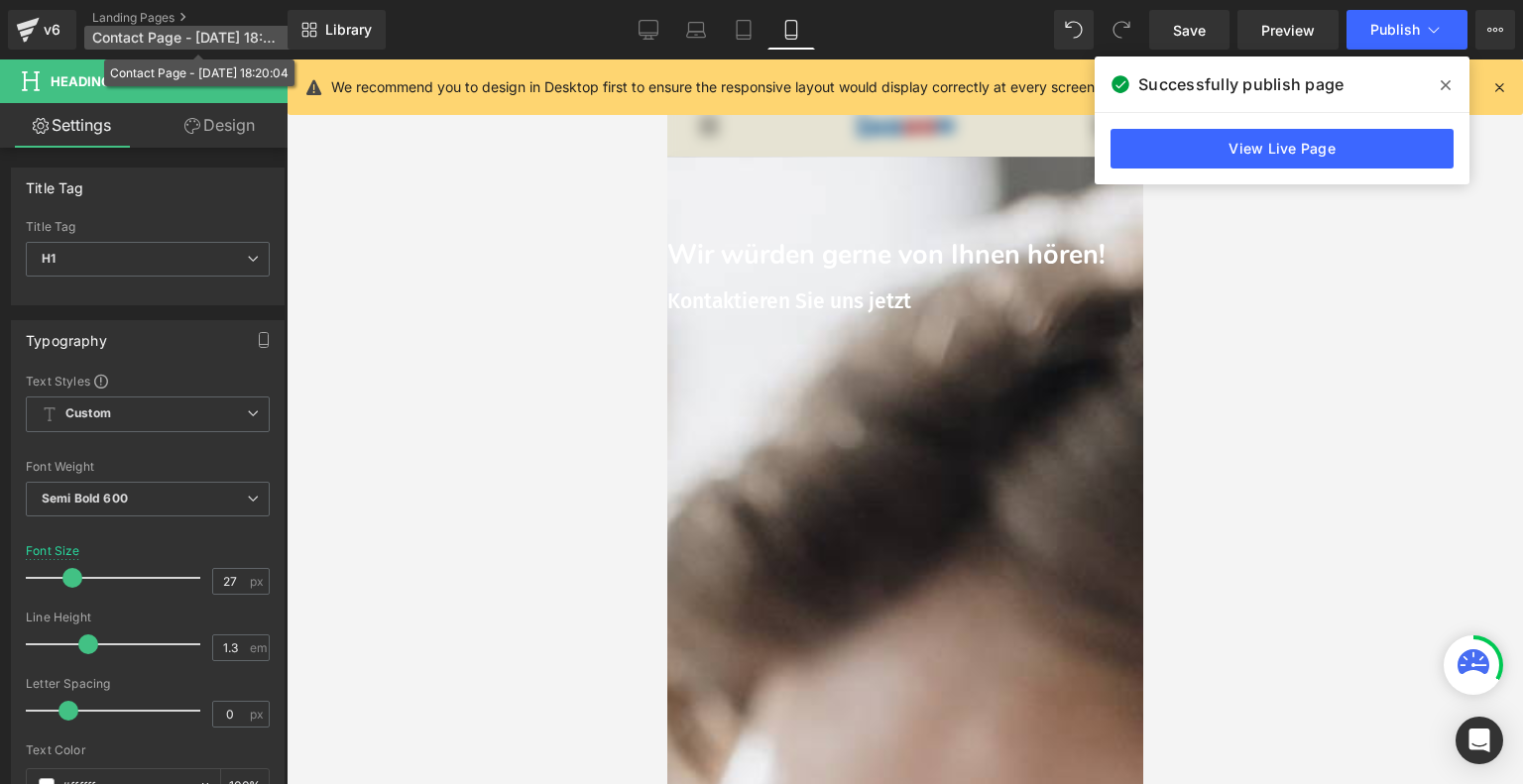click on "Contact Page - [DATE] 18:20:04" at bounding box center [198, 38] 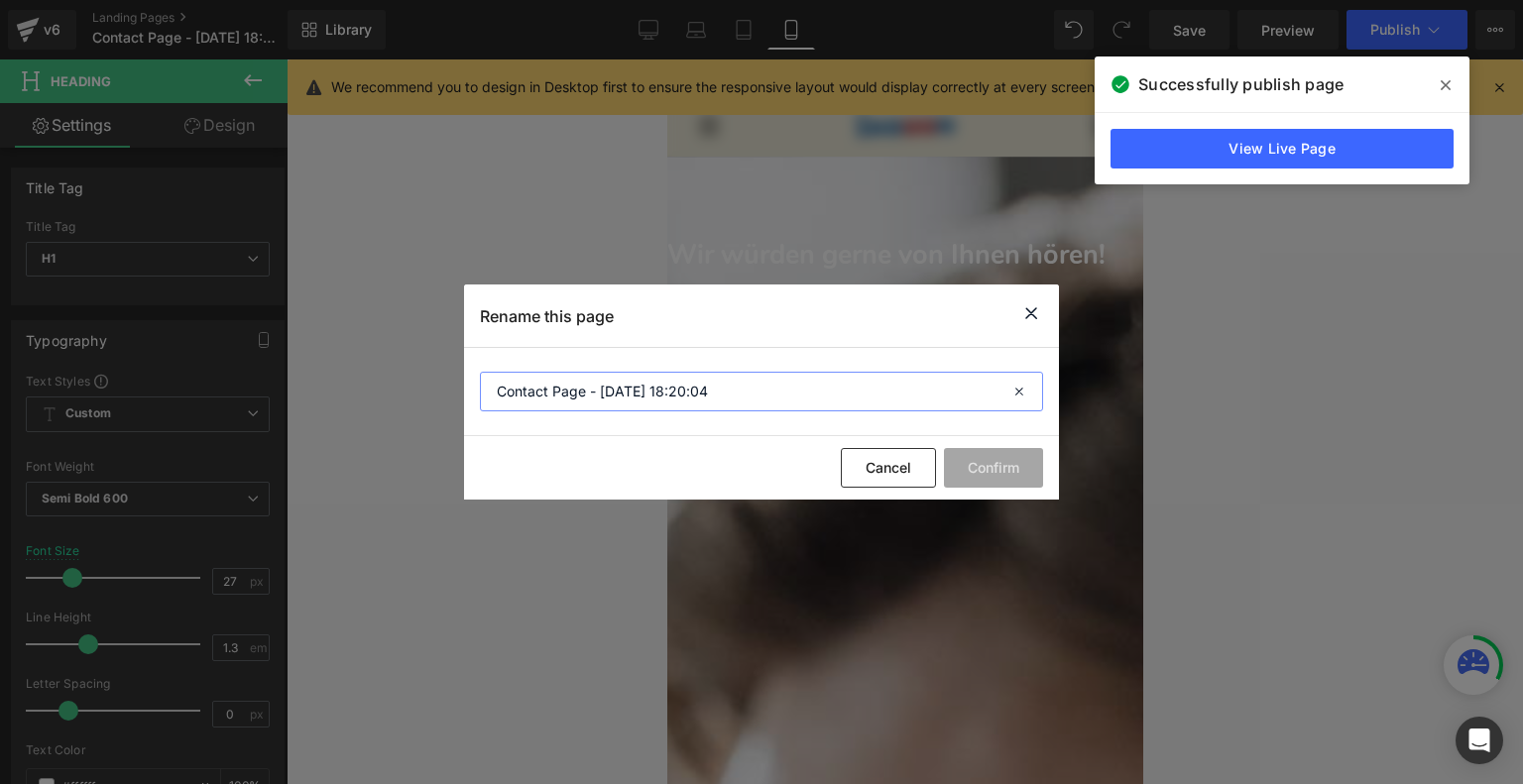 drag, startPoint x: 731, startPoint y: 403, endPoint x: 481, endPoint y: 403, distance: 250 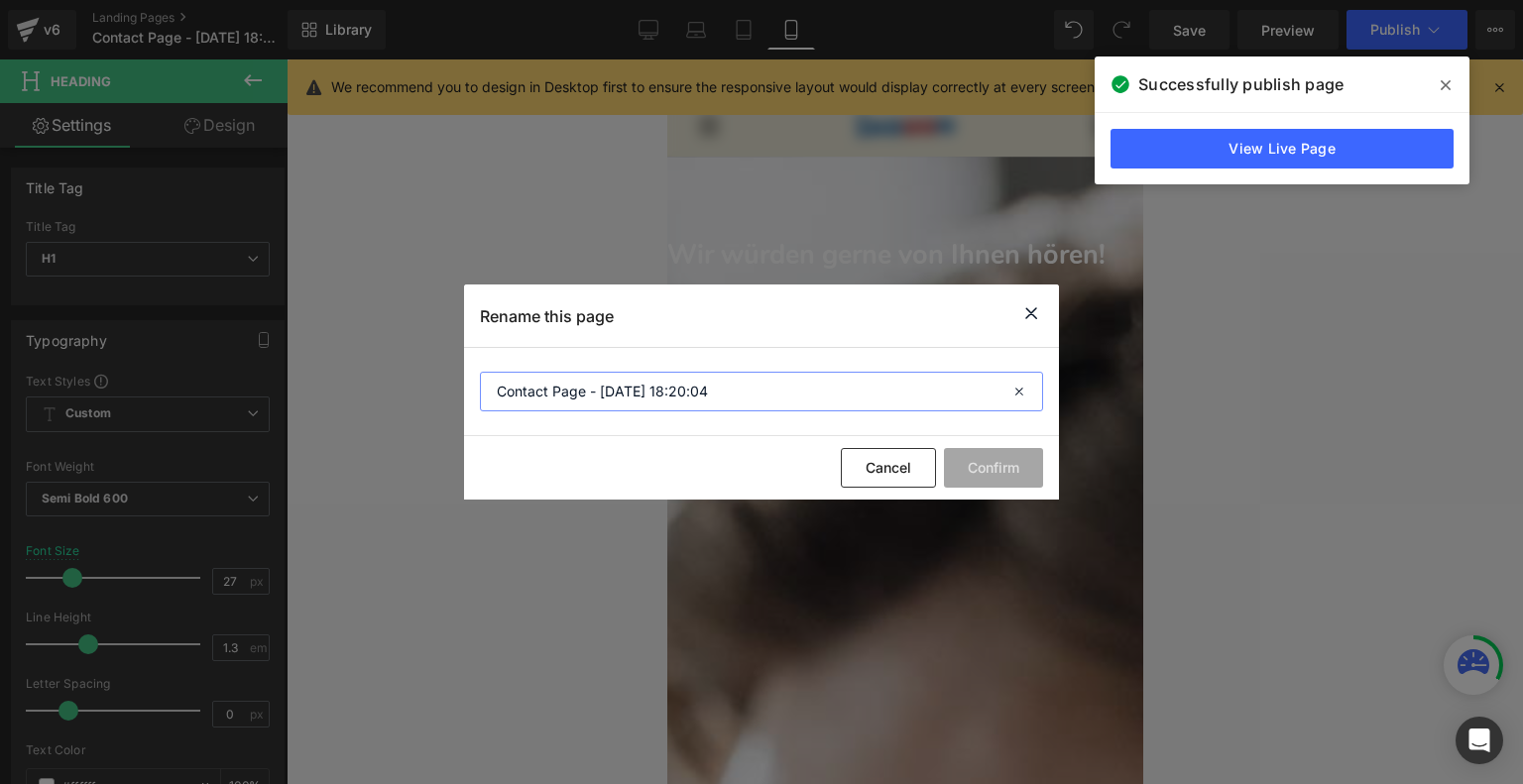 paste on "Kontakt" 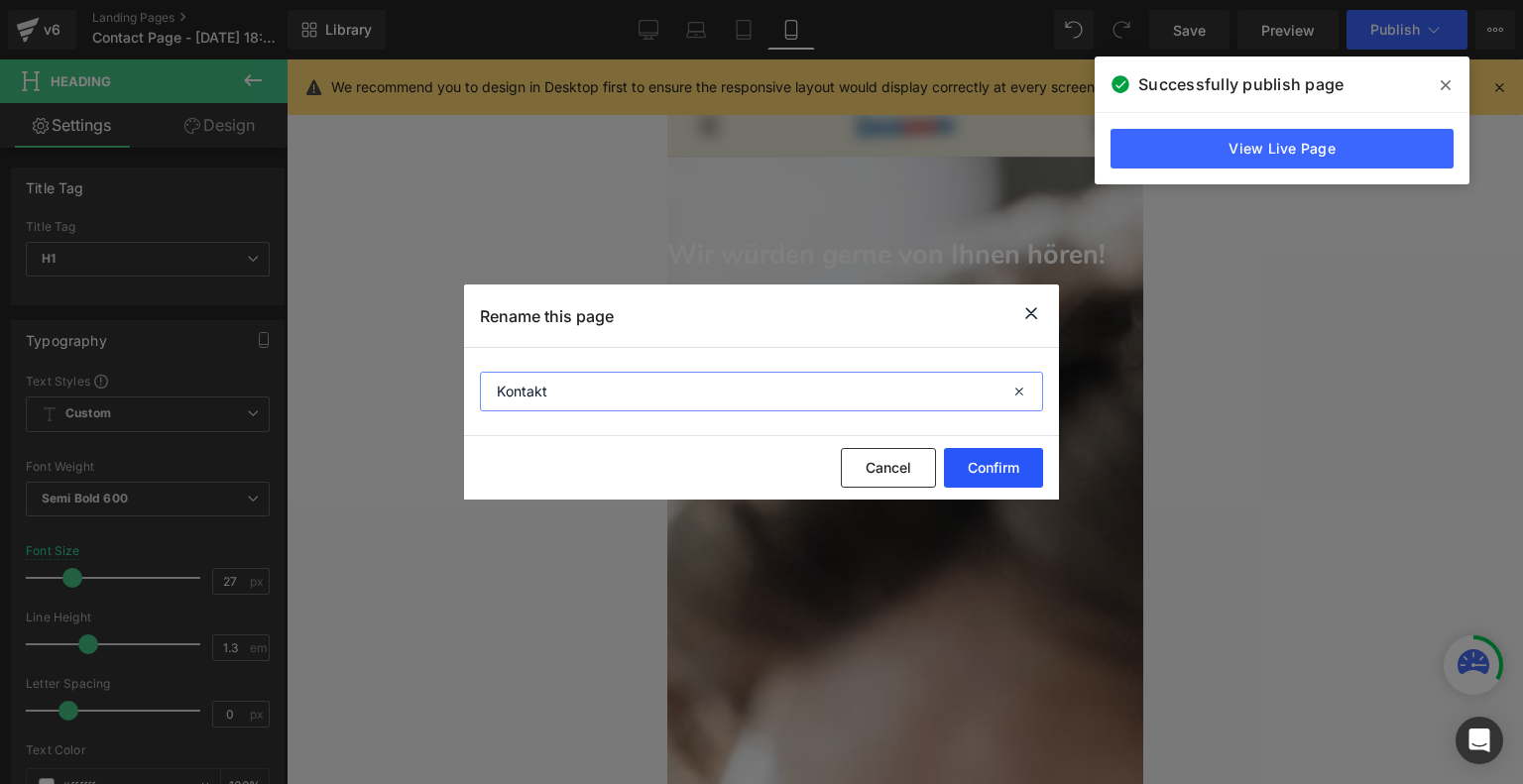 type on "Kontakt" 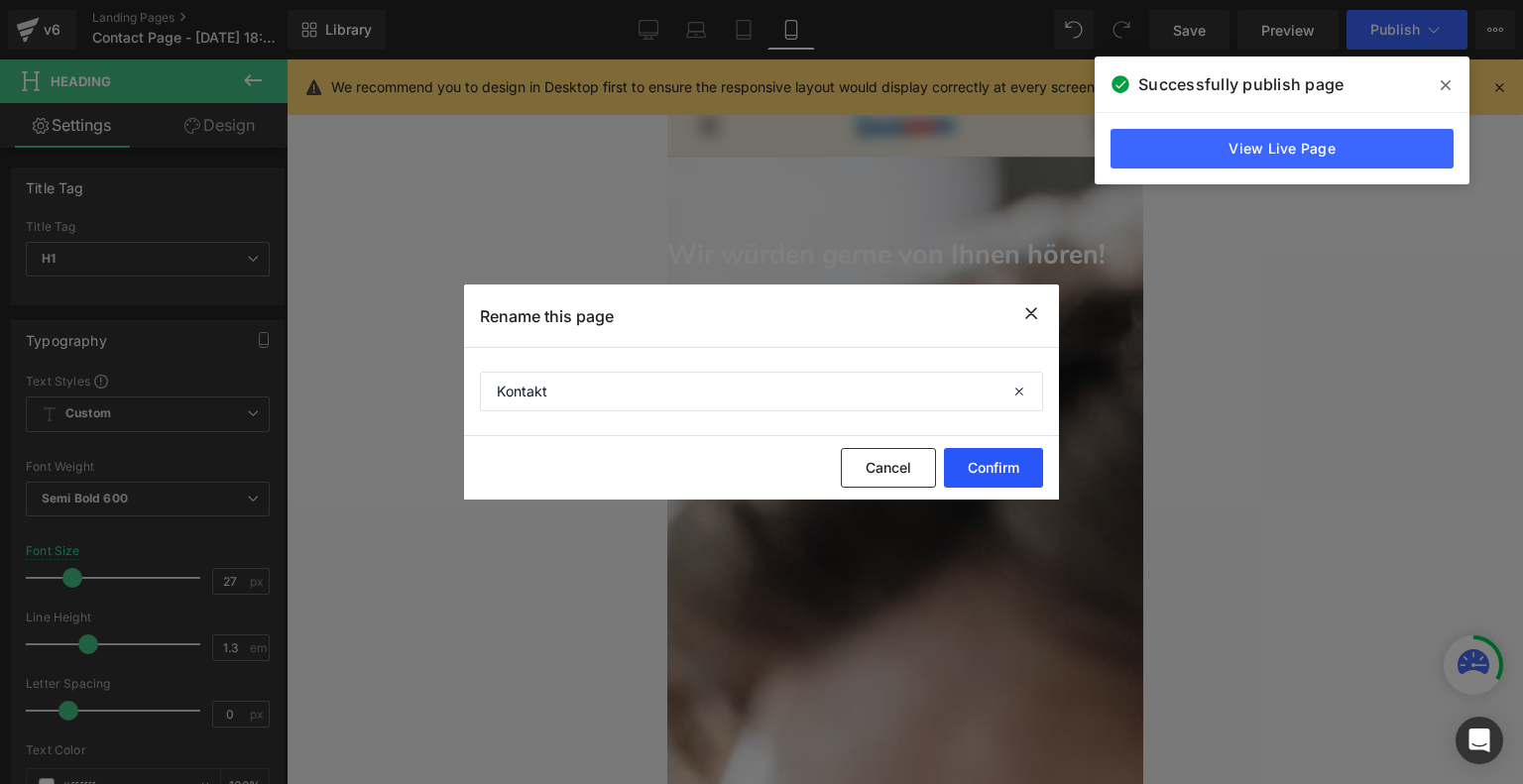 click on "Confirm" at bounding box center [994, 468] 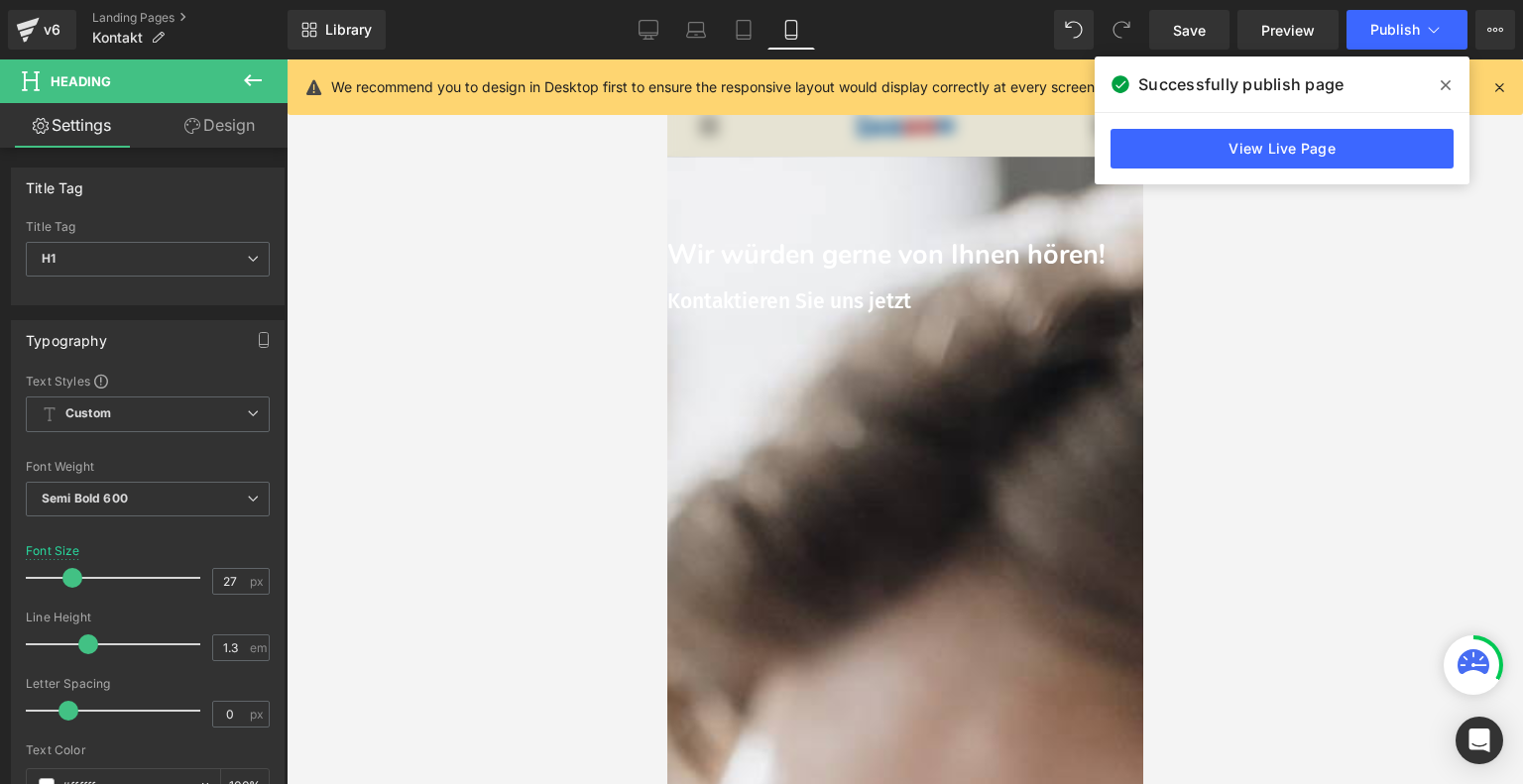 click 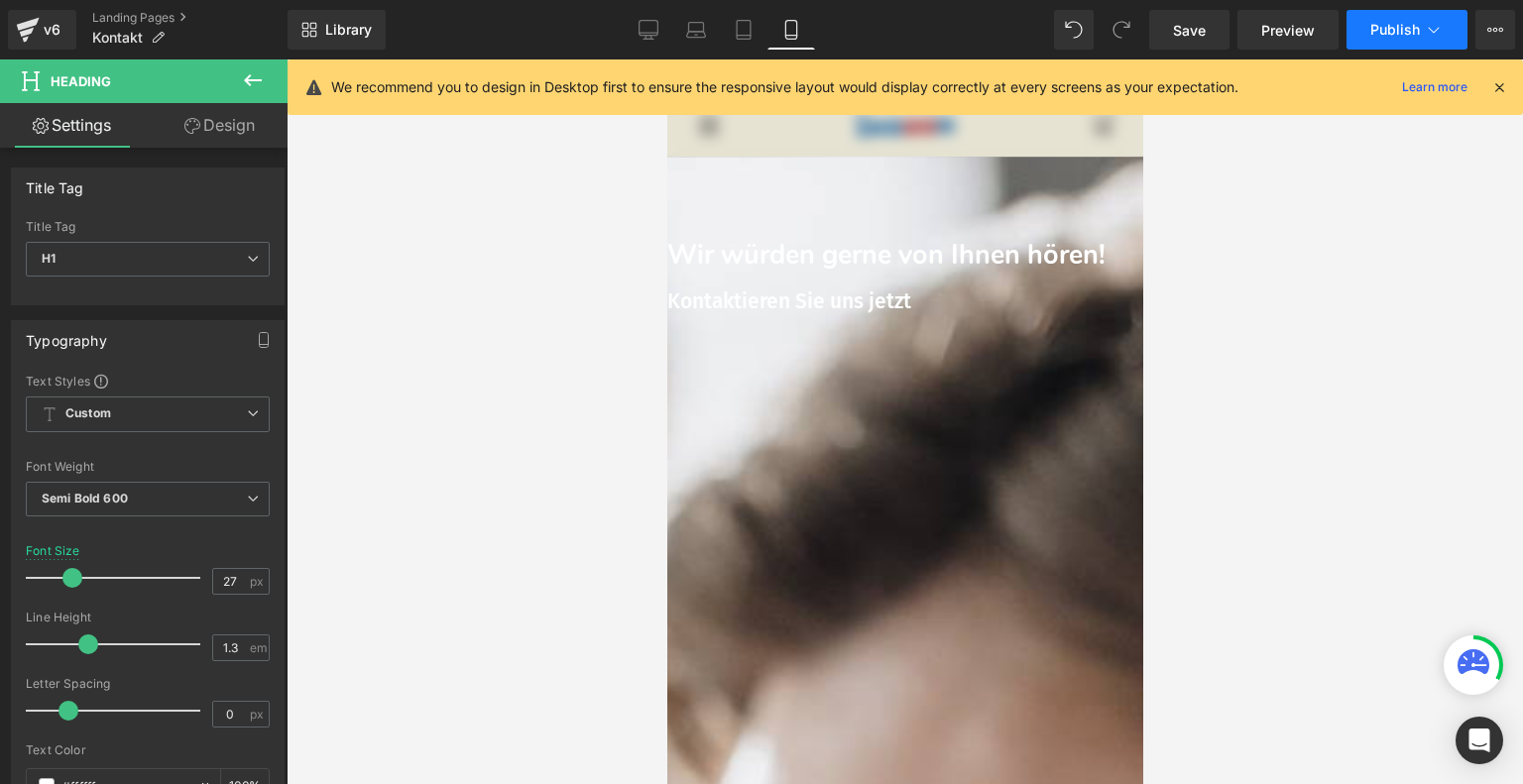 click on "Publish" at bounding box center [1395, 30] 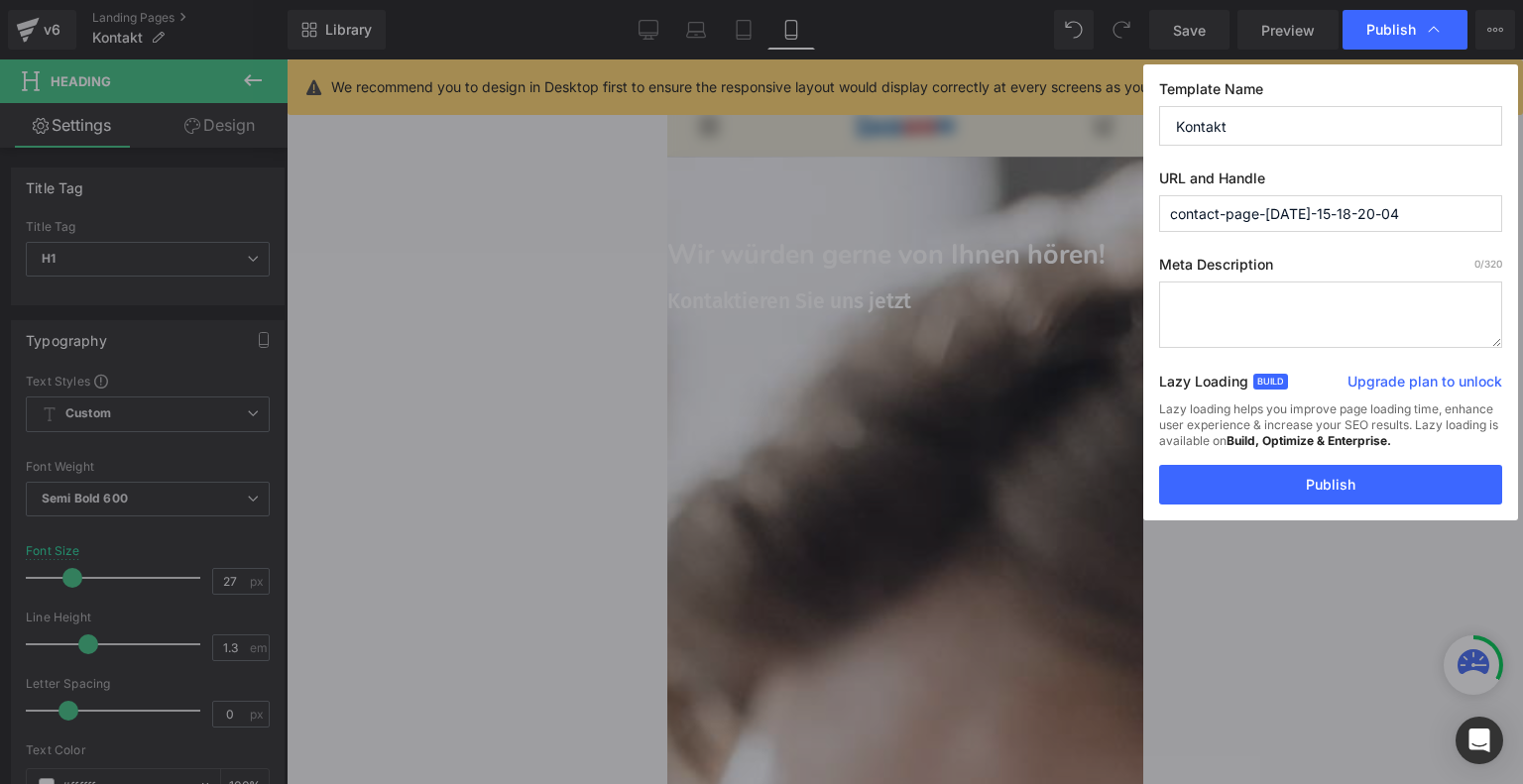 drag, startPoint x: 1428, startPoint y: 214, endPoint x: 1101, endPoint y: 217, distance: 327.01376 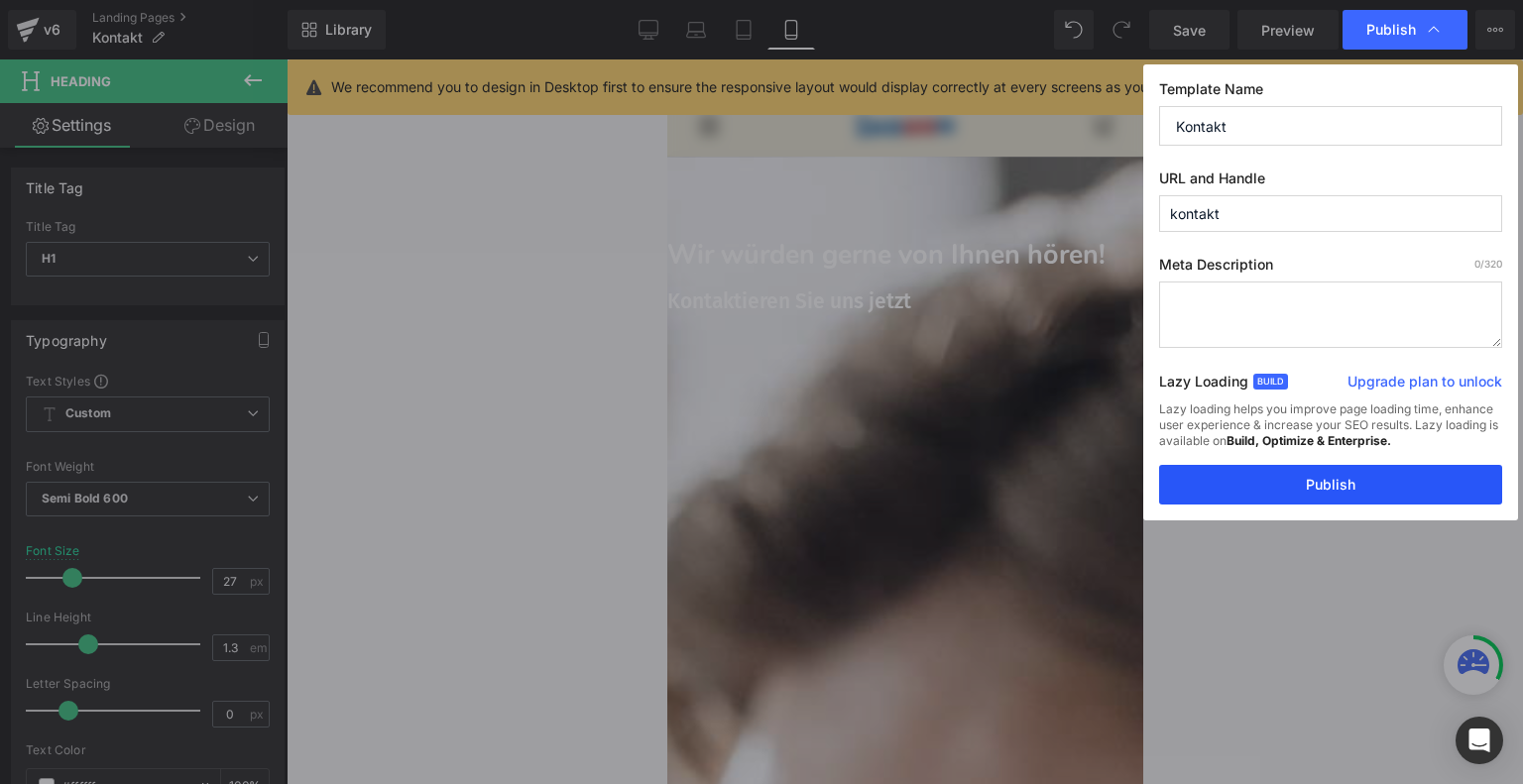 type on "kontakt" 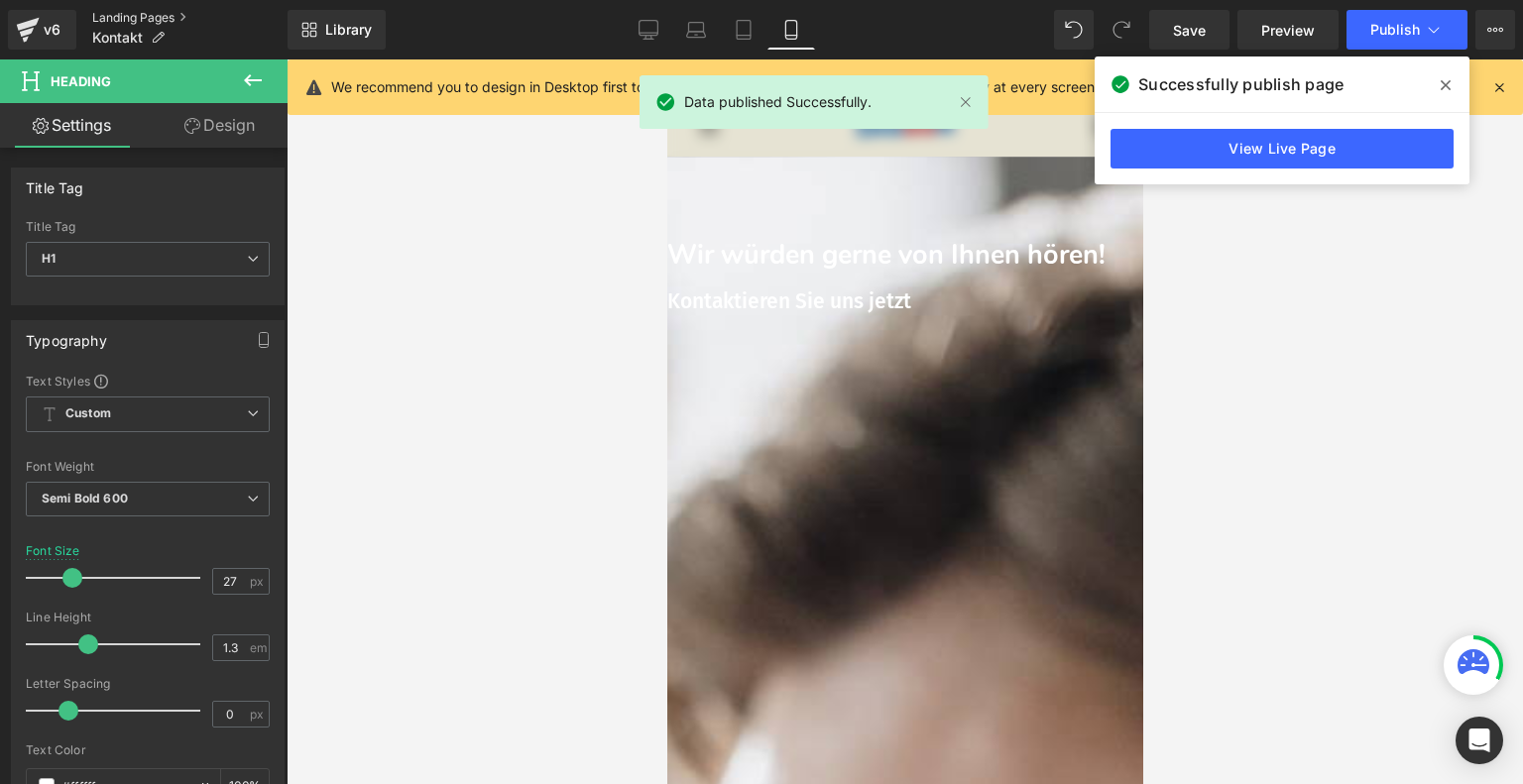 click on "Landing Pages" at bounding box center [189, 18] 